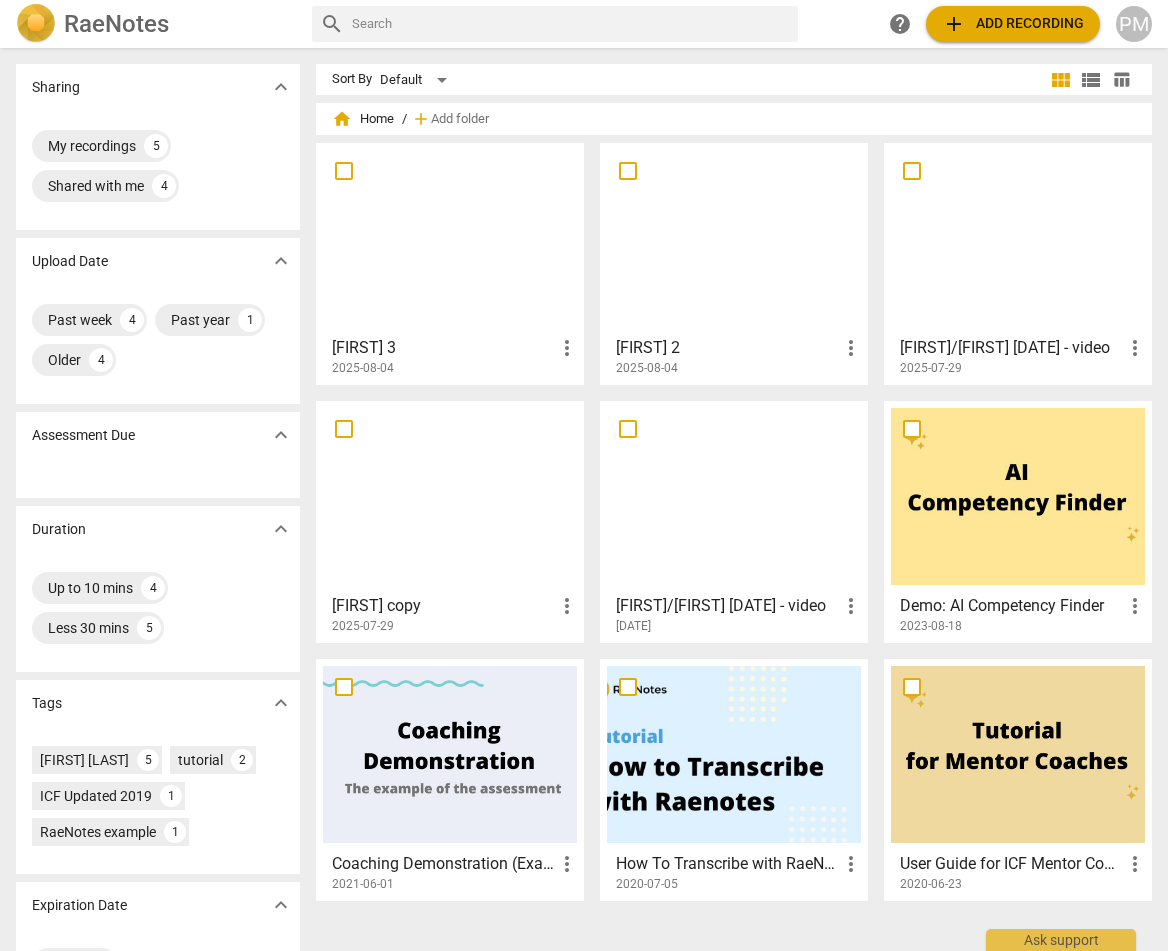 scroll, scrollTop: 0, scrollLeft: 0, axis: both 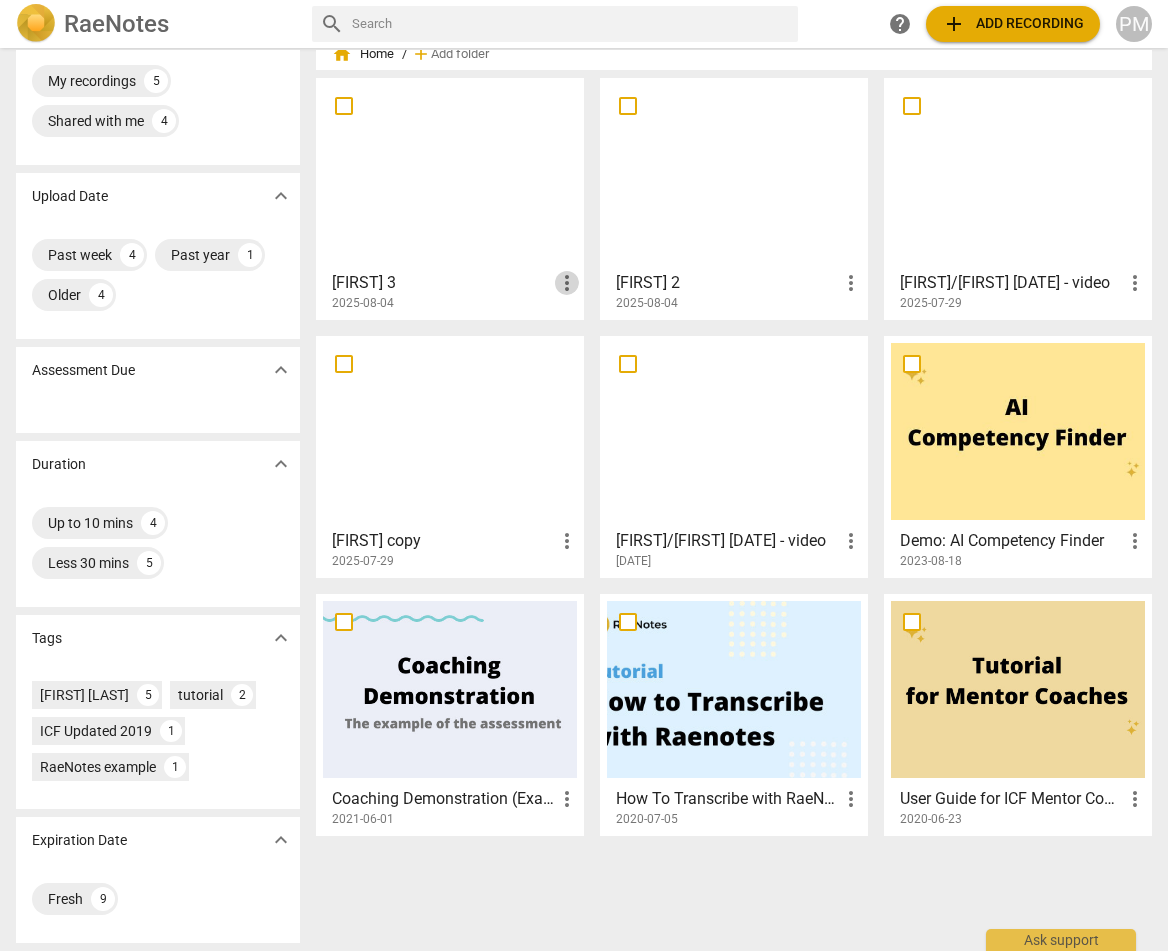 click on "more_vert" at bounding box center [567, 283] 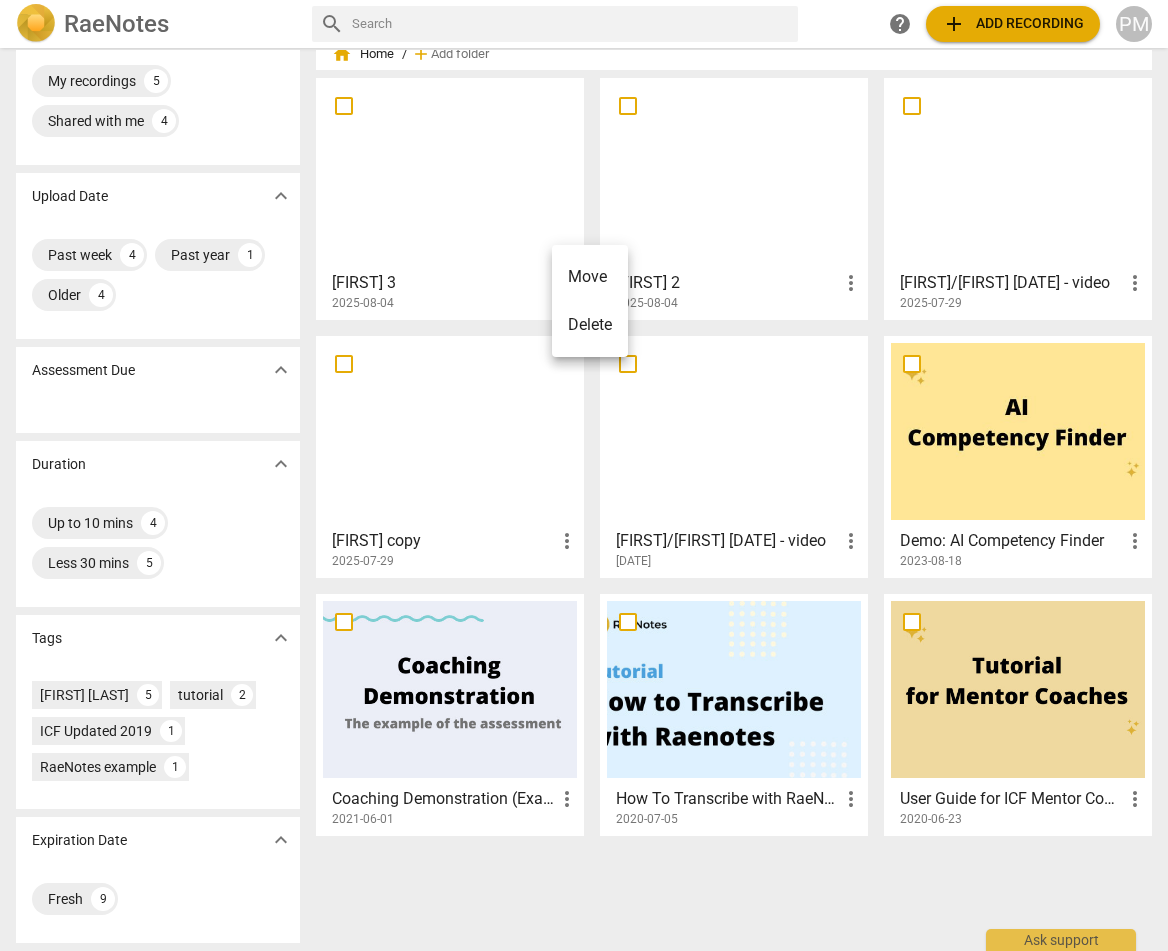 click at bounding box center [584, 475] 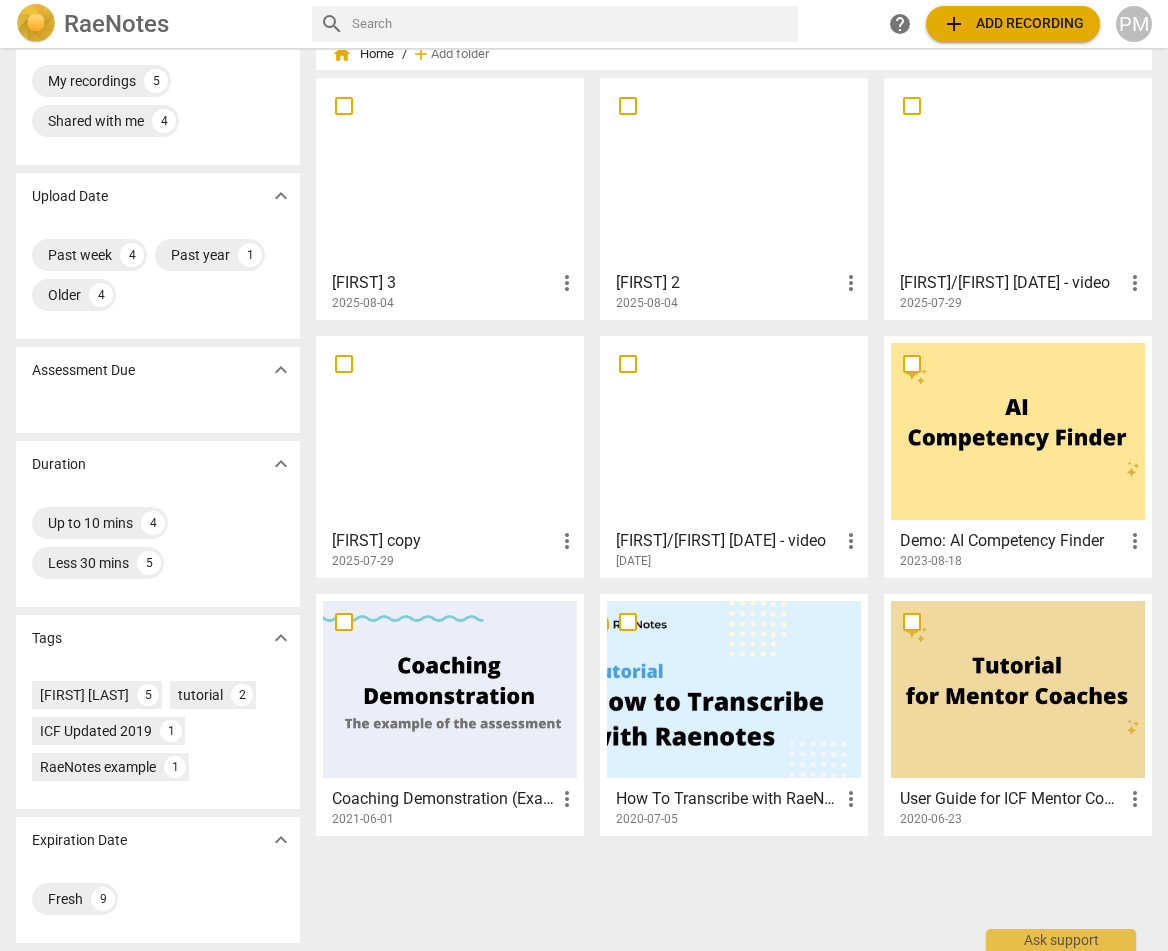 click at bounding box center [450, 689] 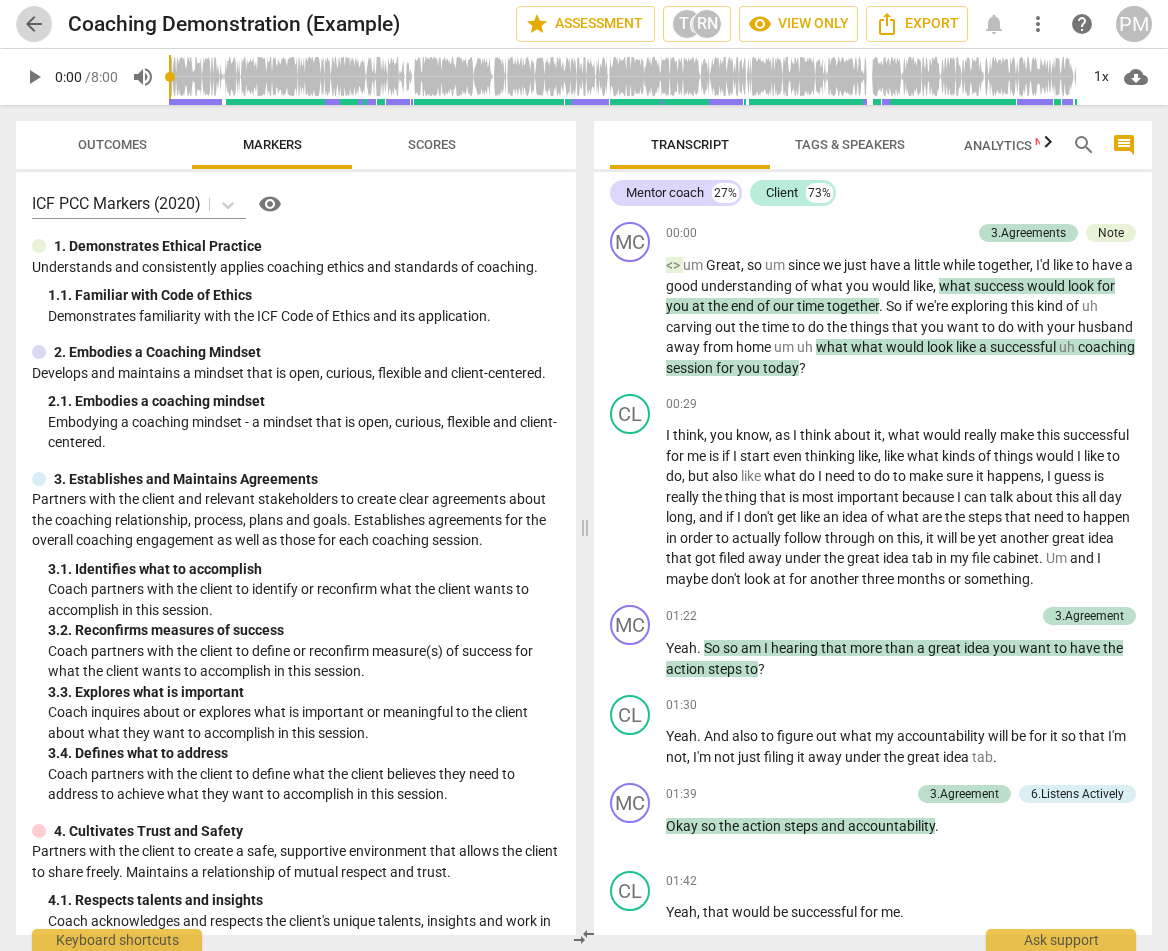 click on "arrow_back" at bounding box center (34, 24) 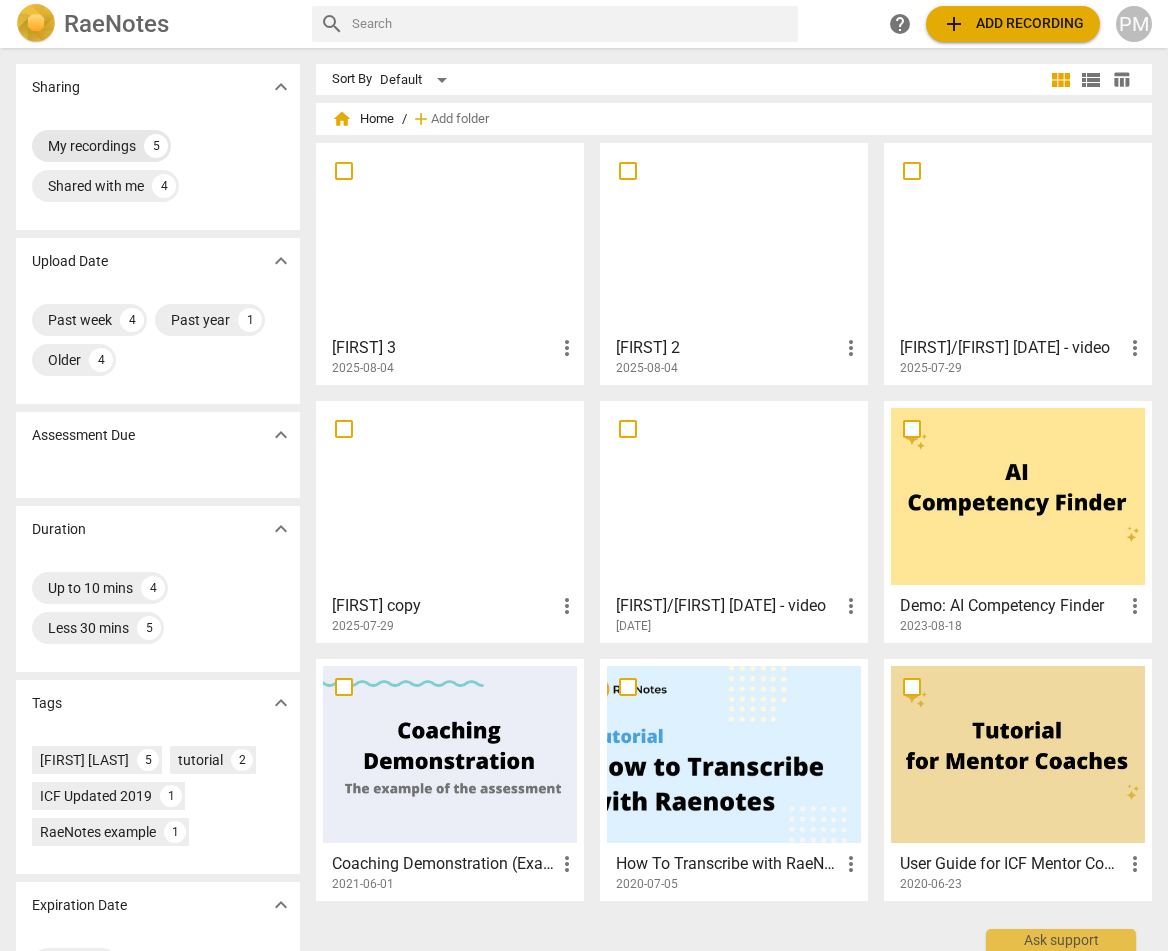 click on "My recordings" at bounding box center (92, 146) 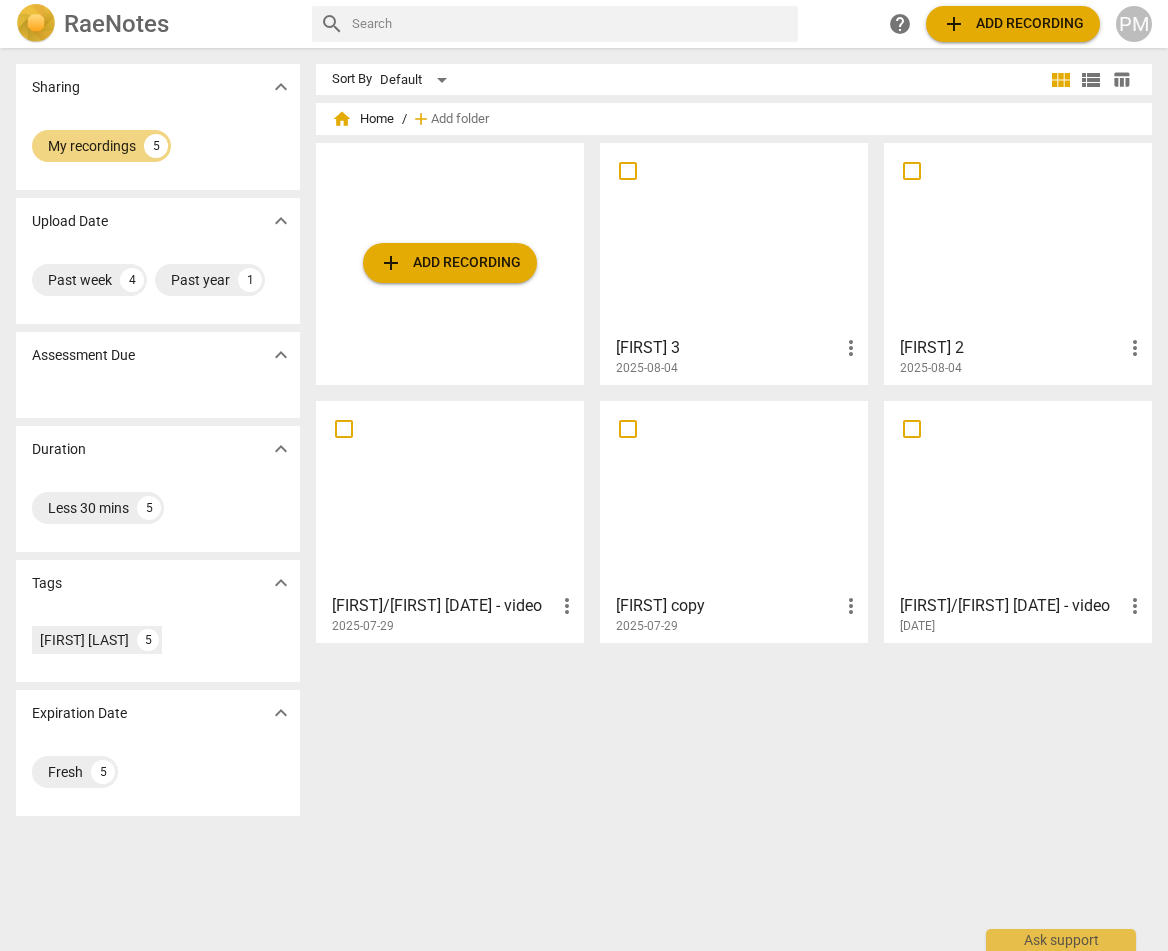 click on "Assessment Due expand_more" at bounding box center (158, 355) 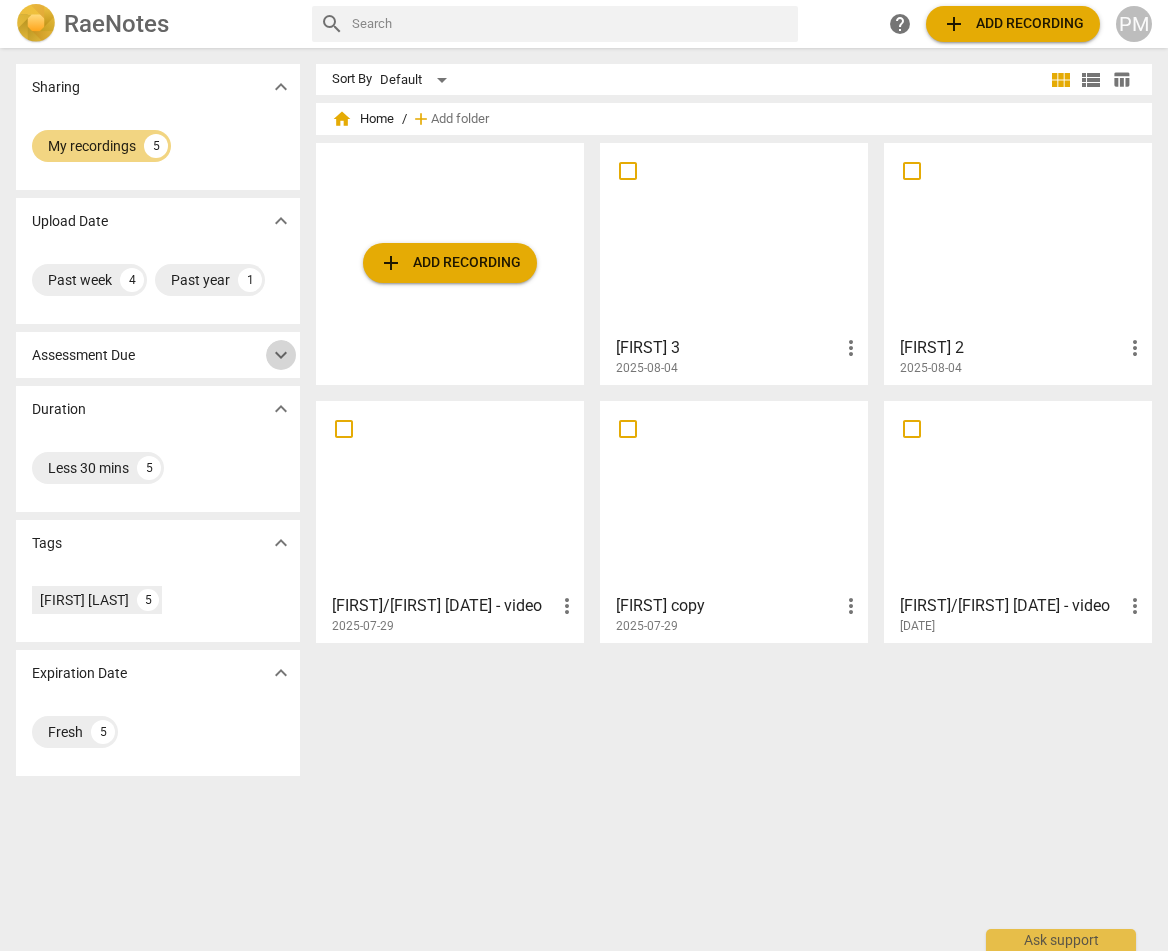 click on "expand_more" at bounding box center (281, 355) 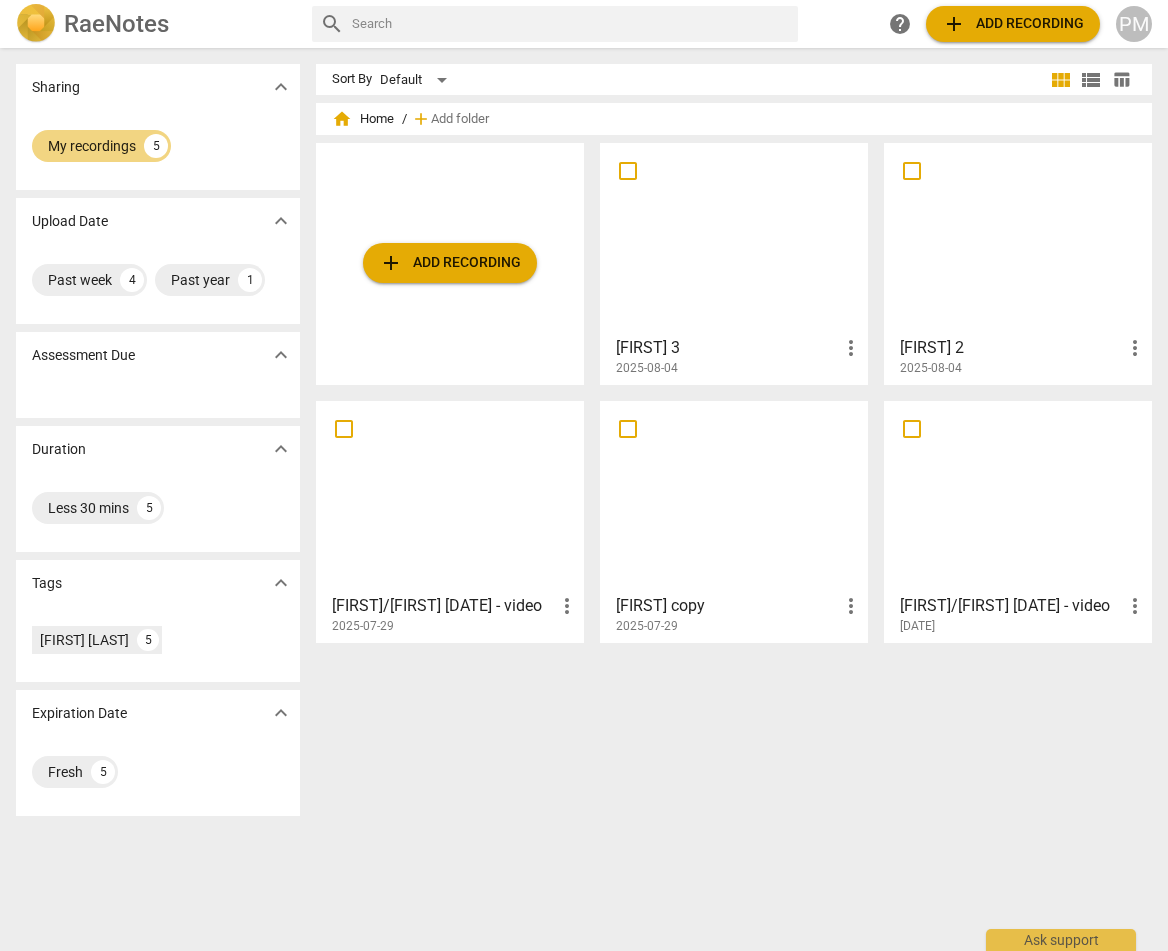 click on "add   Add recording" at bounding box center (450, 263) 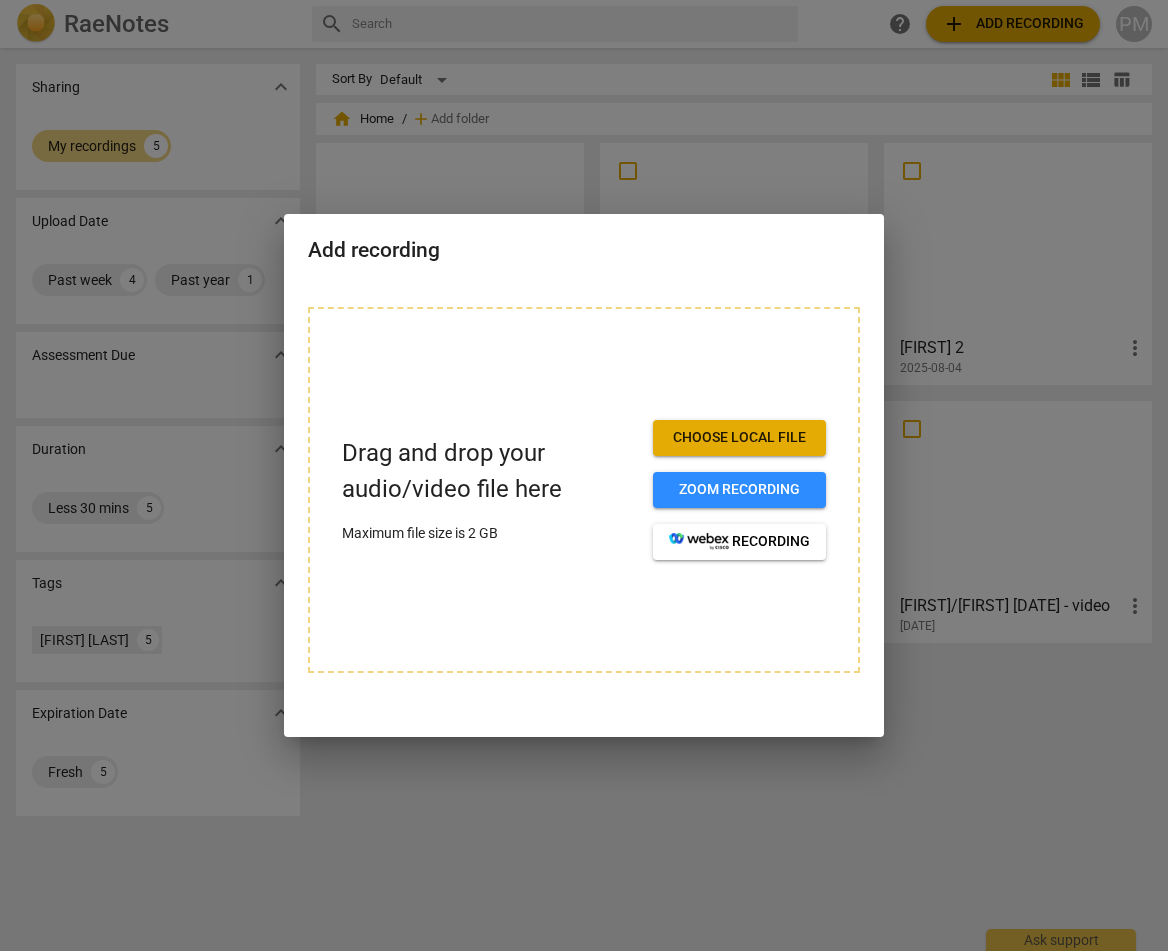 click on "Add recording" at bounding box center [584, 248] 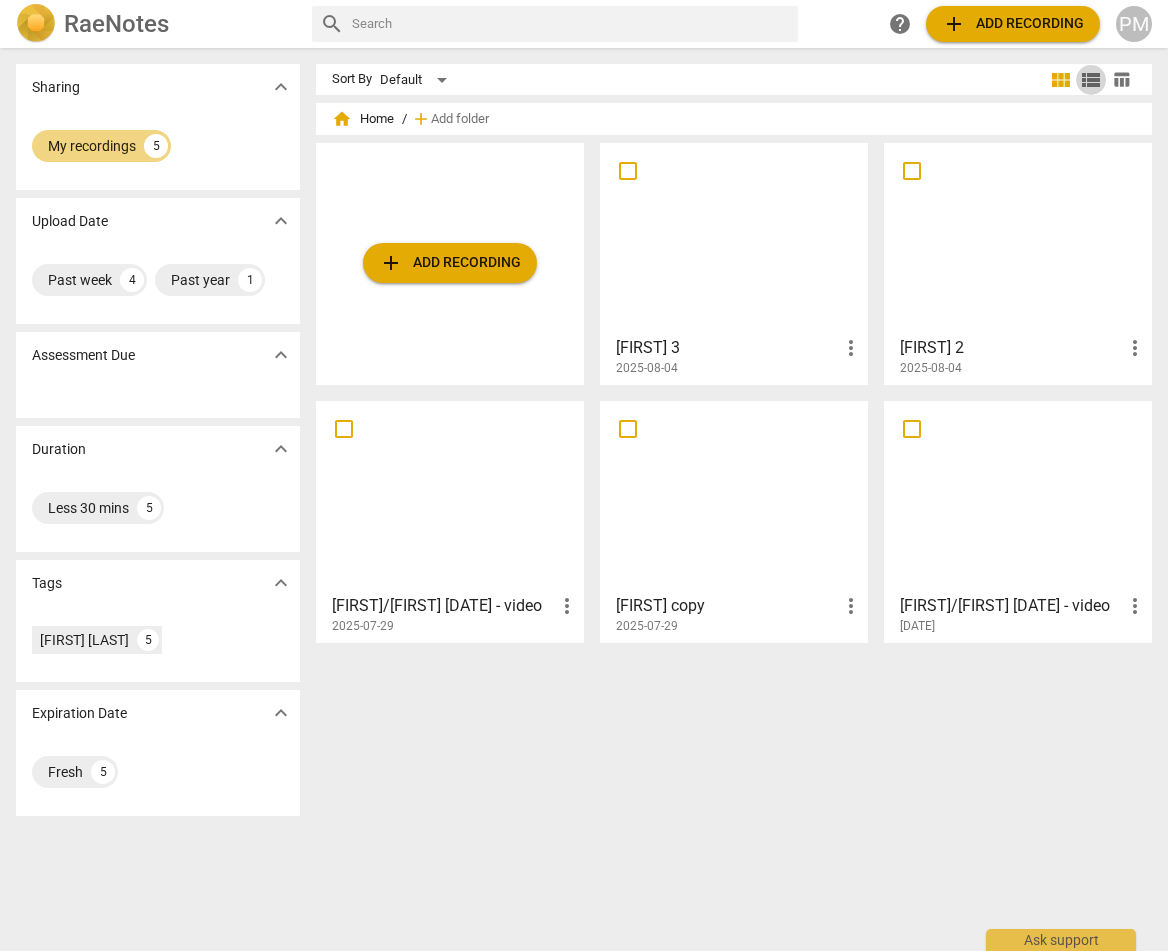 click on "view_list" at bounding box center [1091, 80] 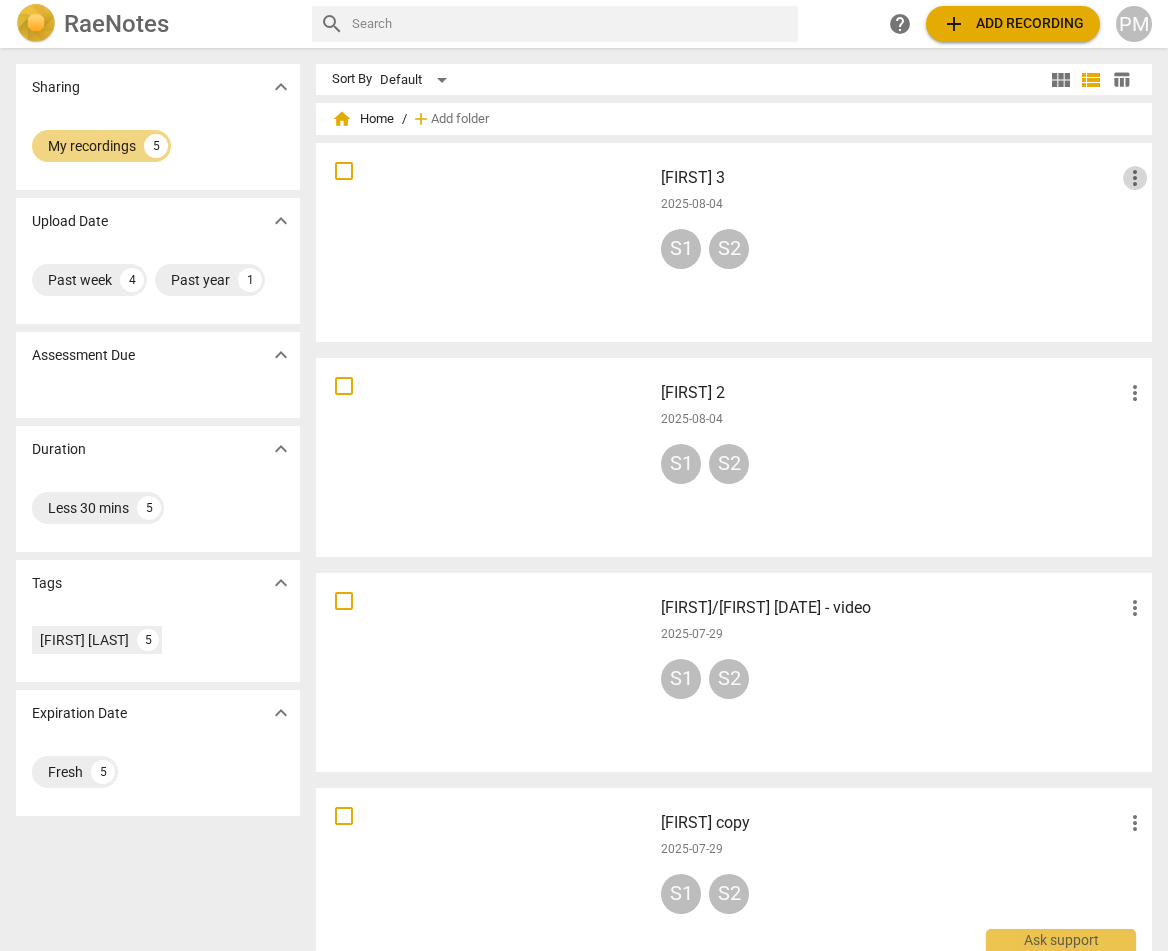 click on "more_vert" at bounding box center [1135, 178] 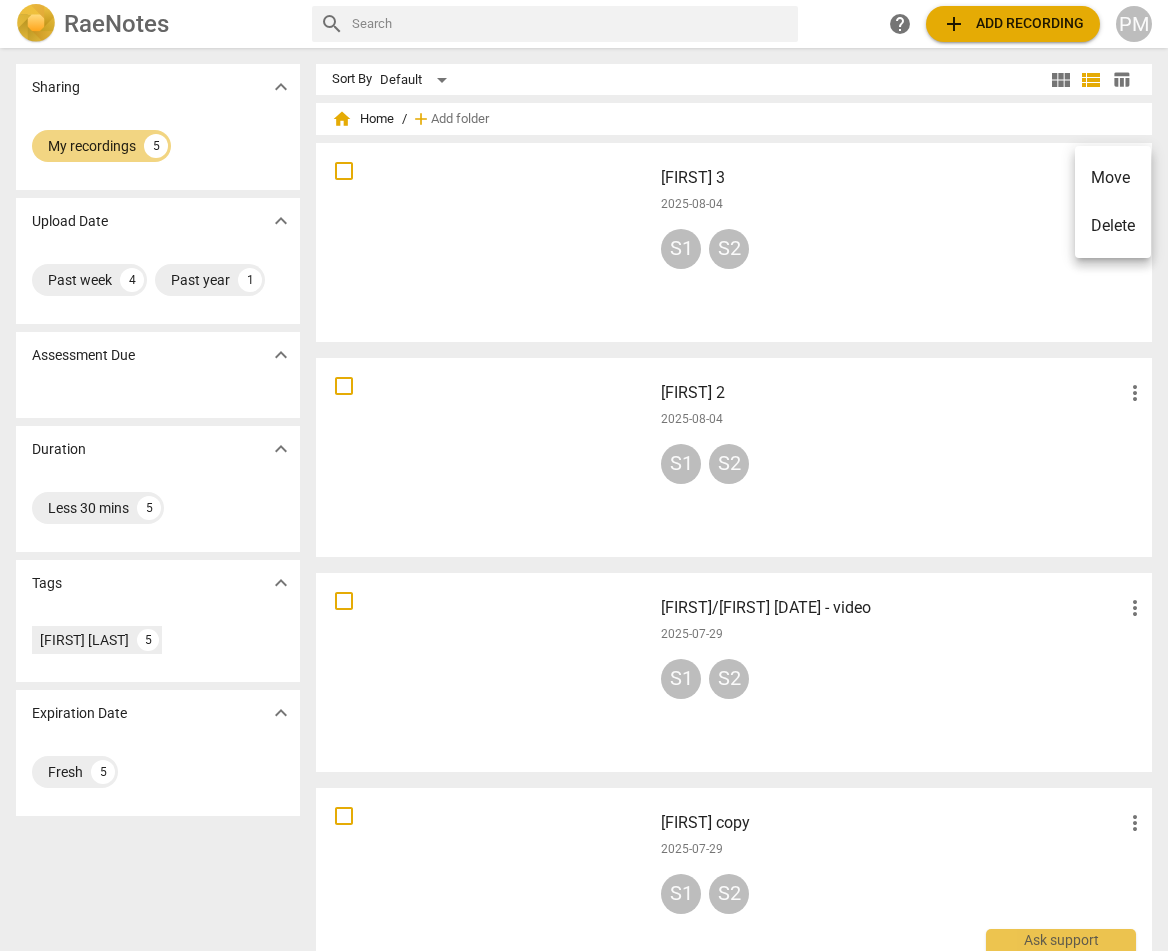 click on "Move" at bounding box center (1113, 178) 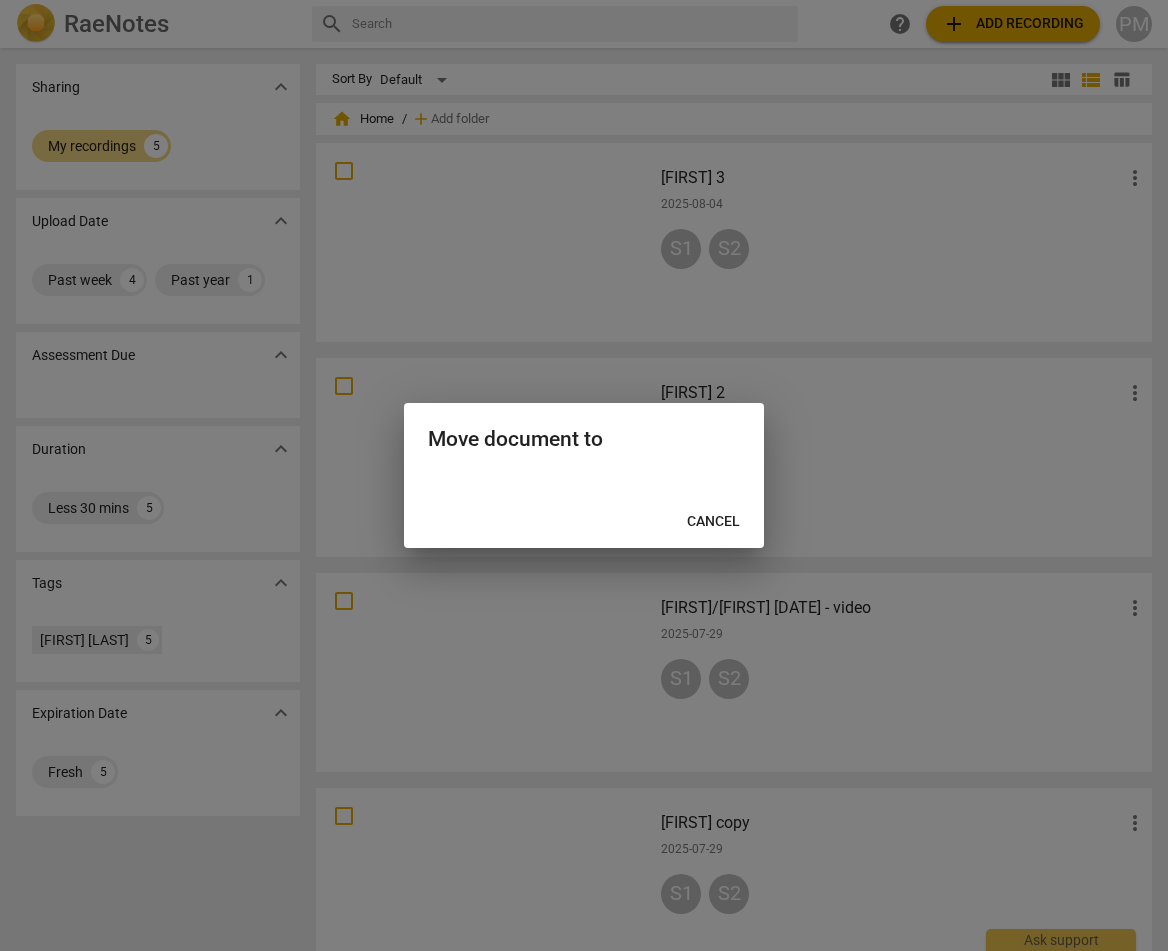click on "Move document to" at bounding box center (584, 437) 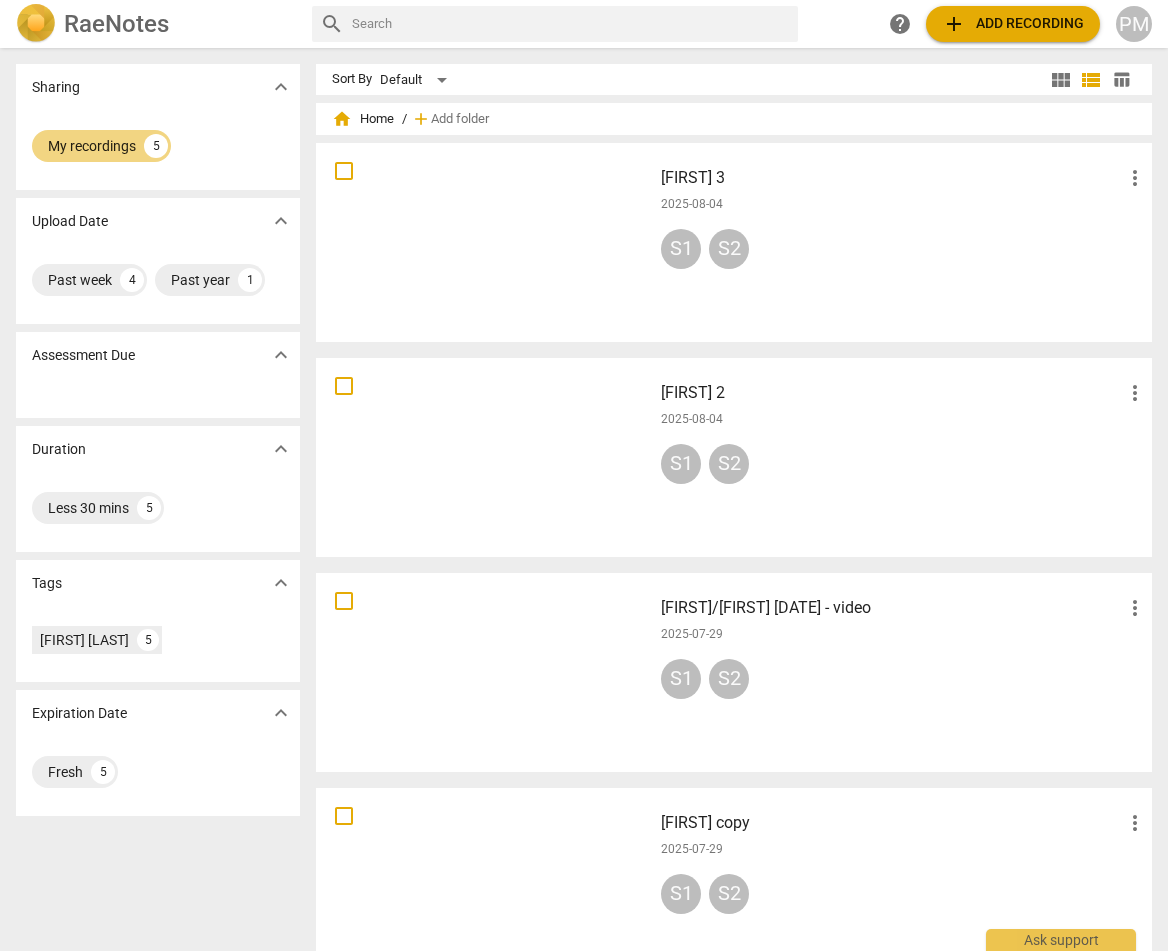 scroll, scrollTop: 0, scrollLeft: 0, axis: both 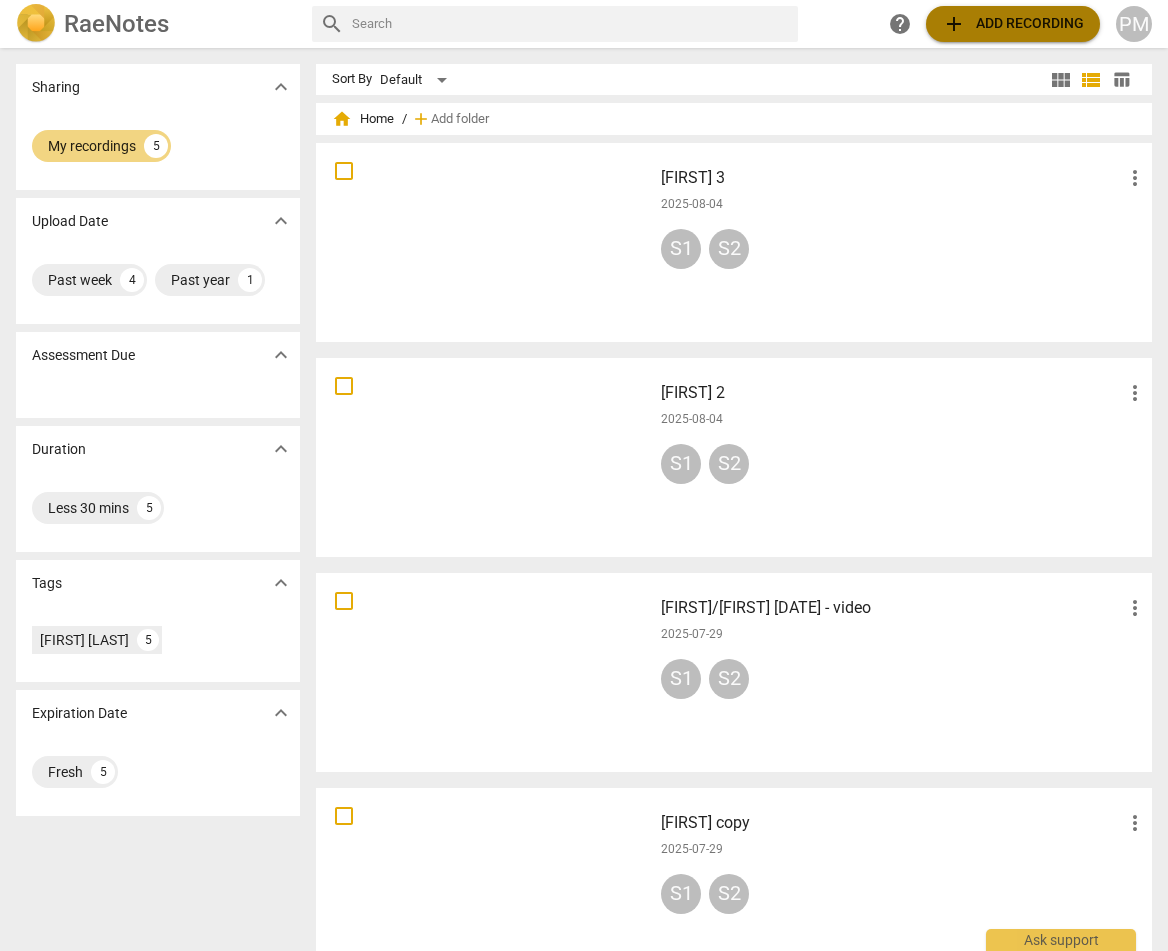 click on "add   Add recording" at bounding box center [1013, 24] 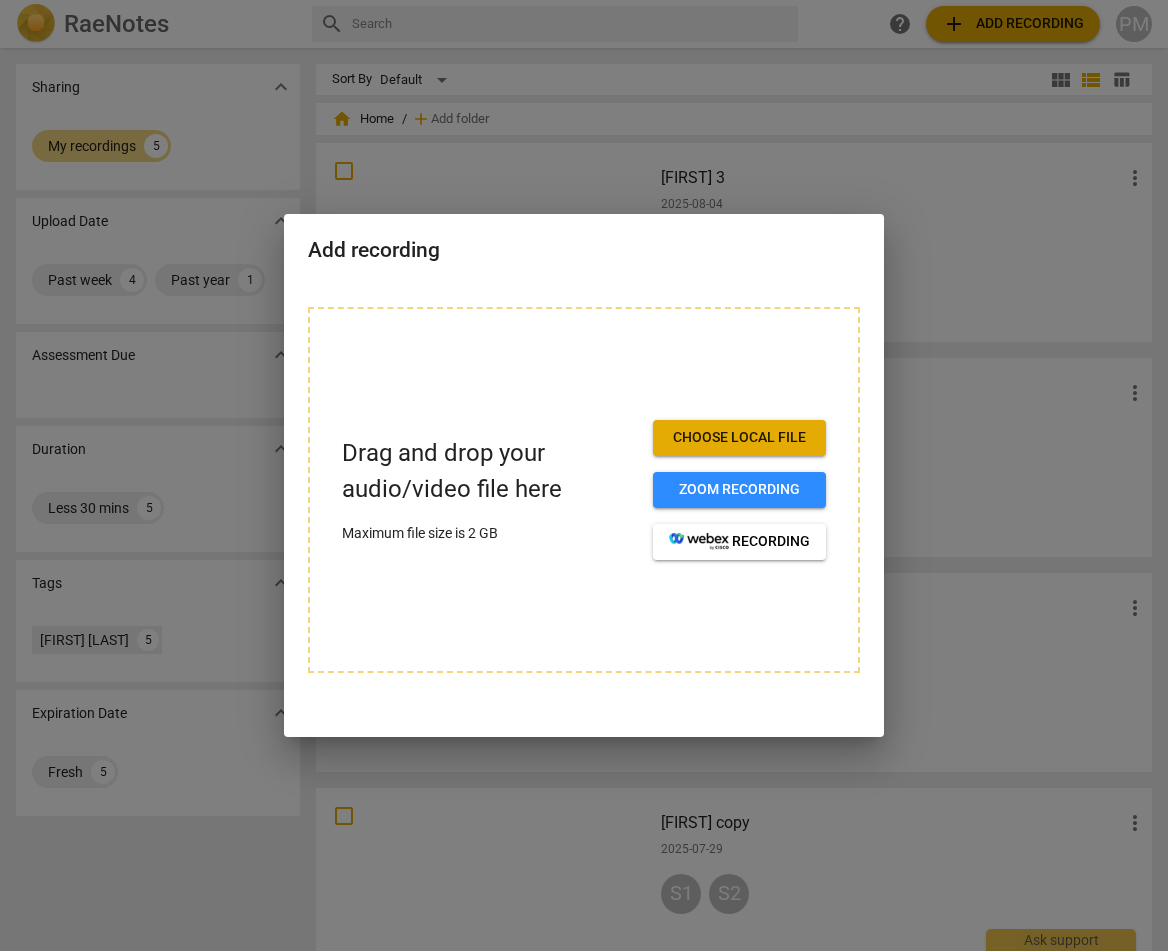 click at bounding box center (584, 475) 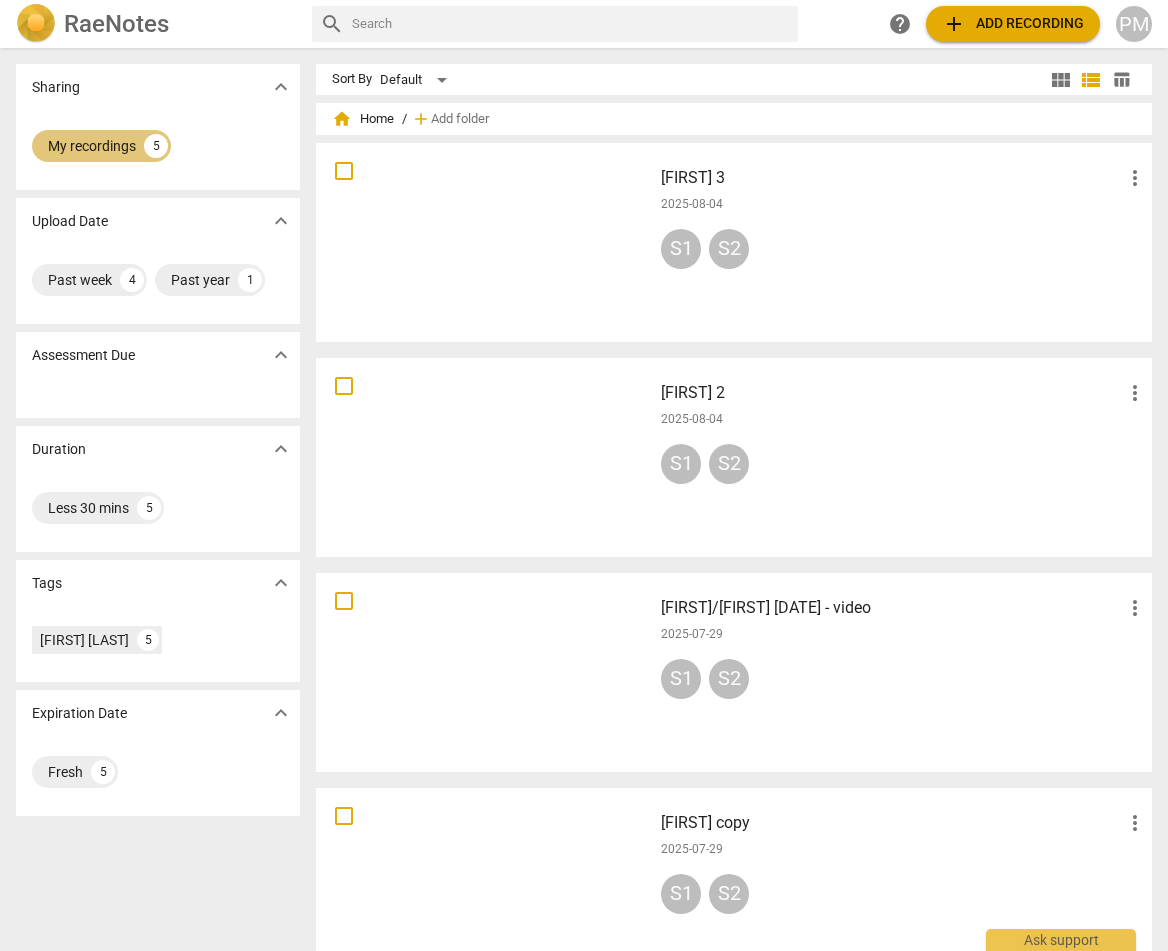 click on "My recordings" at bounding box center [92, 146] 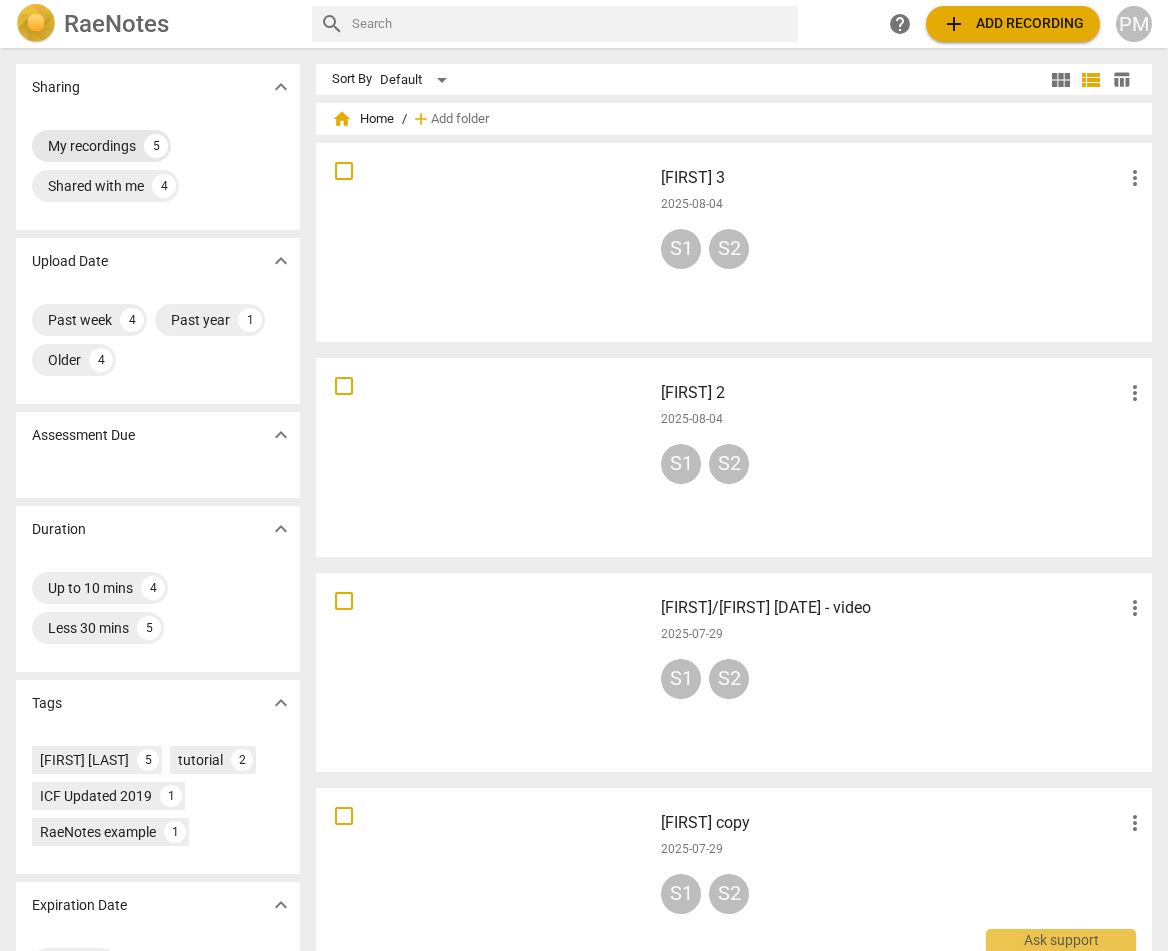 click on "My recordings" at bounding box center (92, 146) 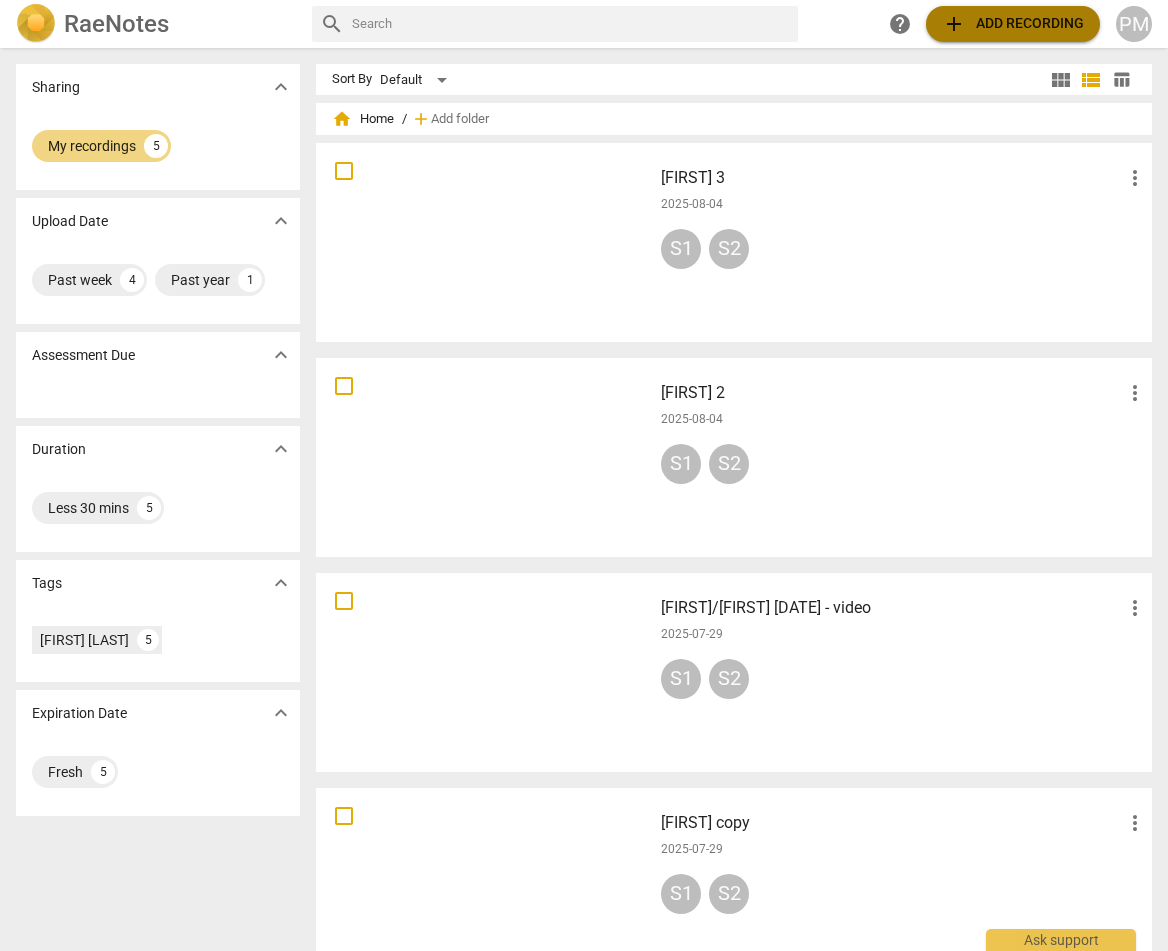 click on "add   Add recording" at bounding box center [1013, 24] 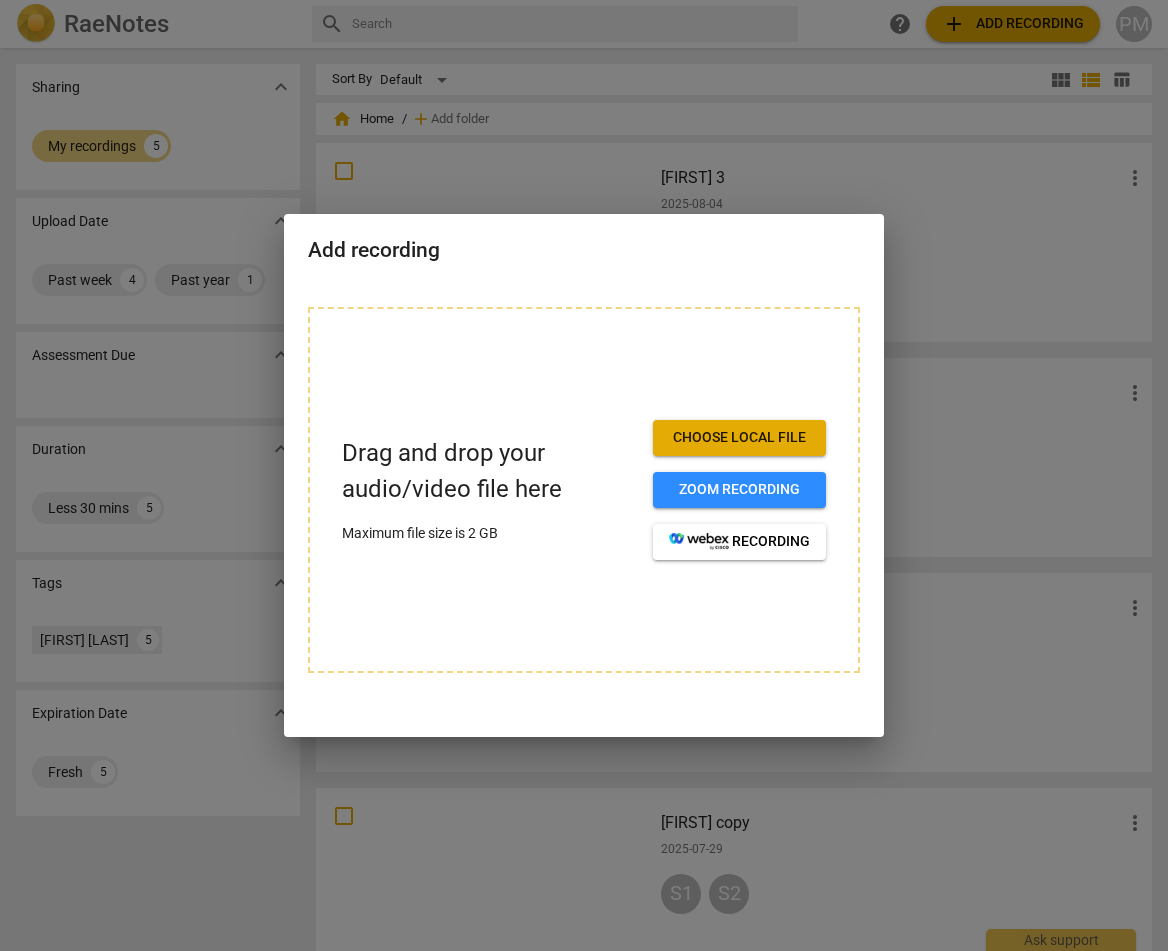 click at bounding box center (584, 475) 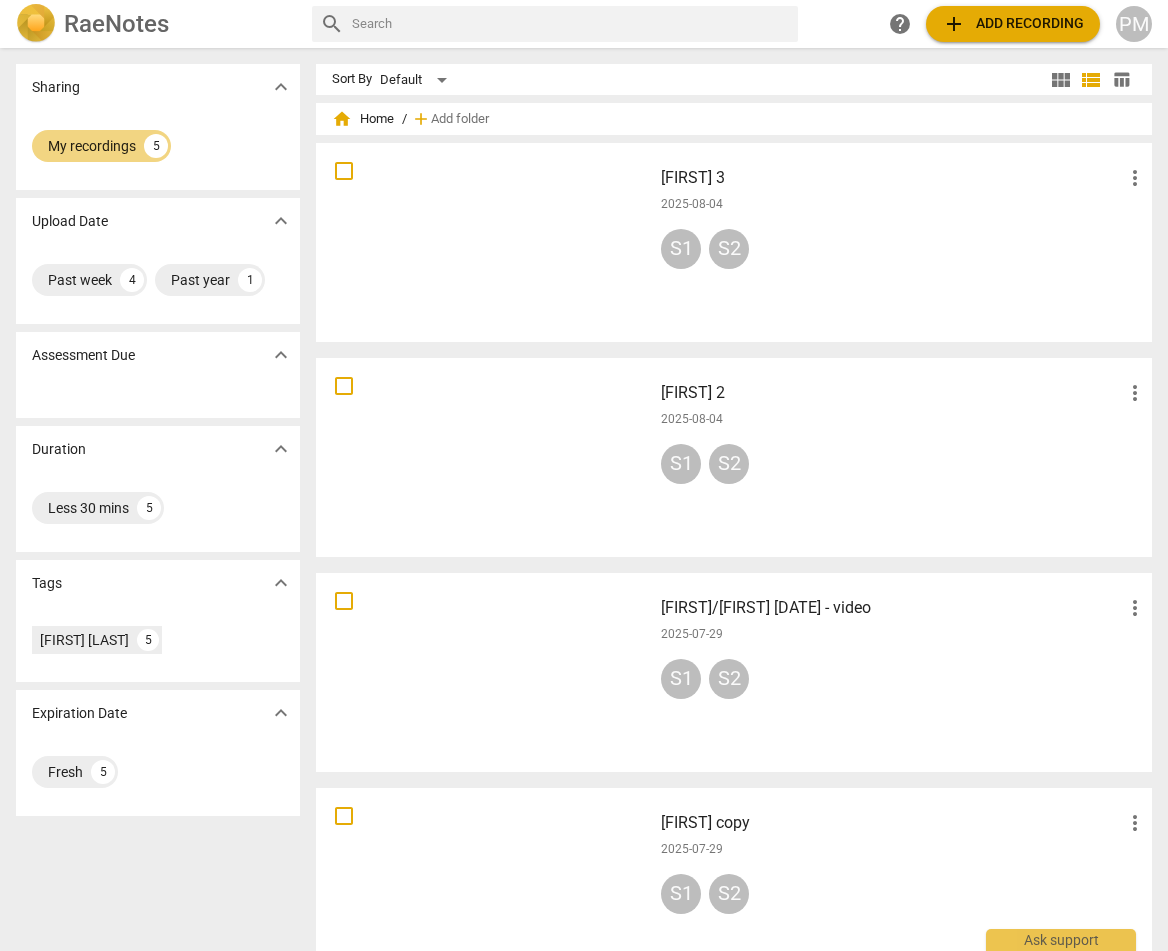 click on "PM" at bounding box center [1134, 24] 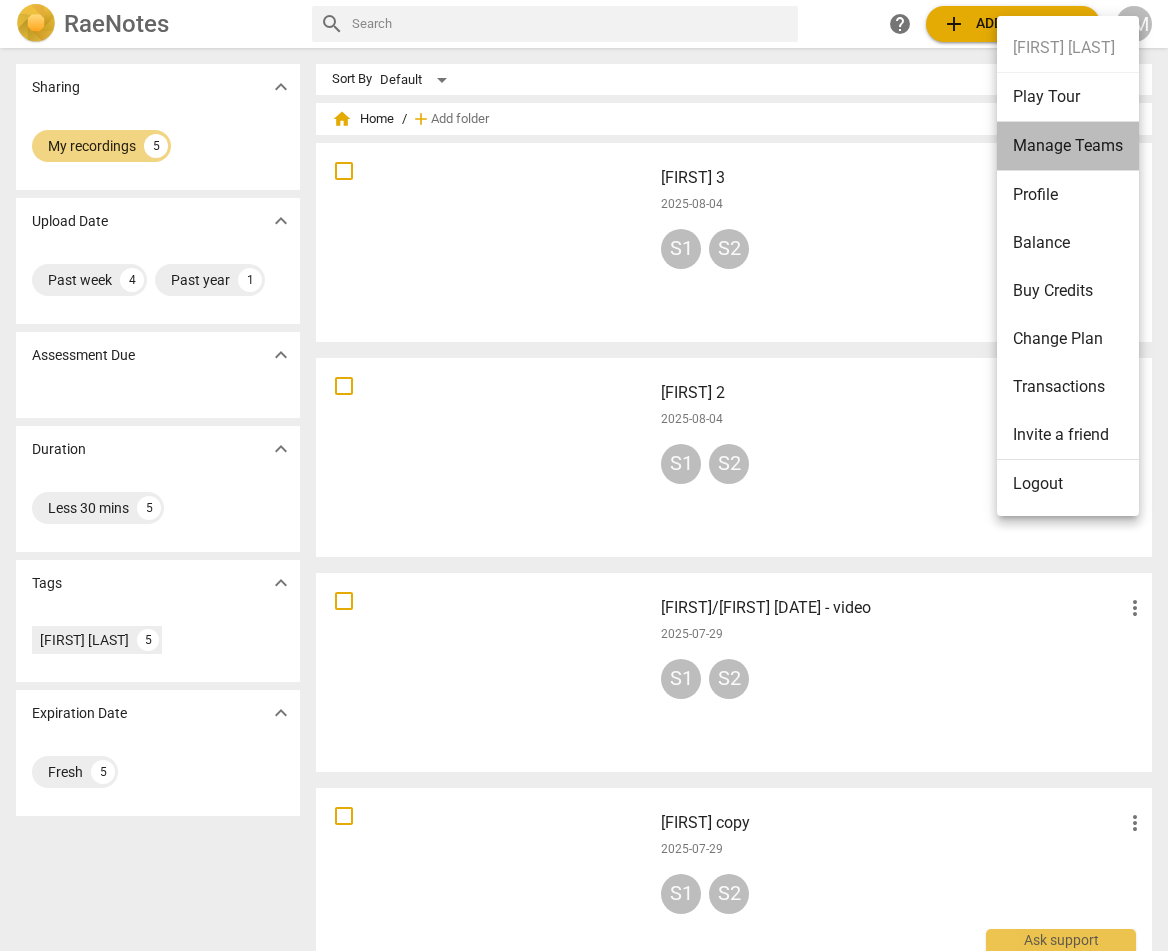 click on "Manage Teams" at bounding box center (1068, 146) 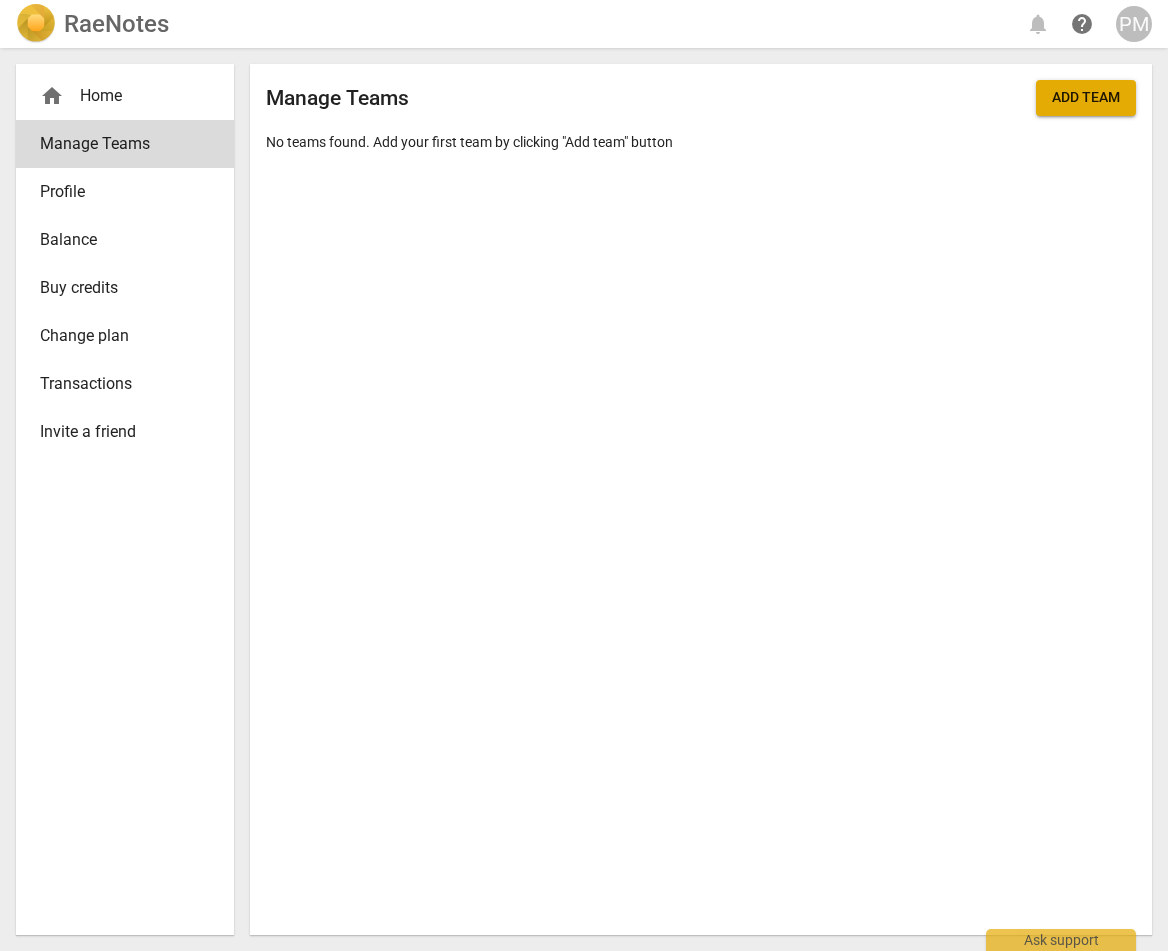 click on "RaeNotes" at bounding box center [116, 24] 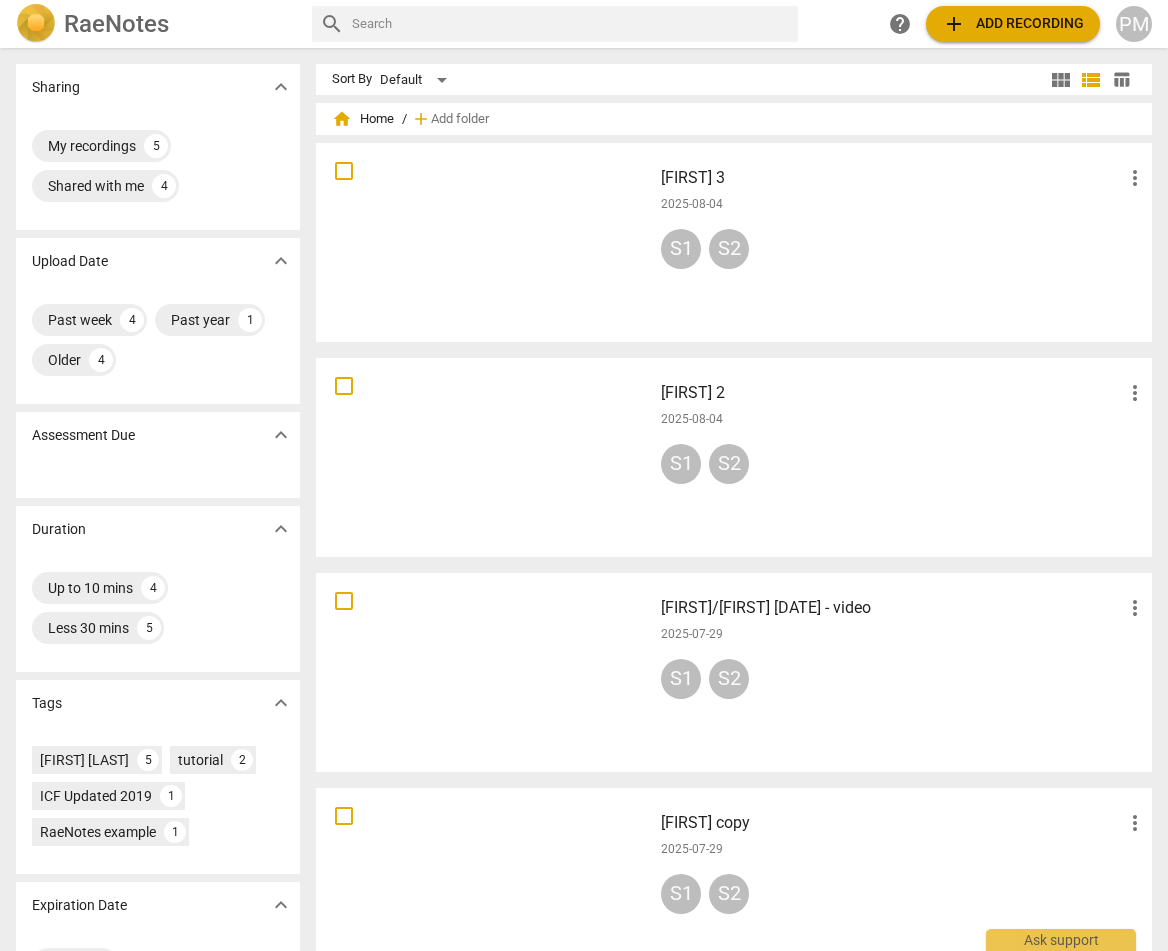 click at bounding box center [484, 242] 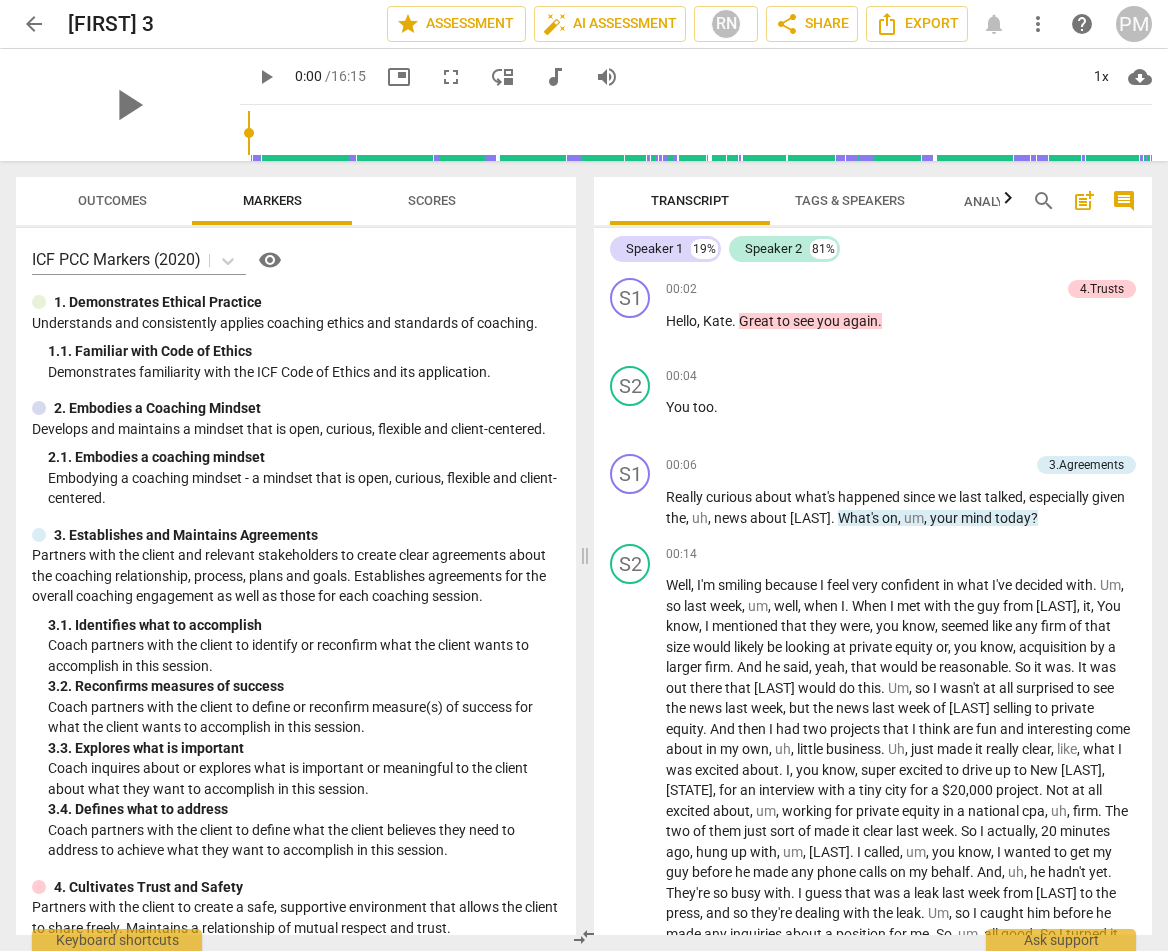 scroll, scrollTop: 0, scrollLeft: 0, axis: both 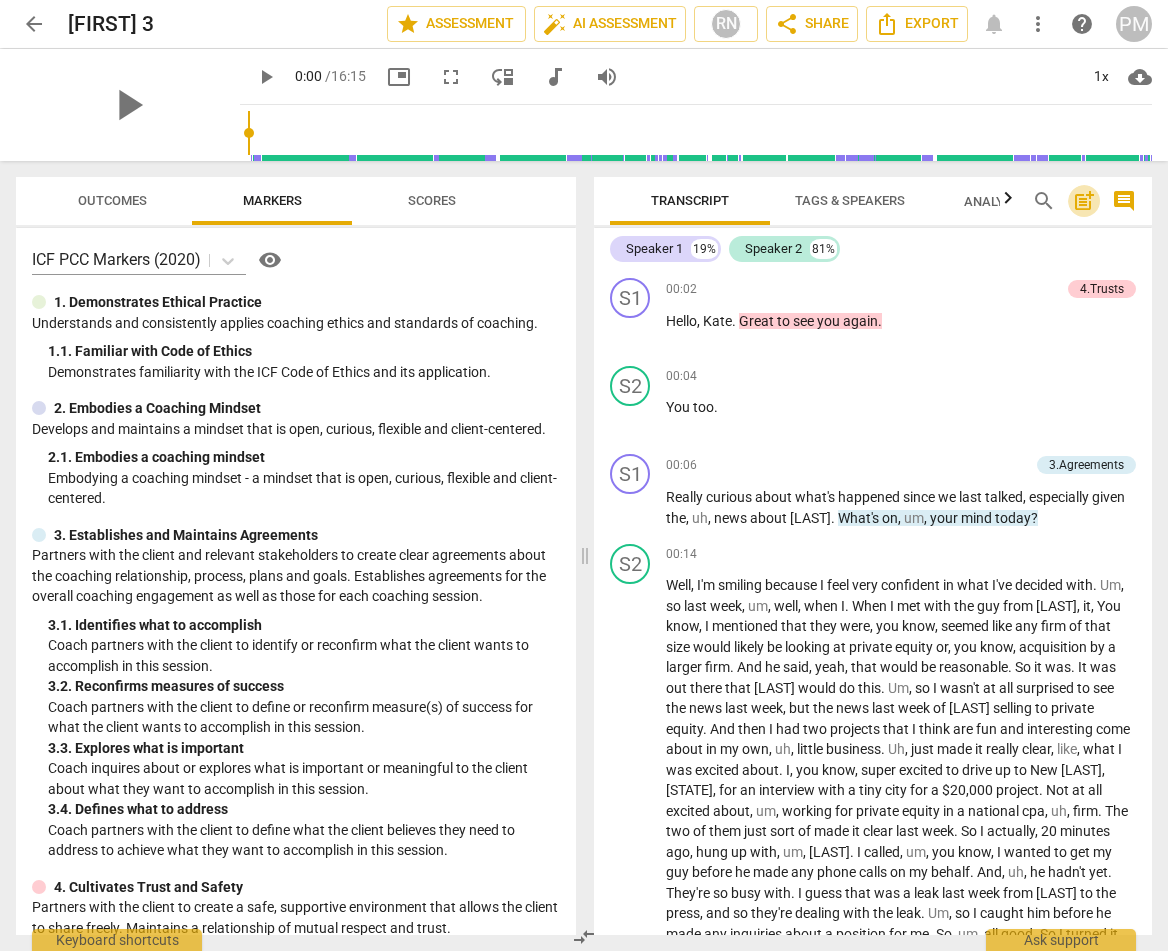 click on "post_add" at bounding box center (1084, 201) 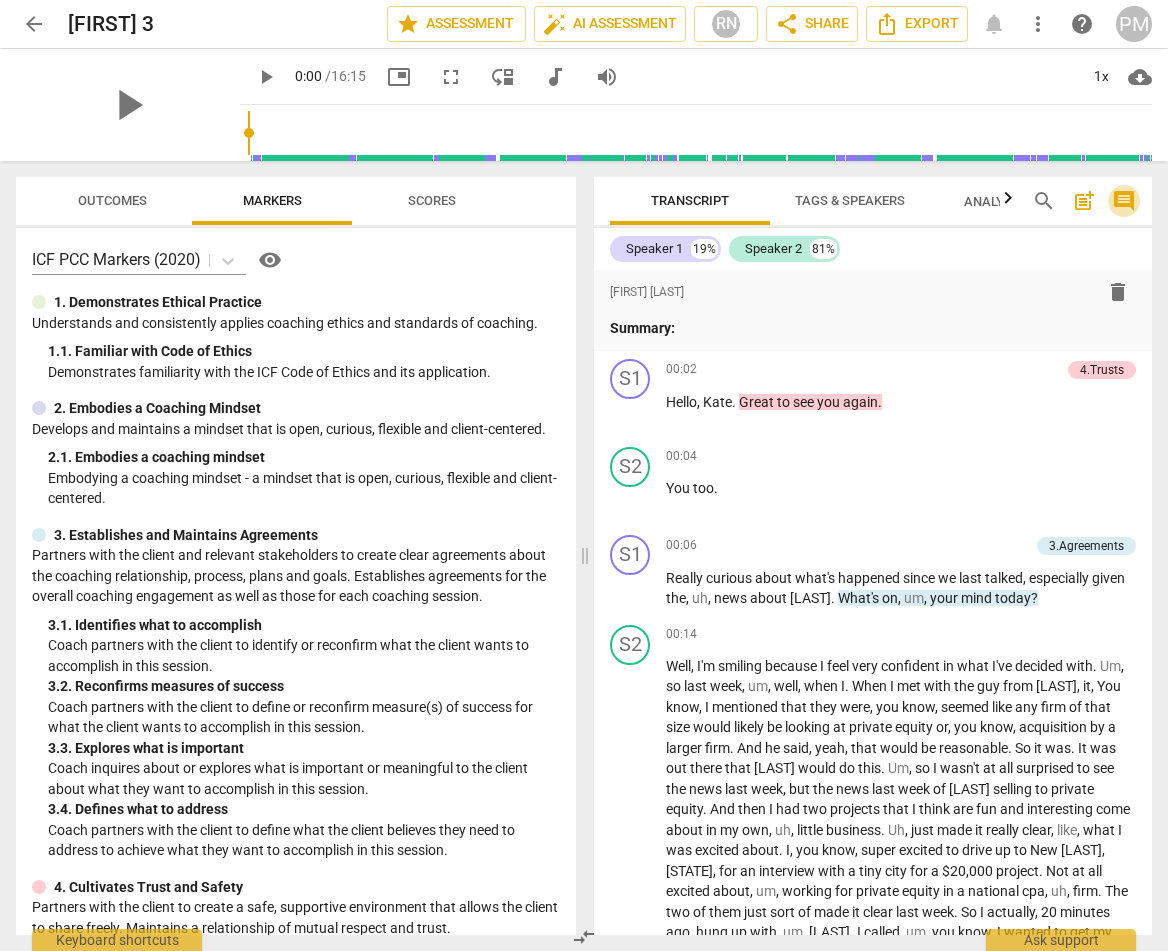 click on "comment" at bounding box center [1124, 201] 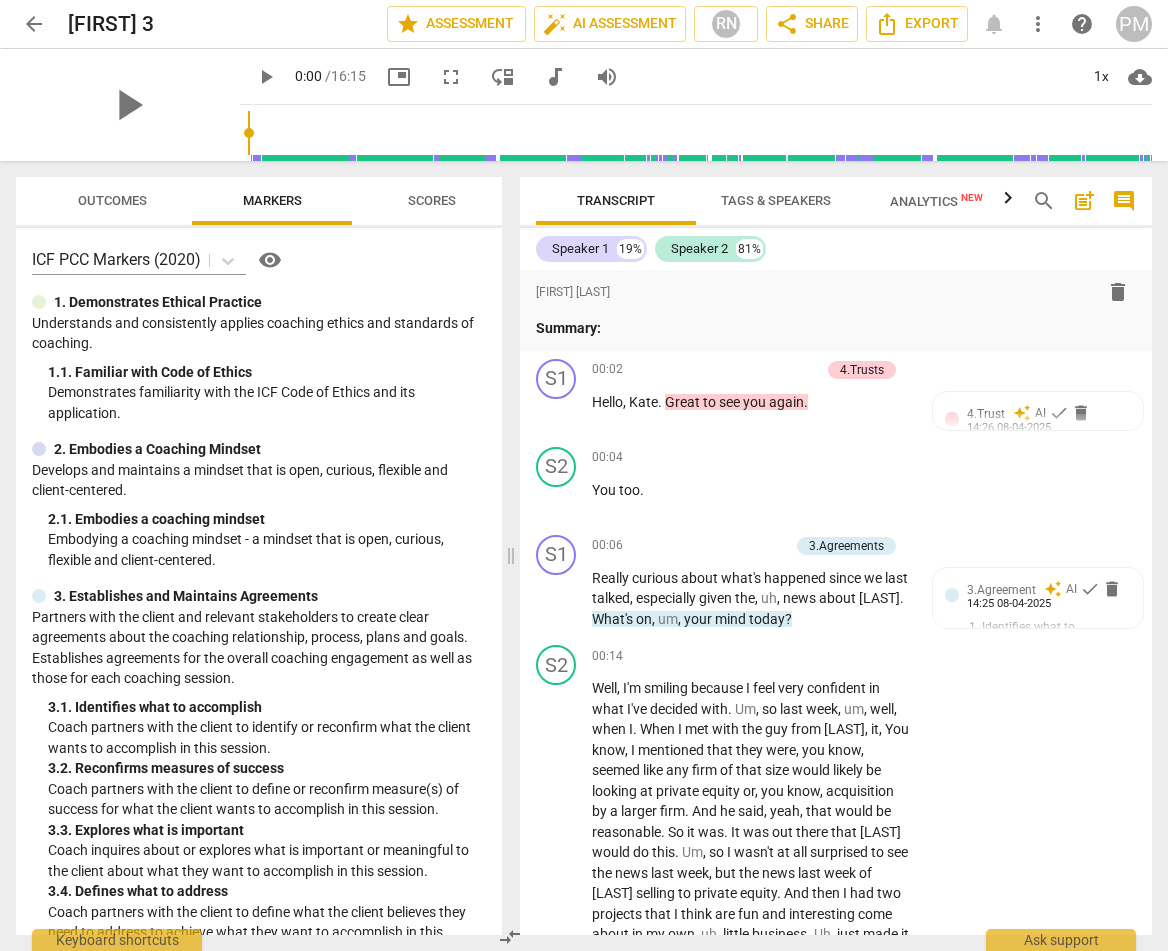 click on "Outcomes" at bounding box center [112, 200] 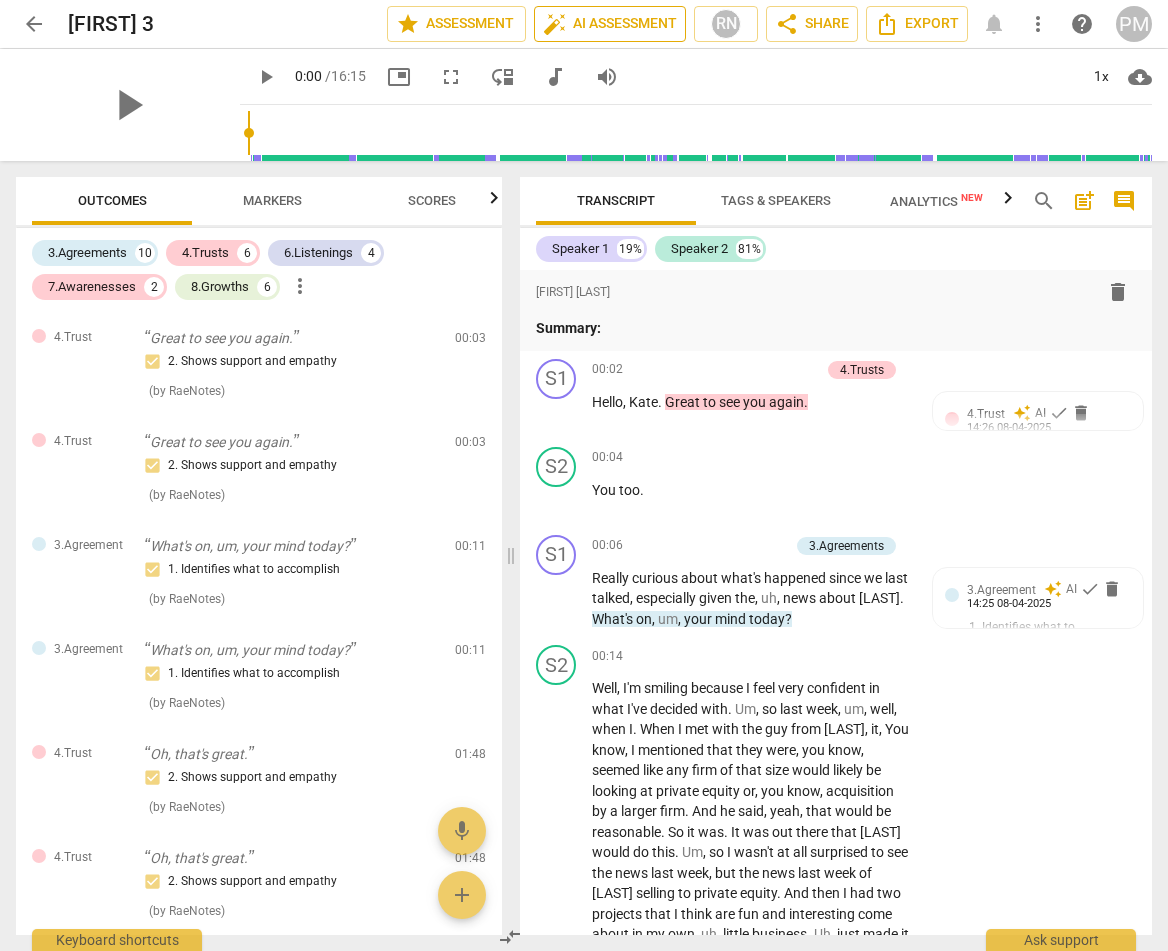click on "auto_fix_high    AI Assessment" at bounding box center (610, 24) 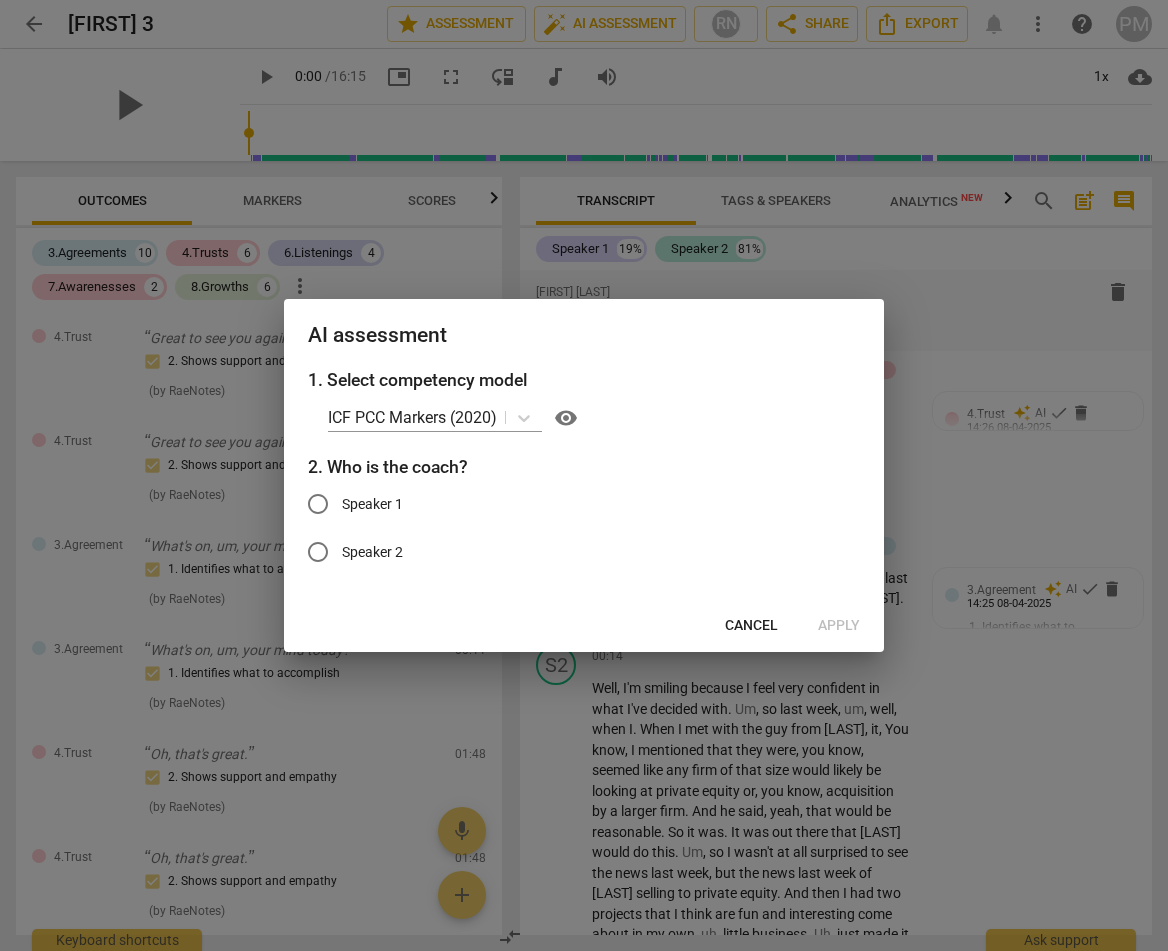 click on "Cancel" at bounding box center (751, 626) 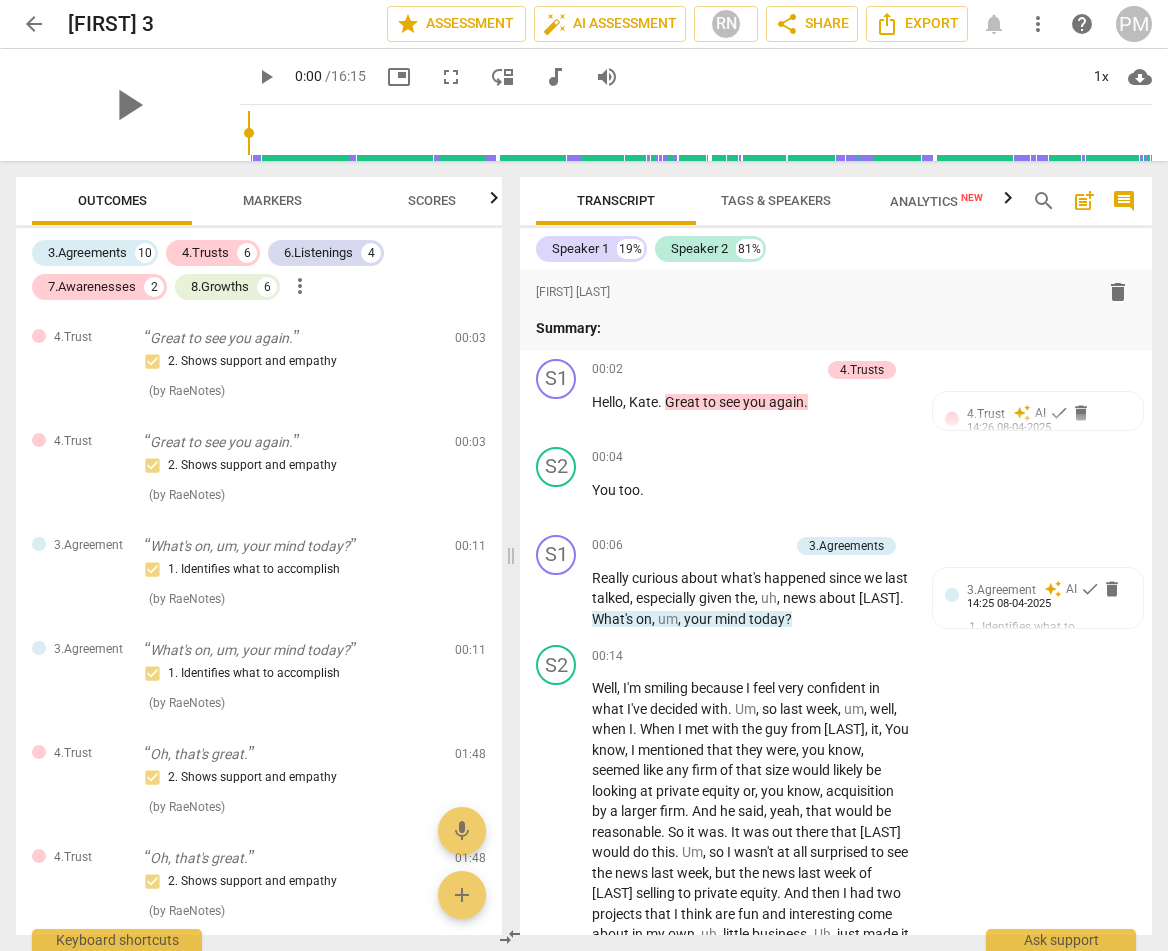 click on "more_vert" at bounding box center [1038, 24] 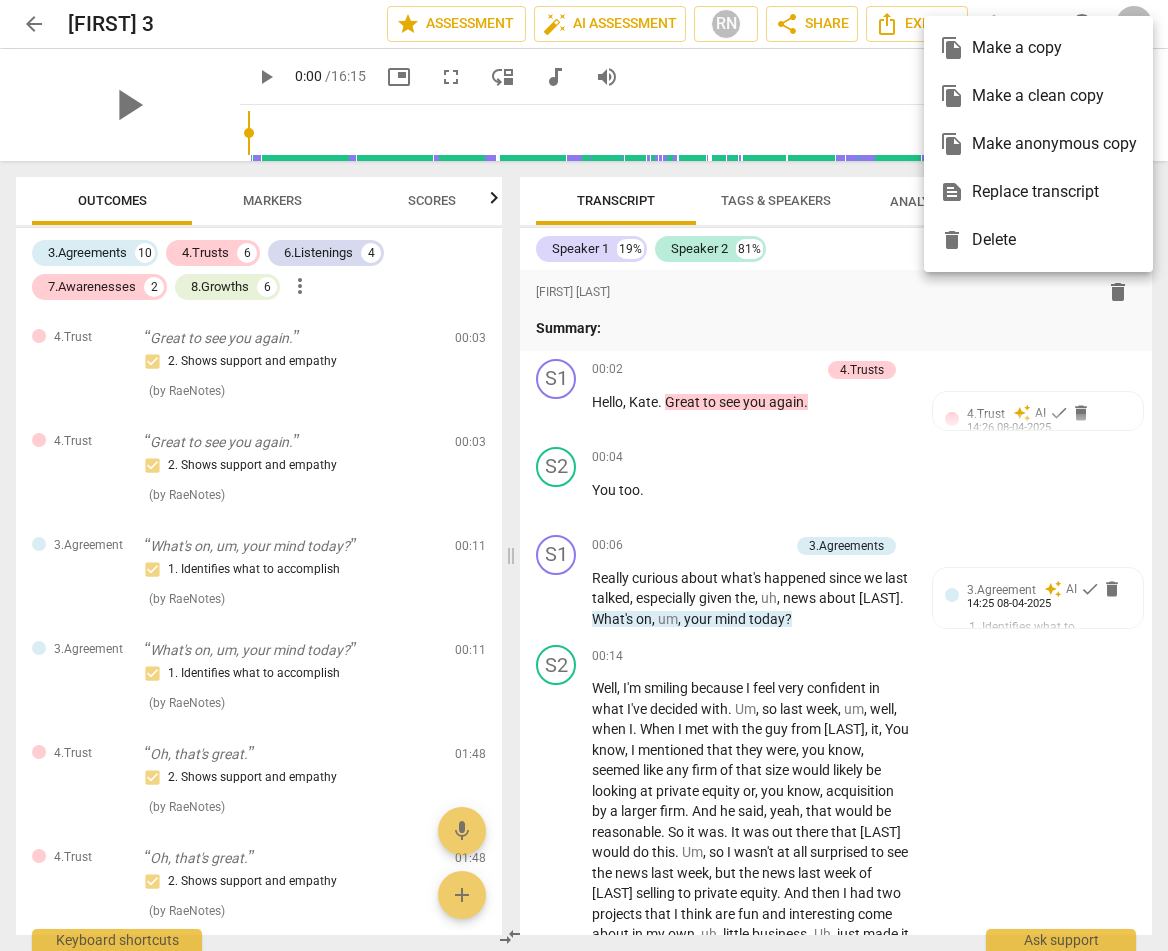 click at bounding box center [584, 475] 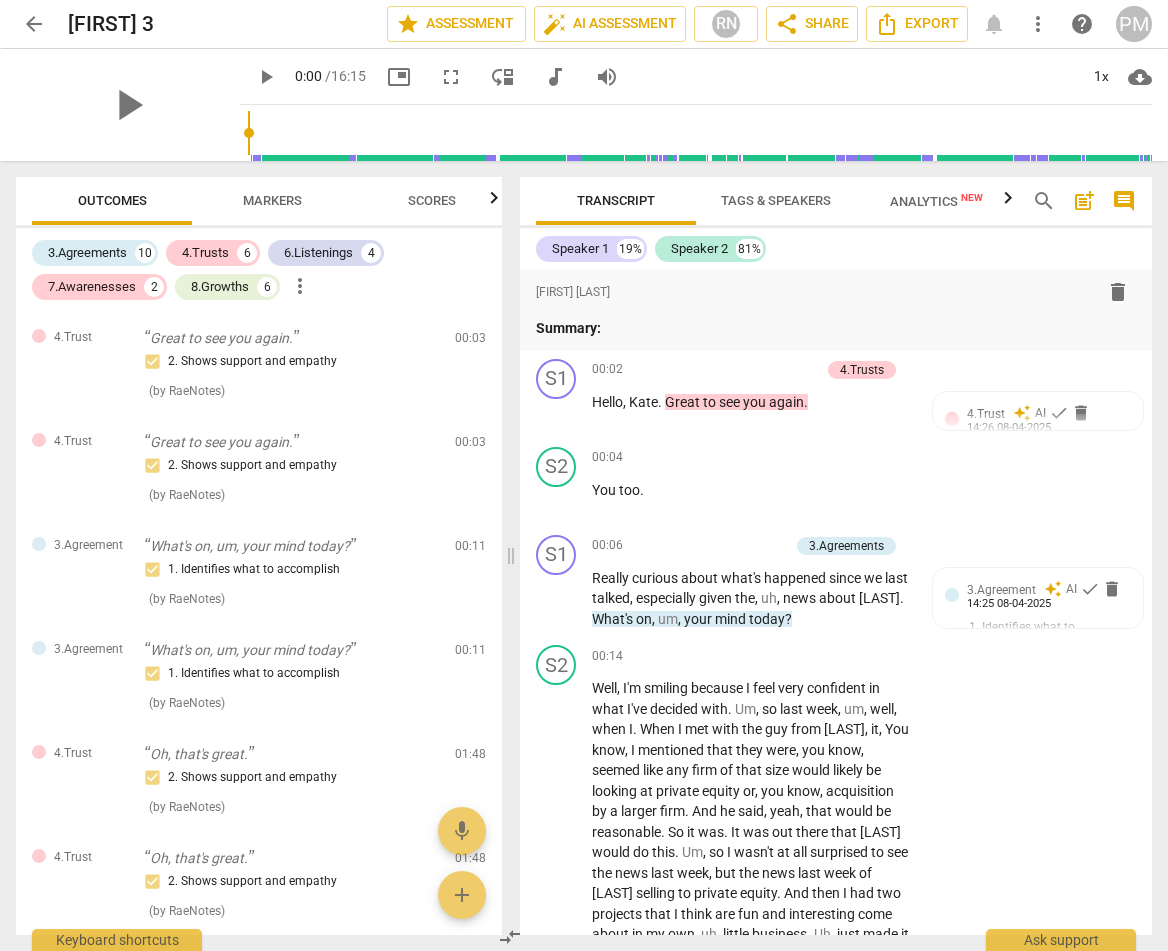 click on "arrow_back" at bounding box center (34, 24) 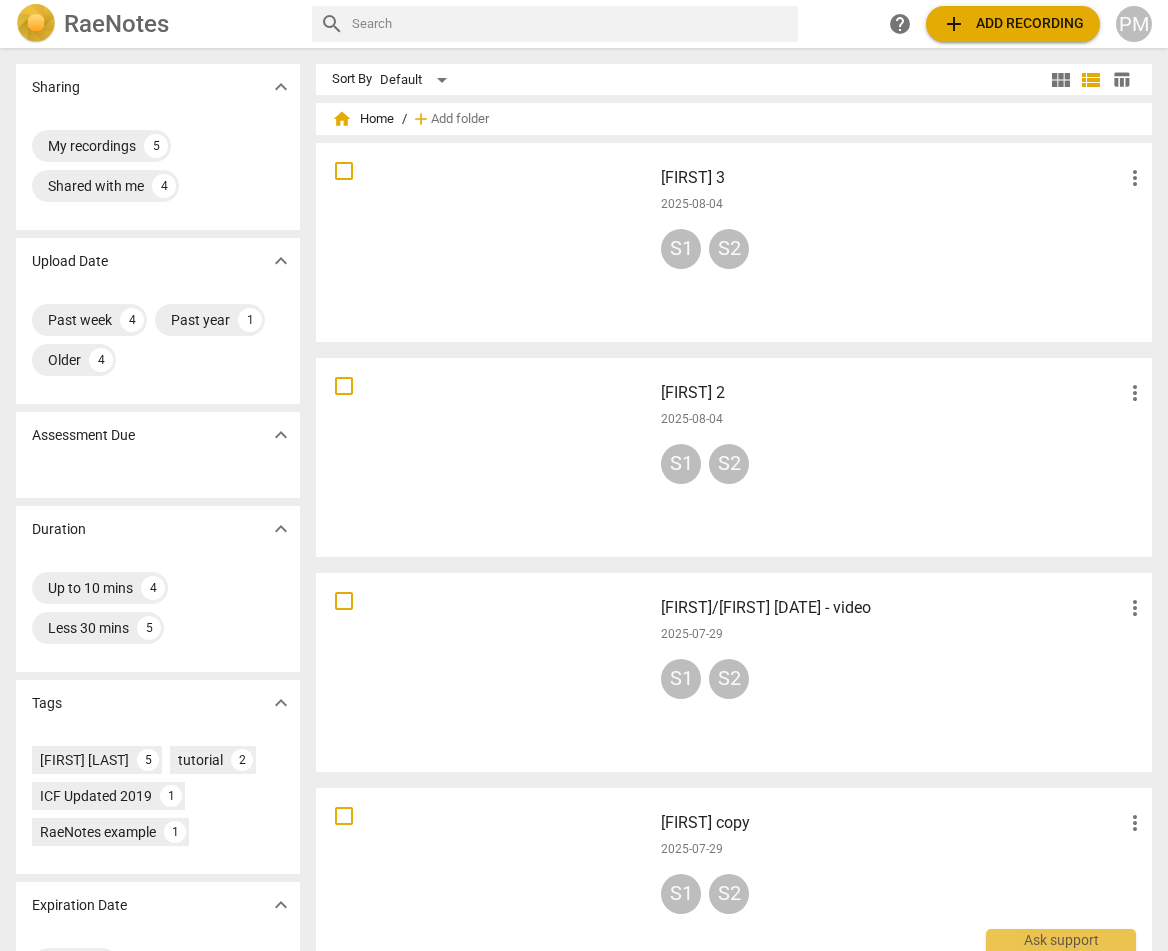 click at bounding box center [571, 24] 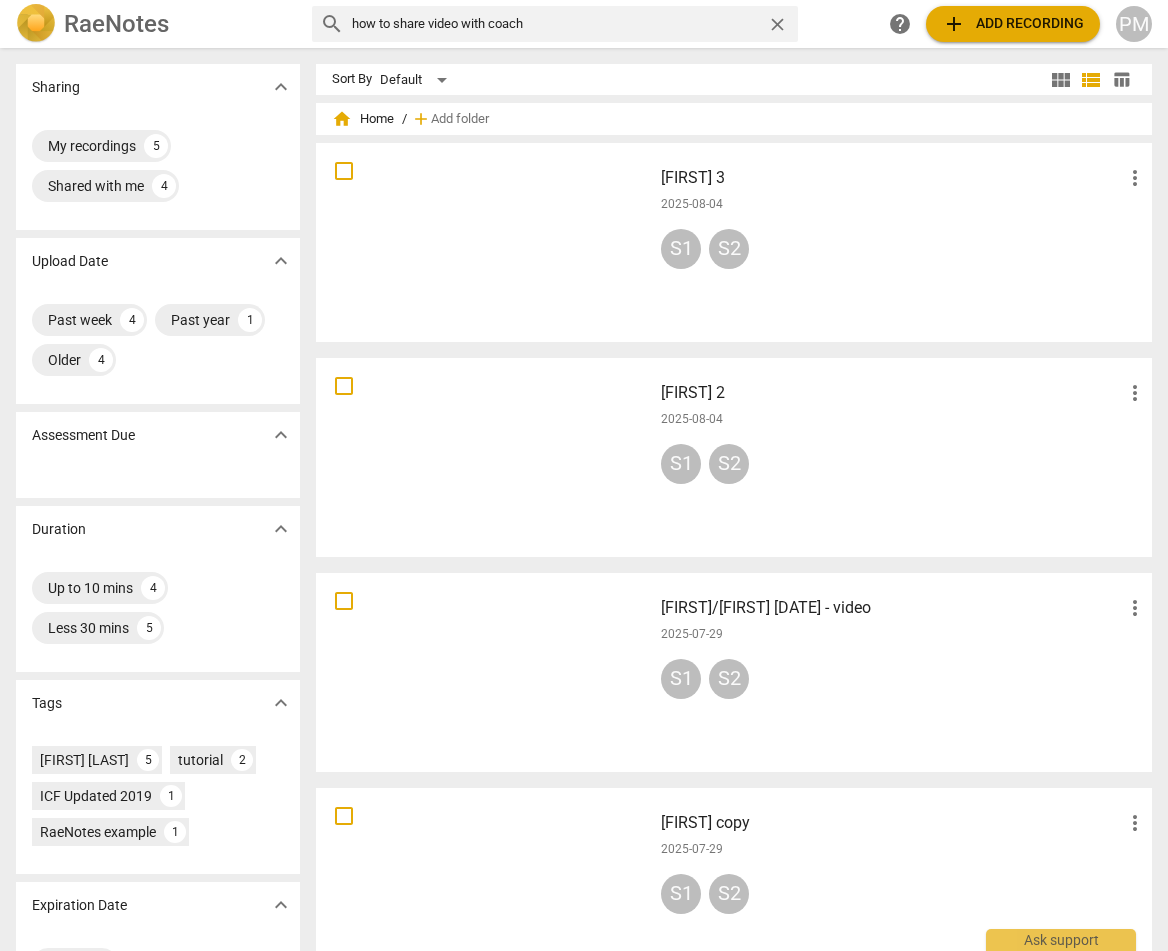 type on "how to share video with coach" 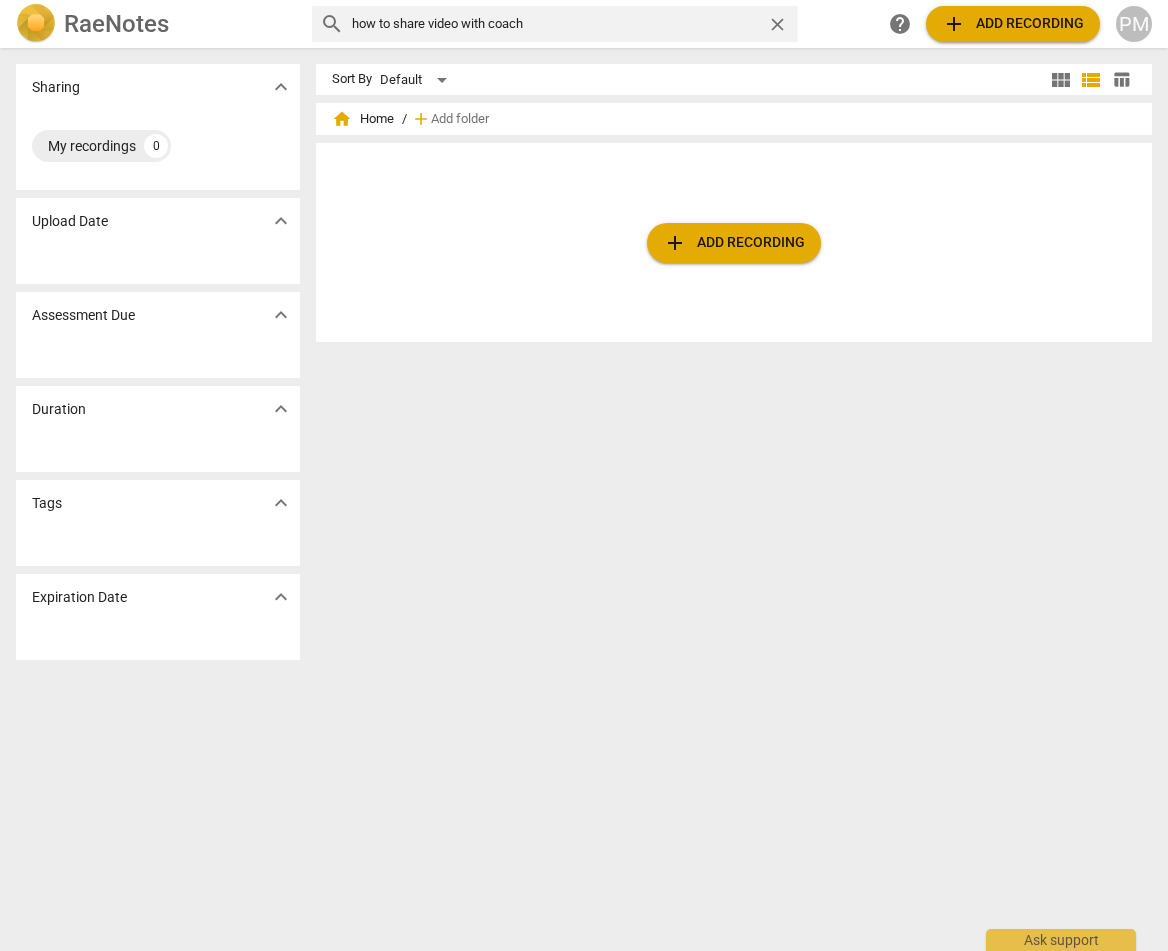 click on "add   Add recording" at bounding box center (734, 243) 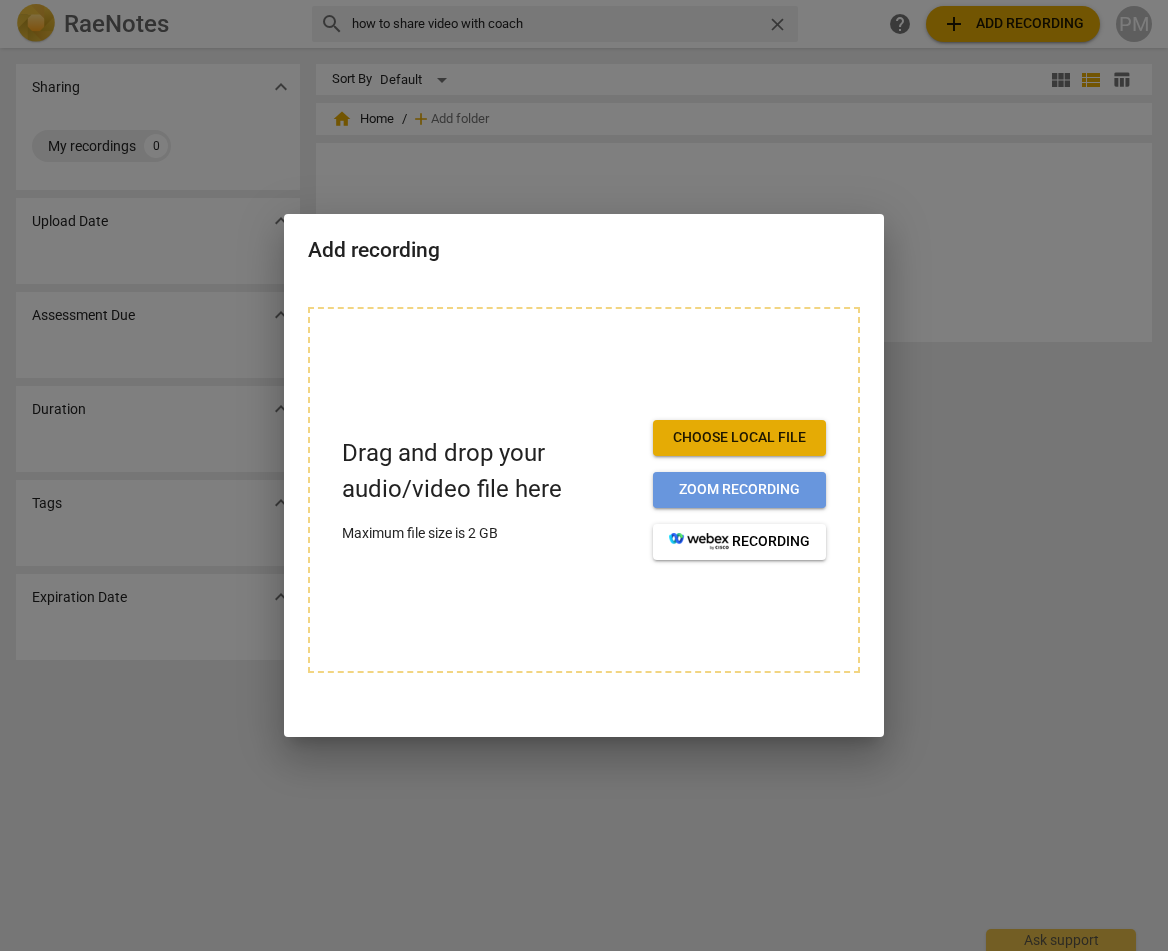 click on "Zoom recording" at bounding box center (739, 490) 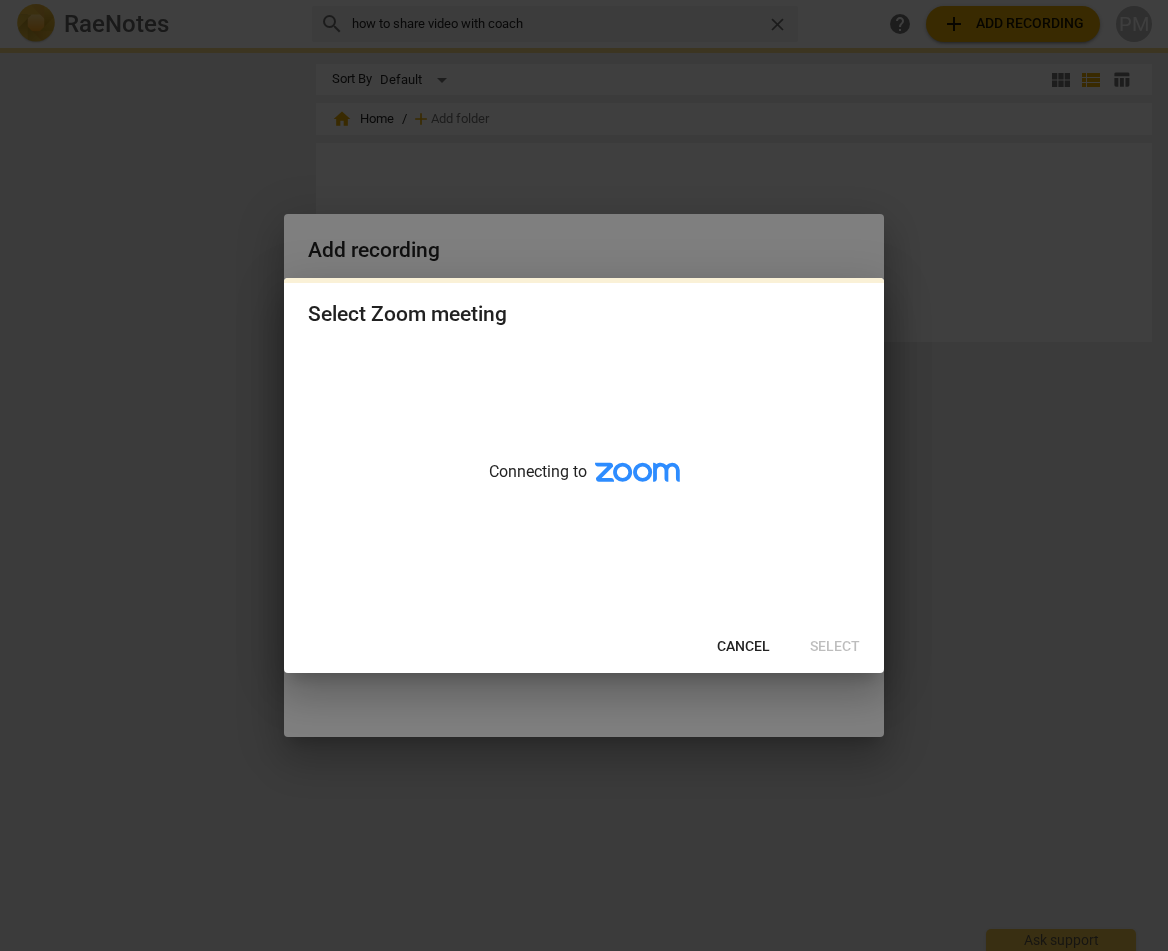 scroll, scrollTop: 0, scrollLeft: 0, axis: both 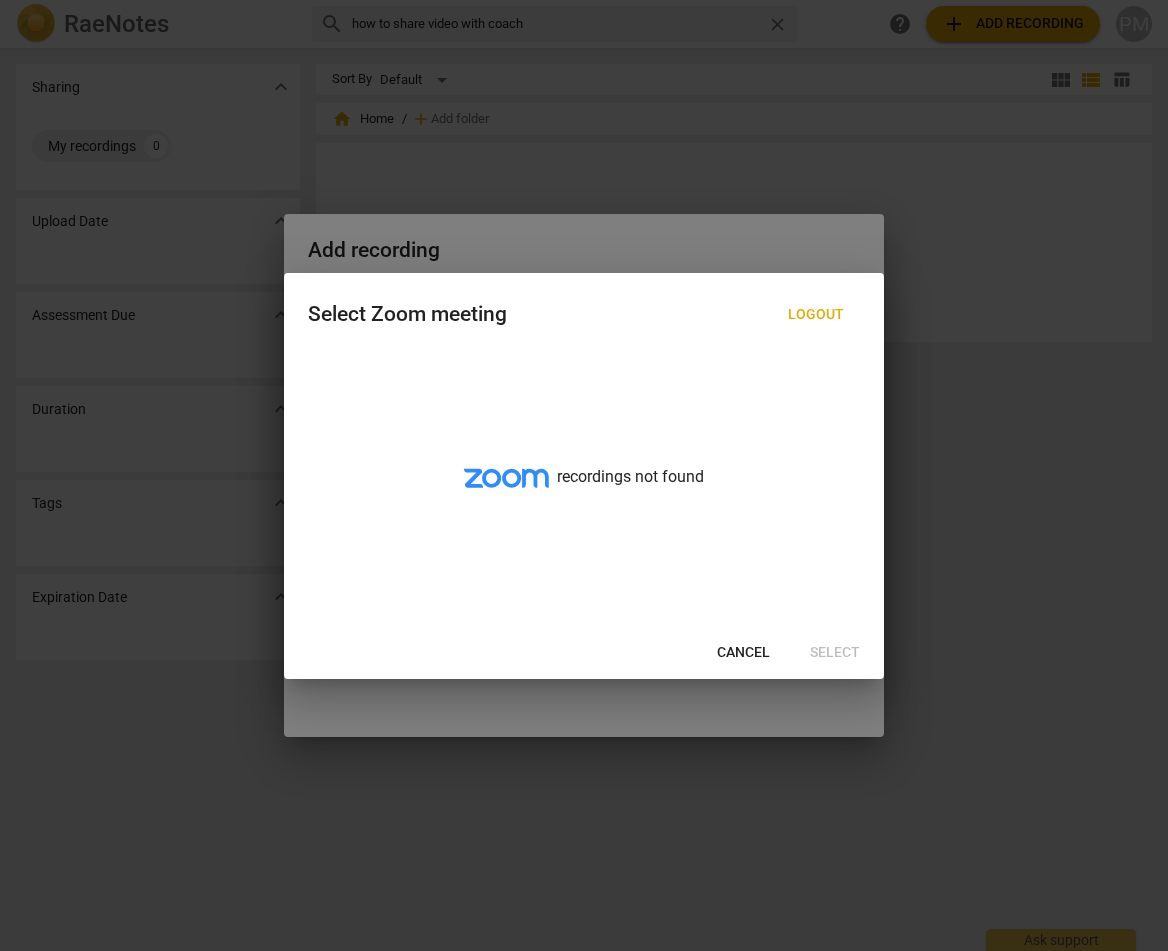 click on "Cancel" at bounding box center [743, 653] 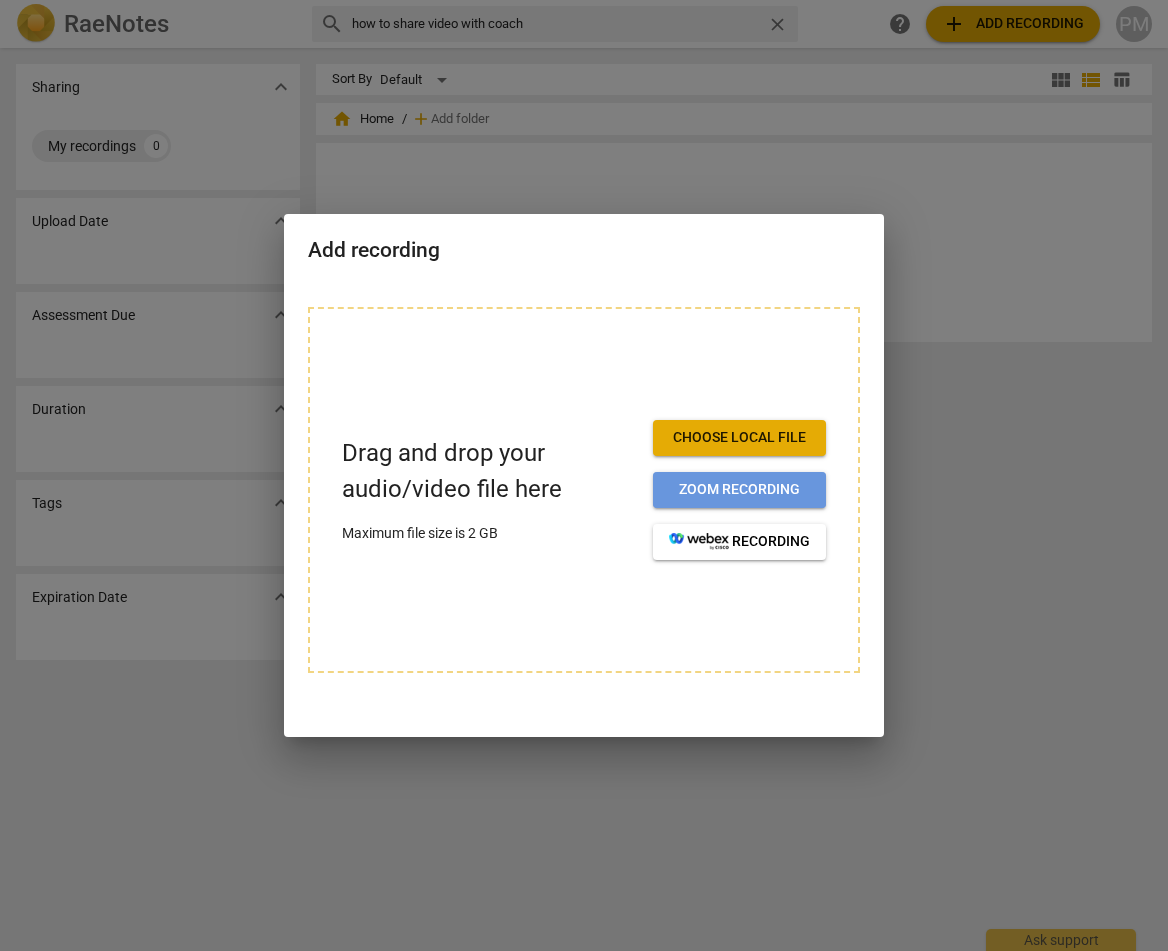 click on "Zoom recording" at bounding box center (739, 490) 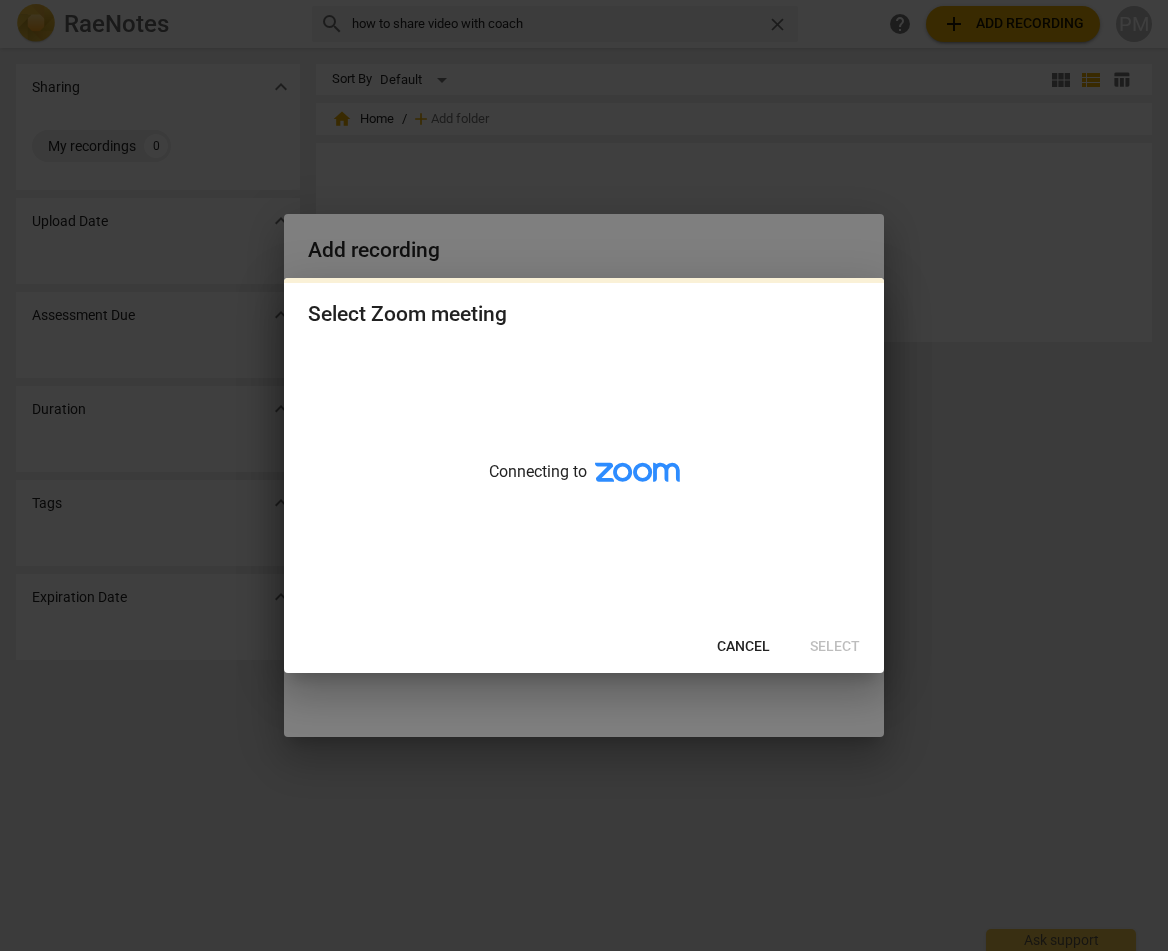click on "Cancel" at bounding box center (743, 647) 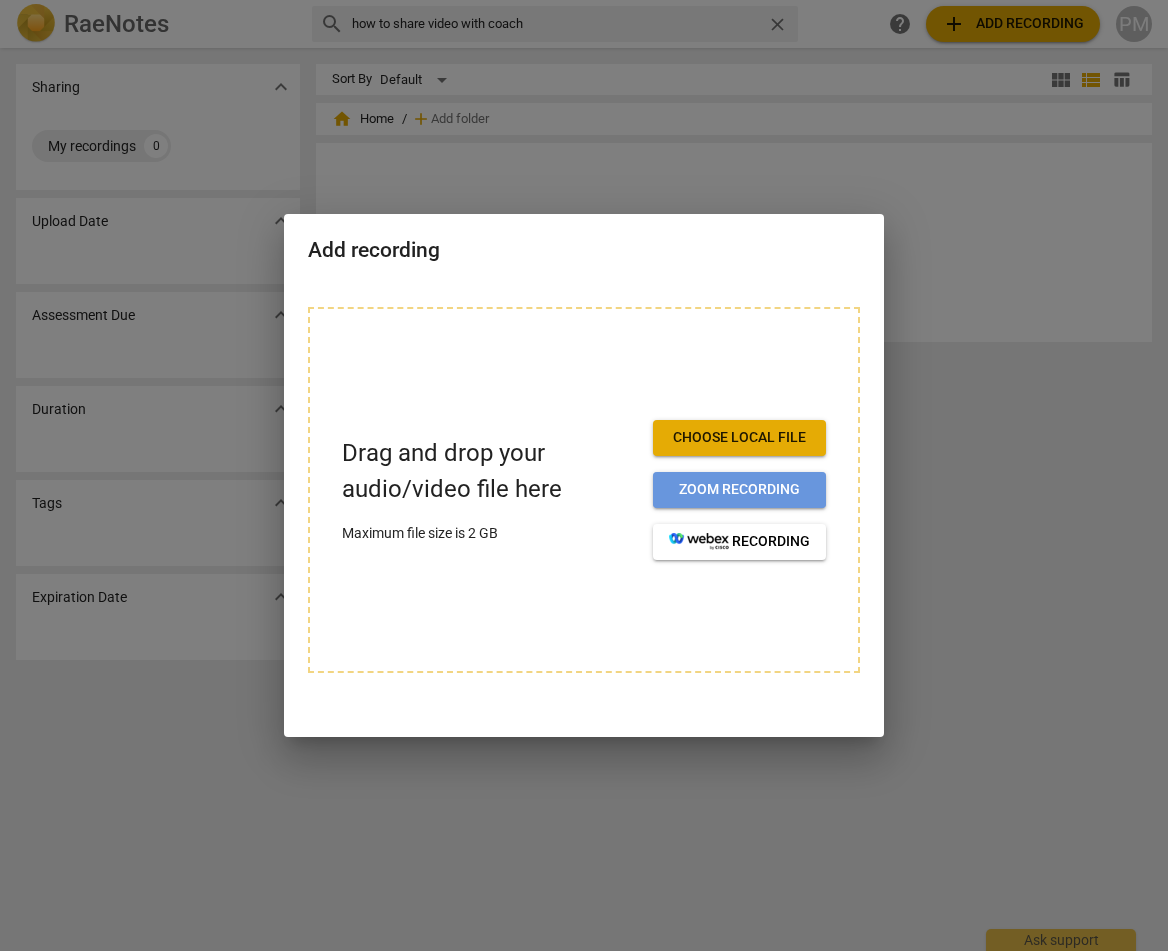 click on "Zoom recording" at bounding box center [739, 490] 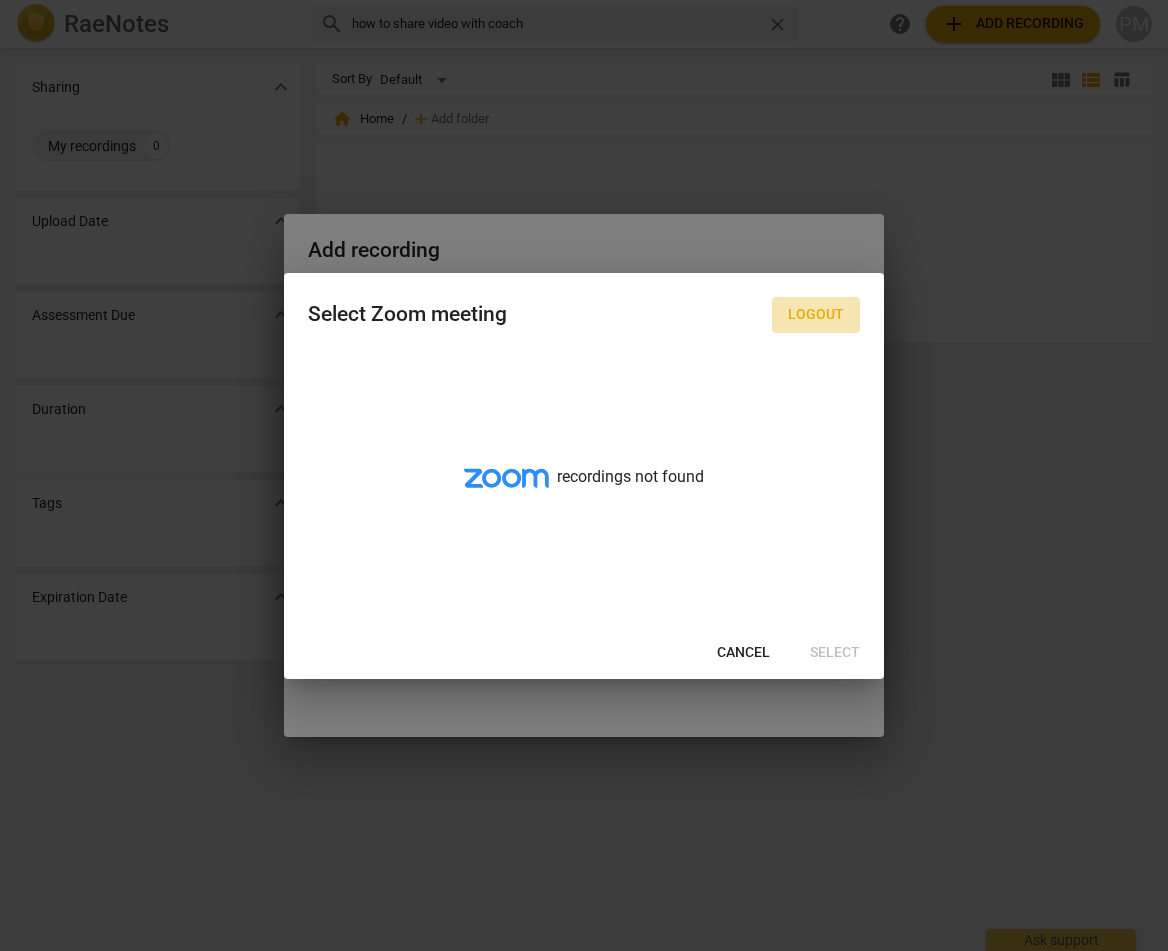click on "Logout" at bounding box center (816, 315) 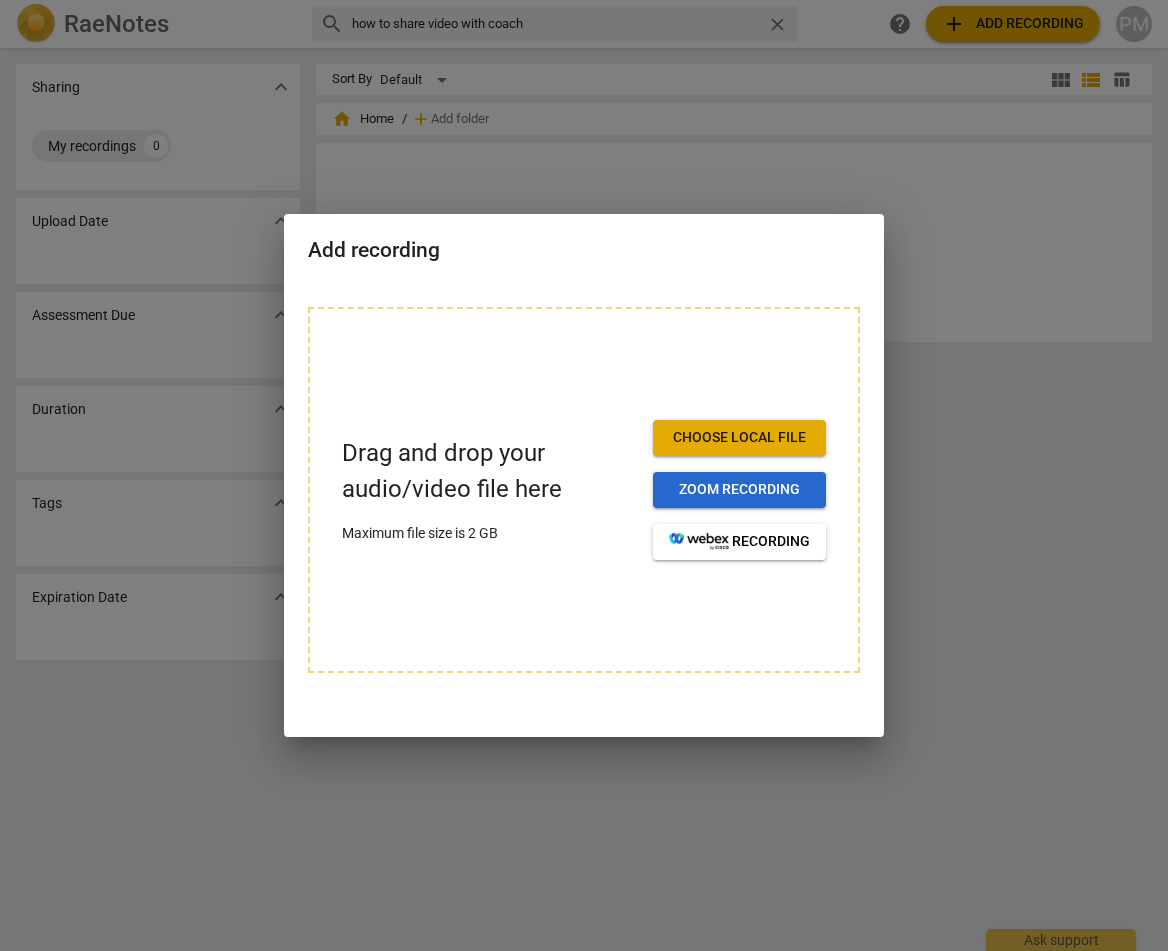 click on "Zoom recording" at bounding box center [739, 490] 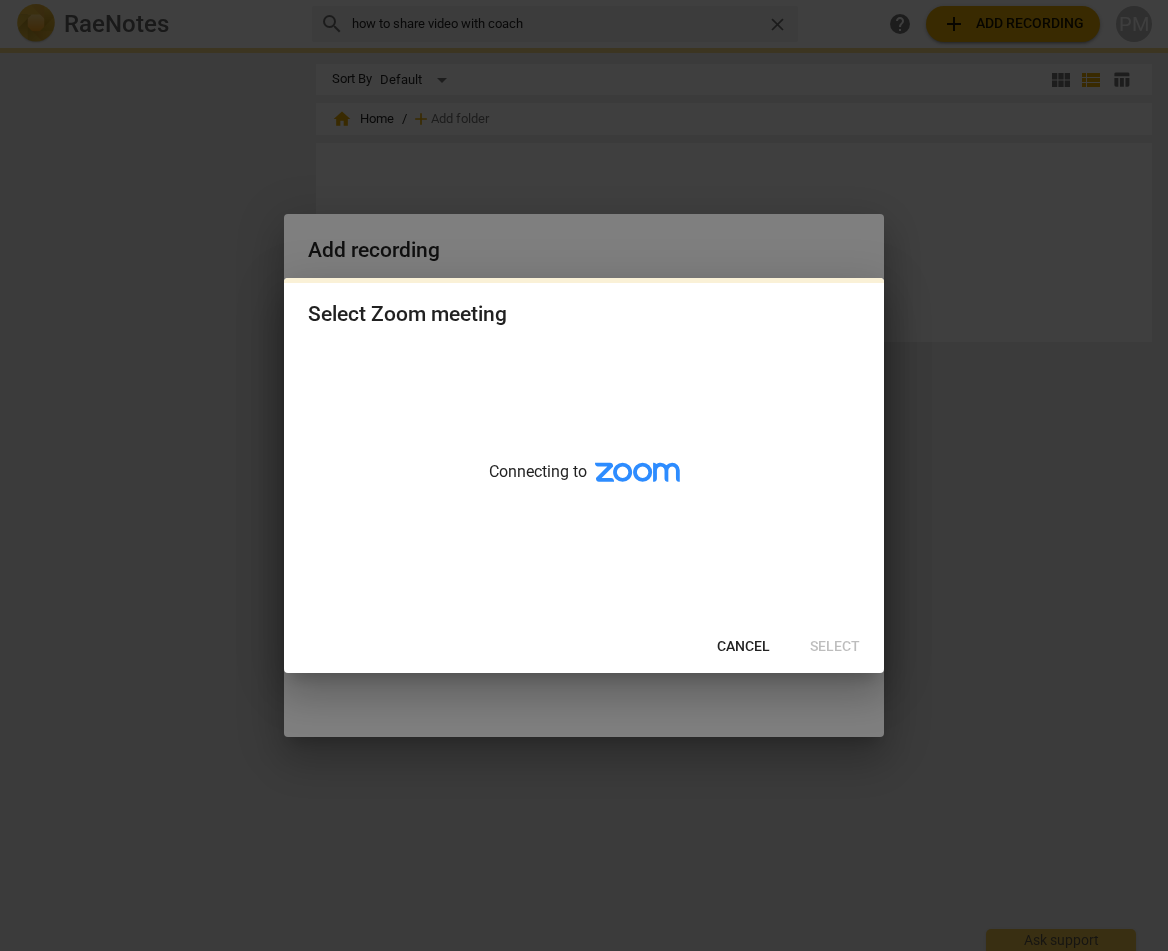 scroll, scrollTop: 0, scrollLeft: 0, axis: both 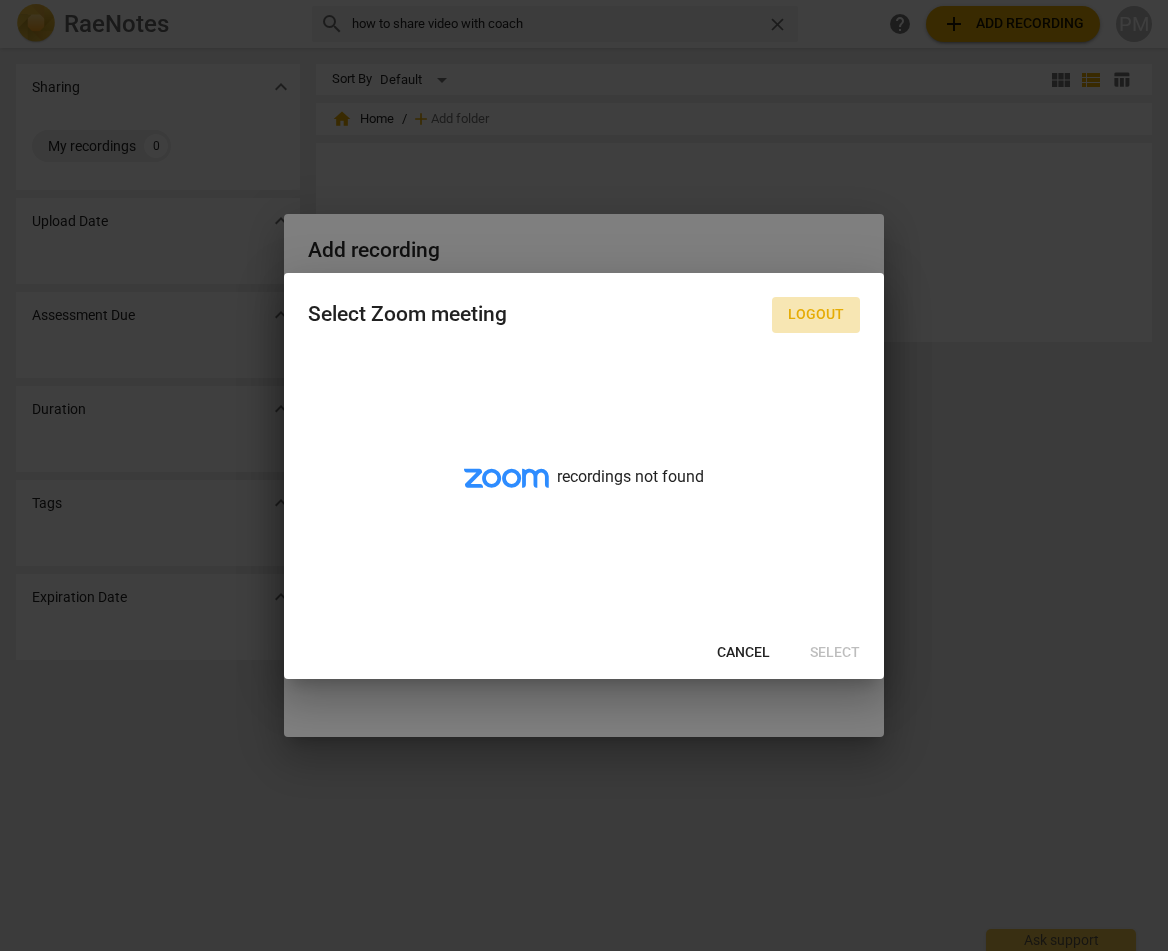 click on "Logout" at bounding box center [816, 315] 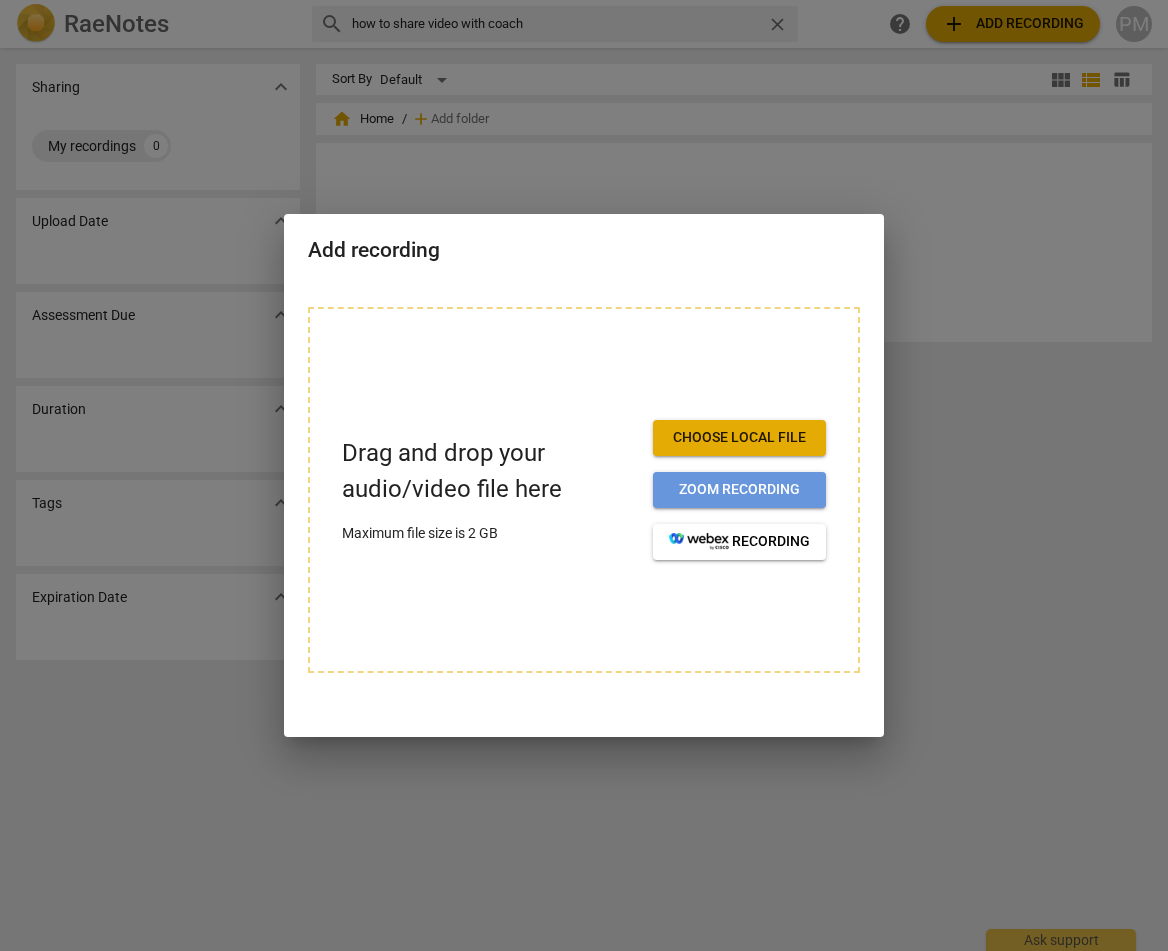 click on "Zoom recording" at bounding box center (739, 490) 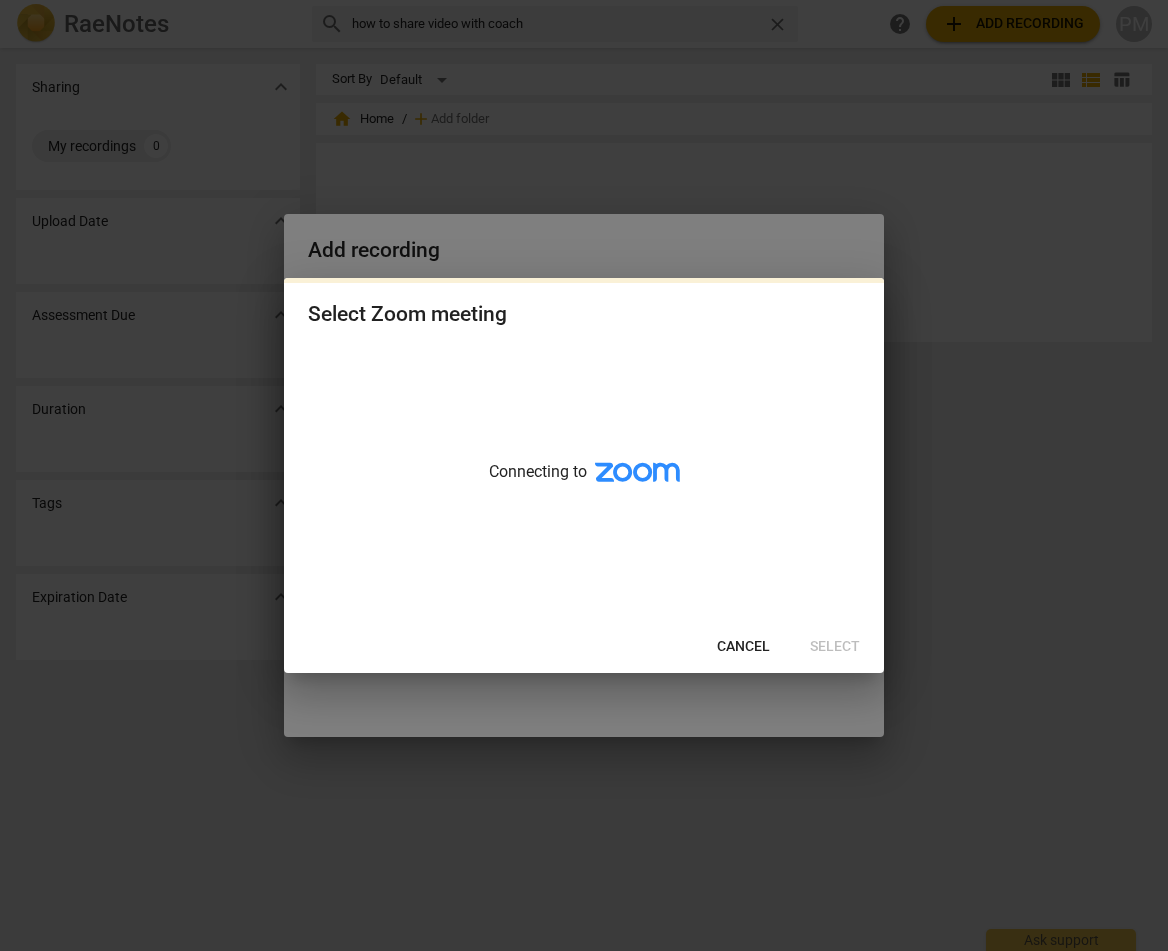 scroll, scrollTop: 0, scrollLeft: 0, axis: both 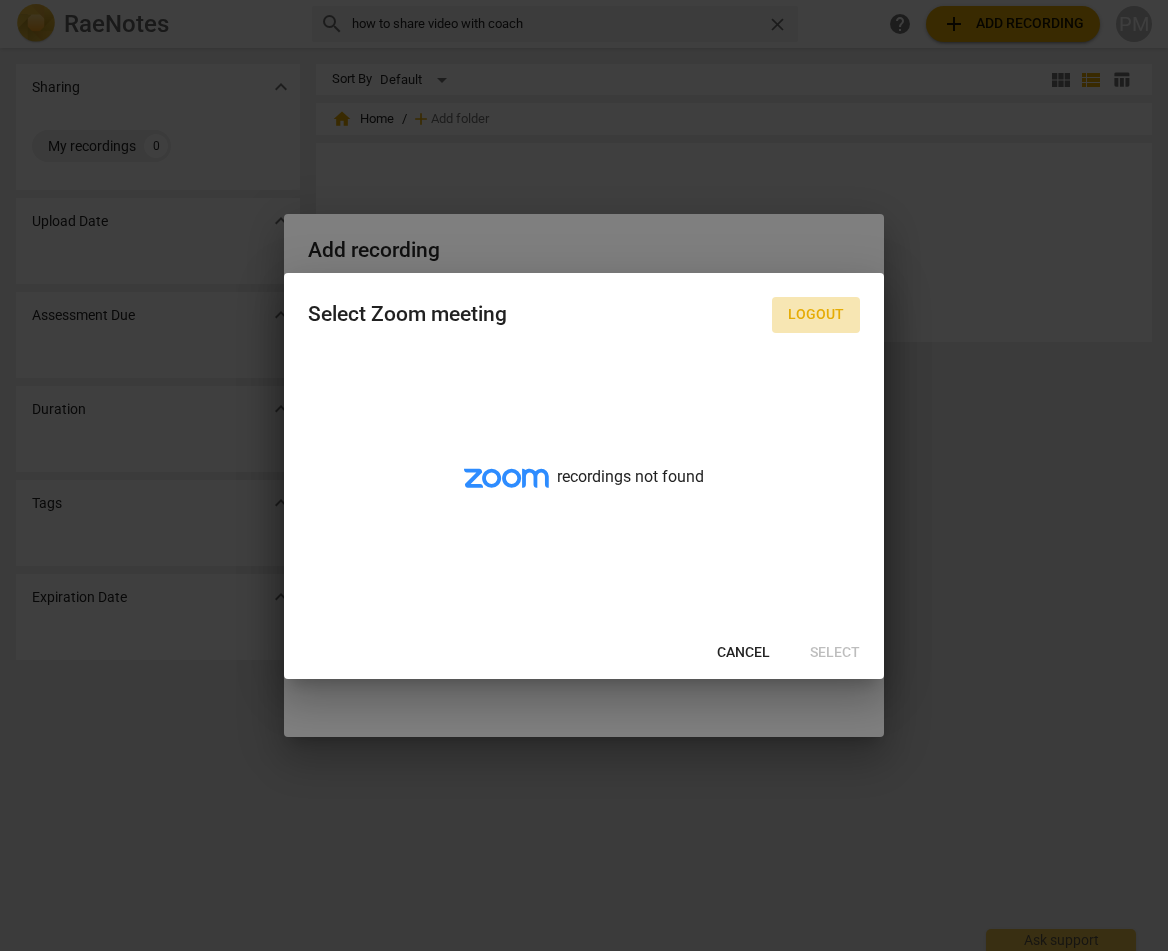 click on "Logout" at bounding box center [816, 315] 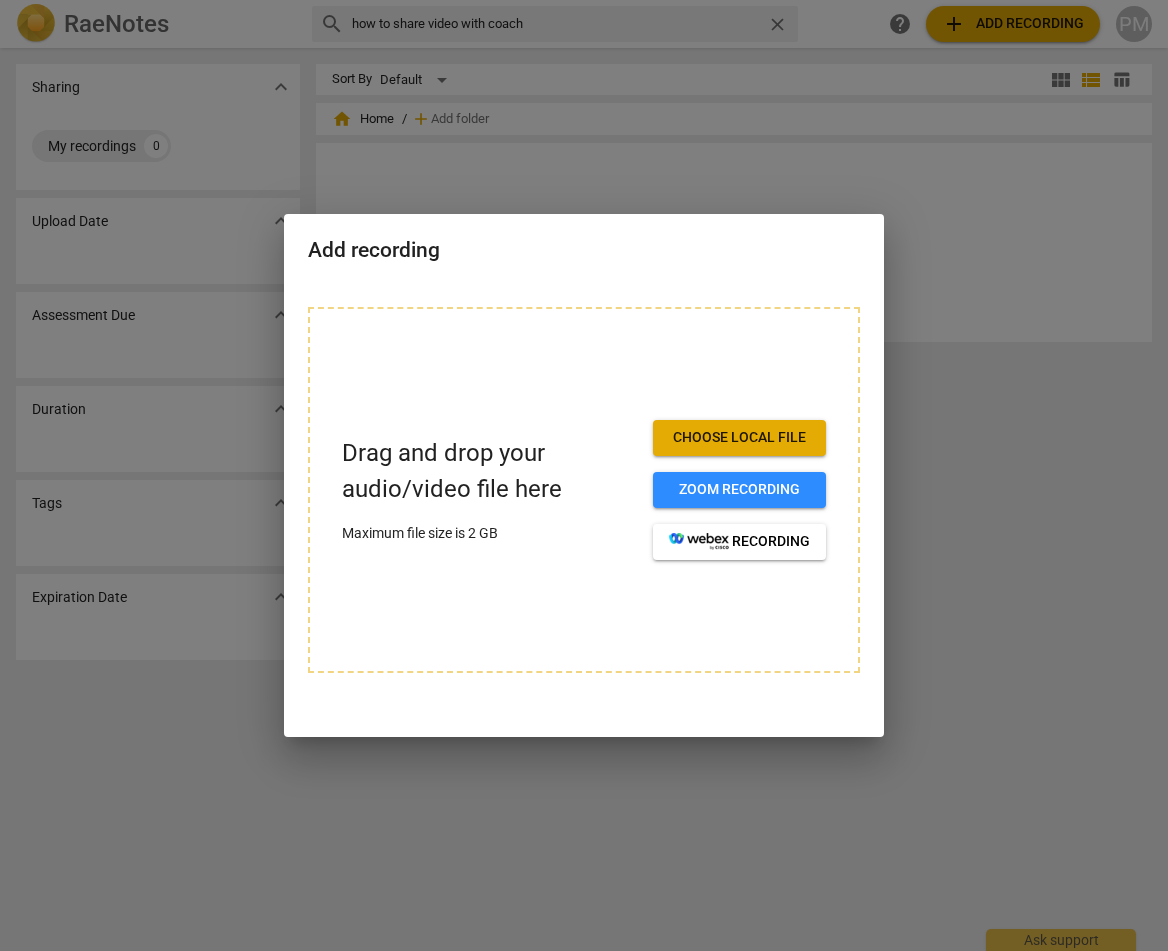click on "Choose local file" at bounding box center (739, 438) 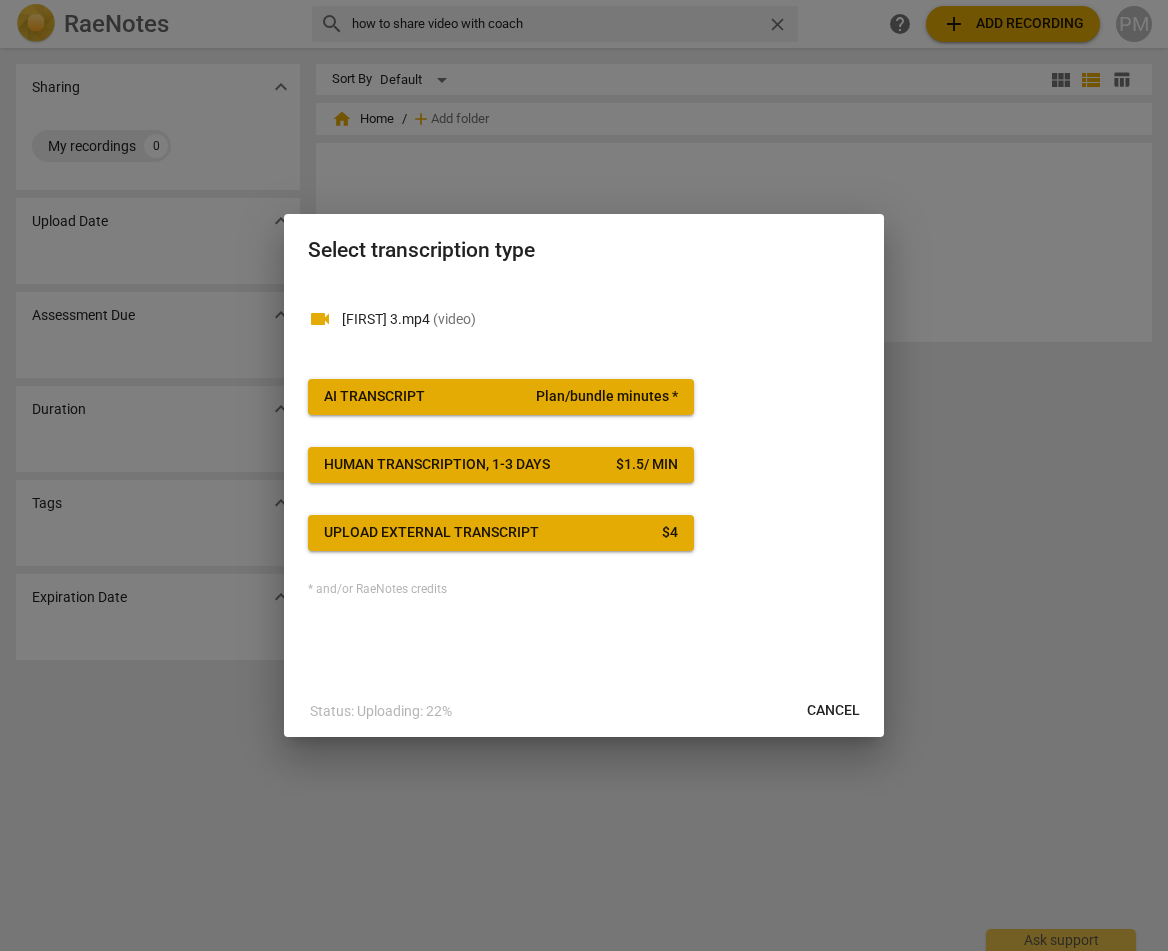 click on "Plan/bundle minutes *" at bounding box center [607, 397] 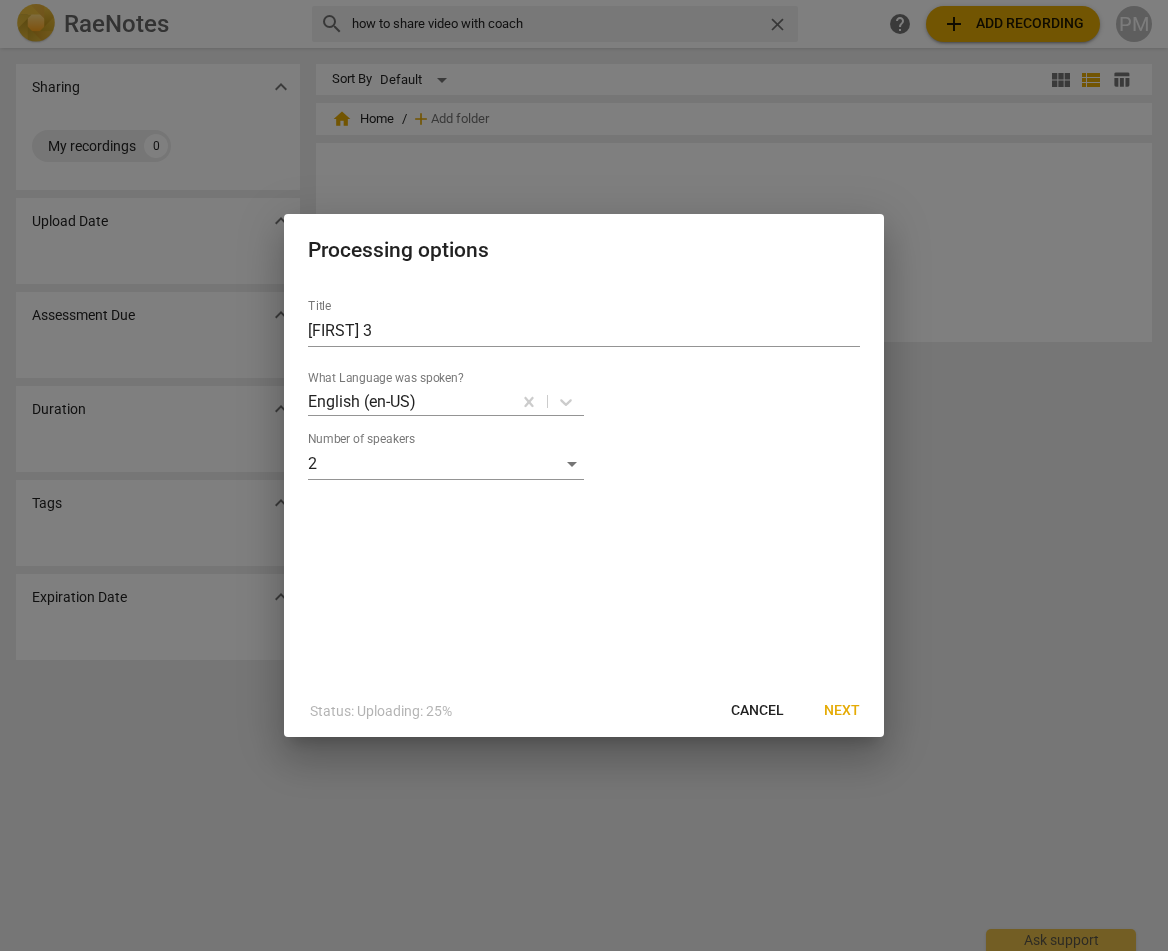 click on "Next" at bounding box center [842, 711] 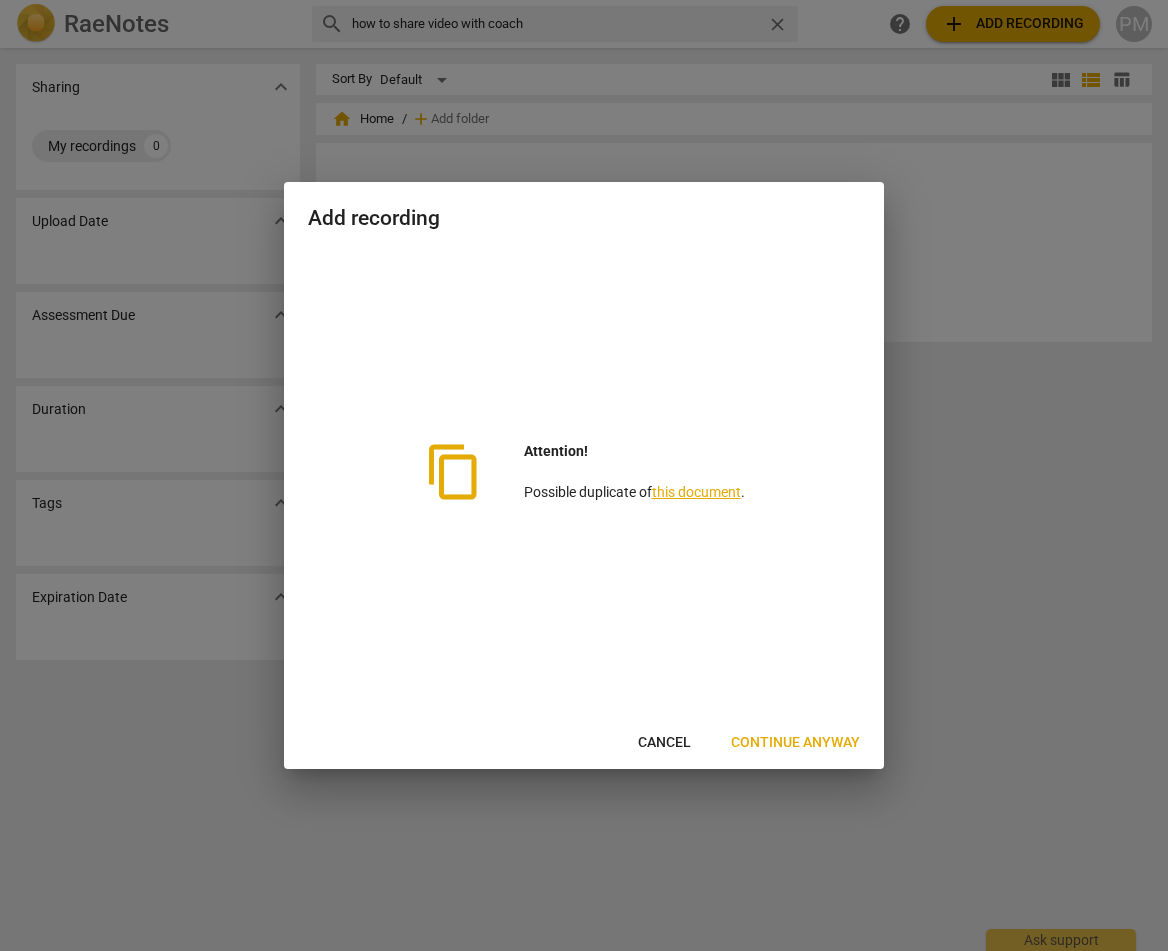 click on "Continue anyway" at bounding box center (795, 743) 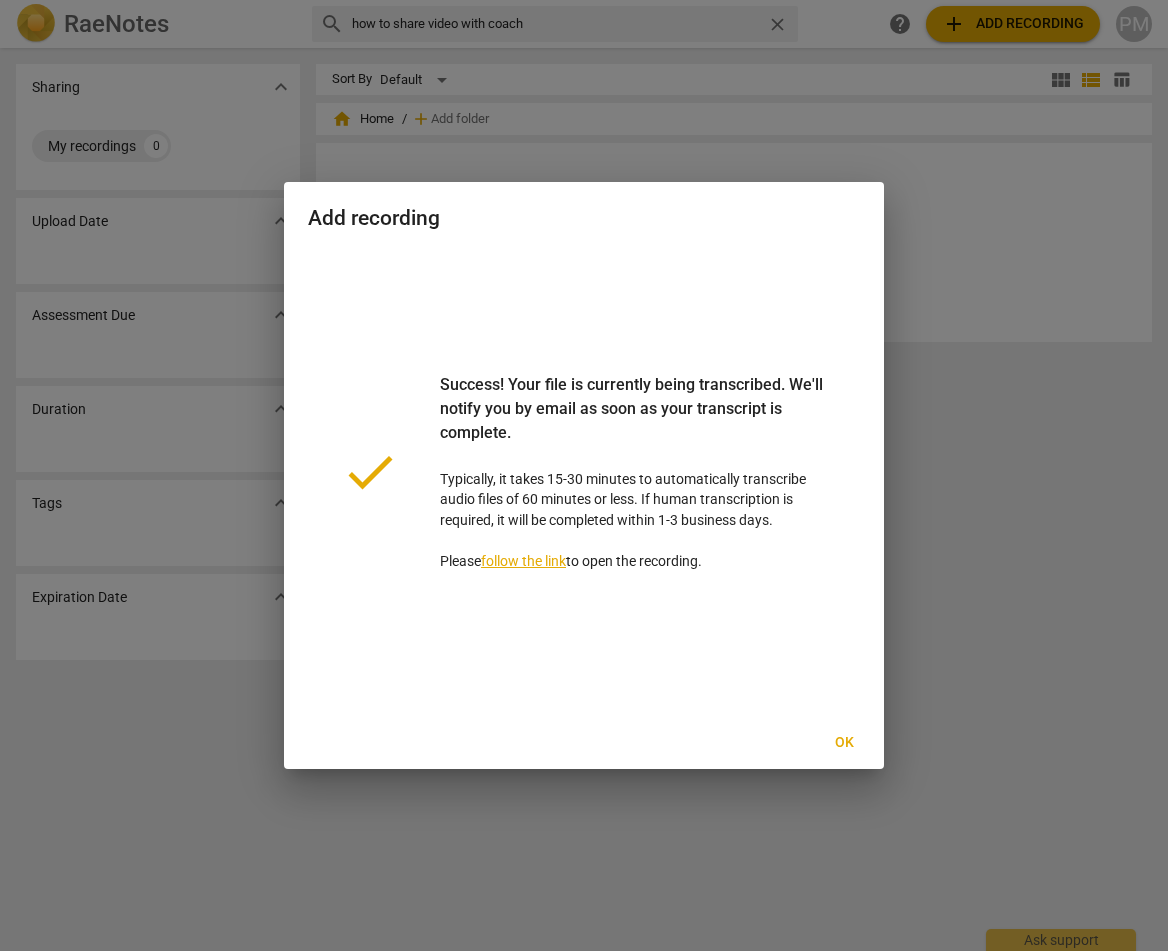 click on "Ok" at bounding box center [844, 743] 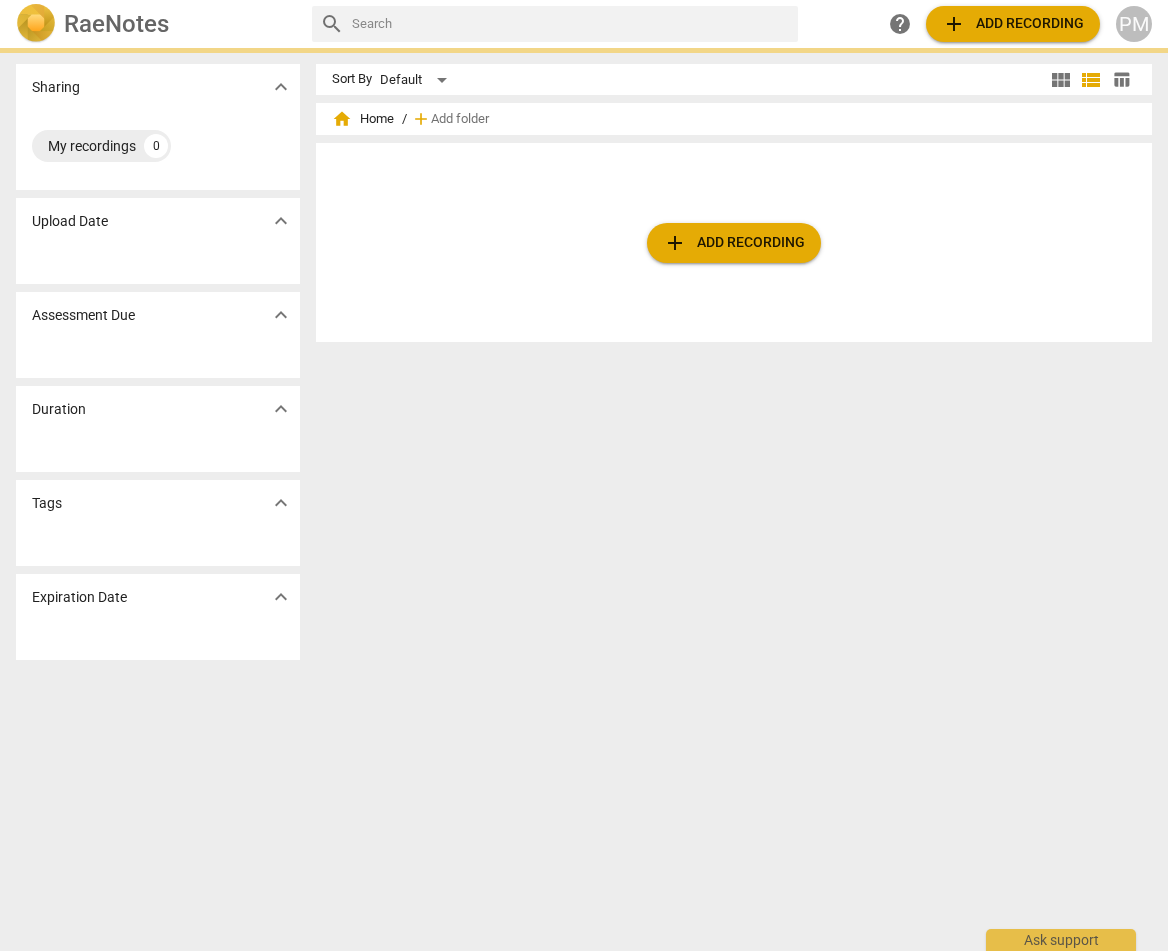 type 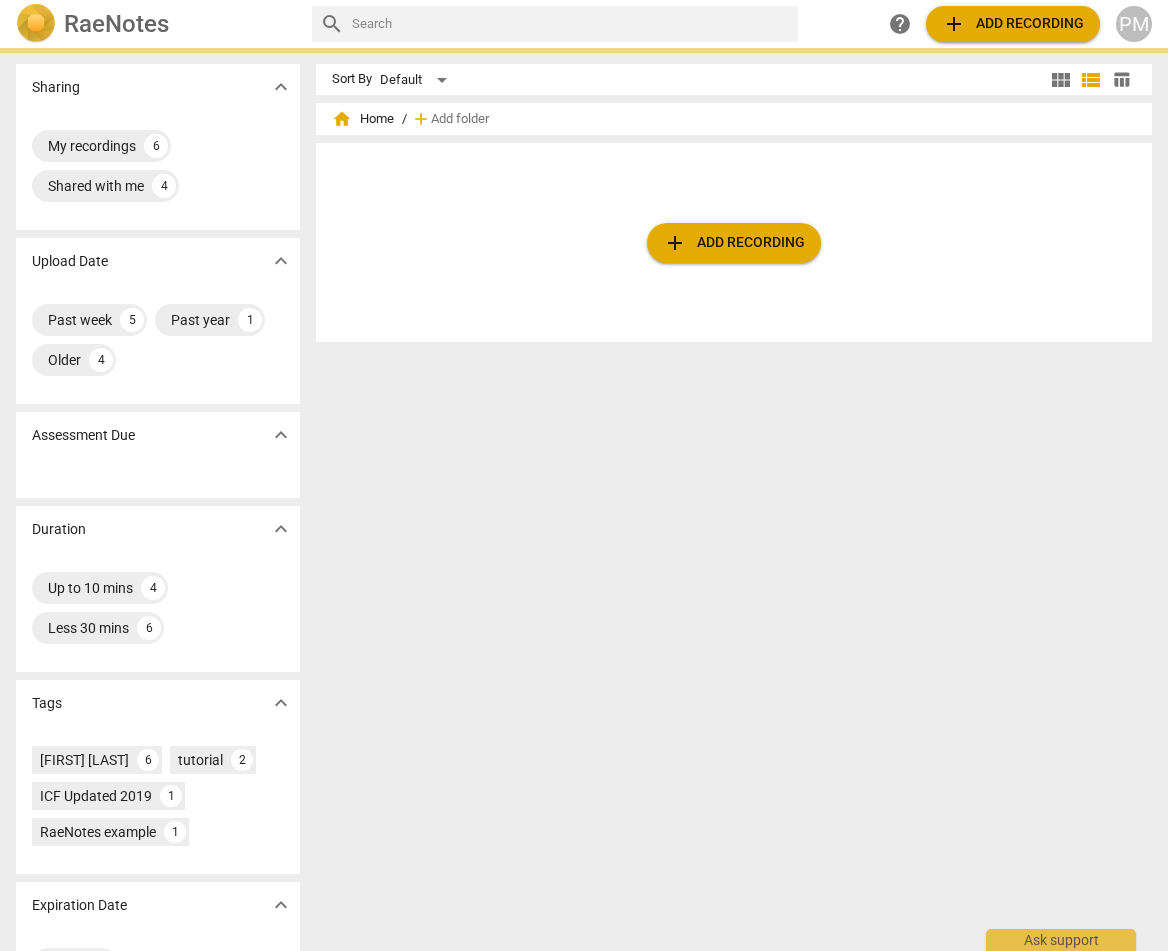 scroll, scrollTop: 0, scrollLeft: 0, axis: both 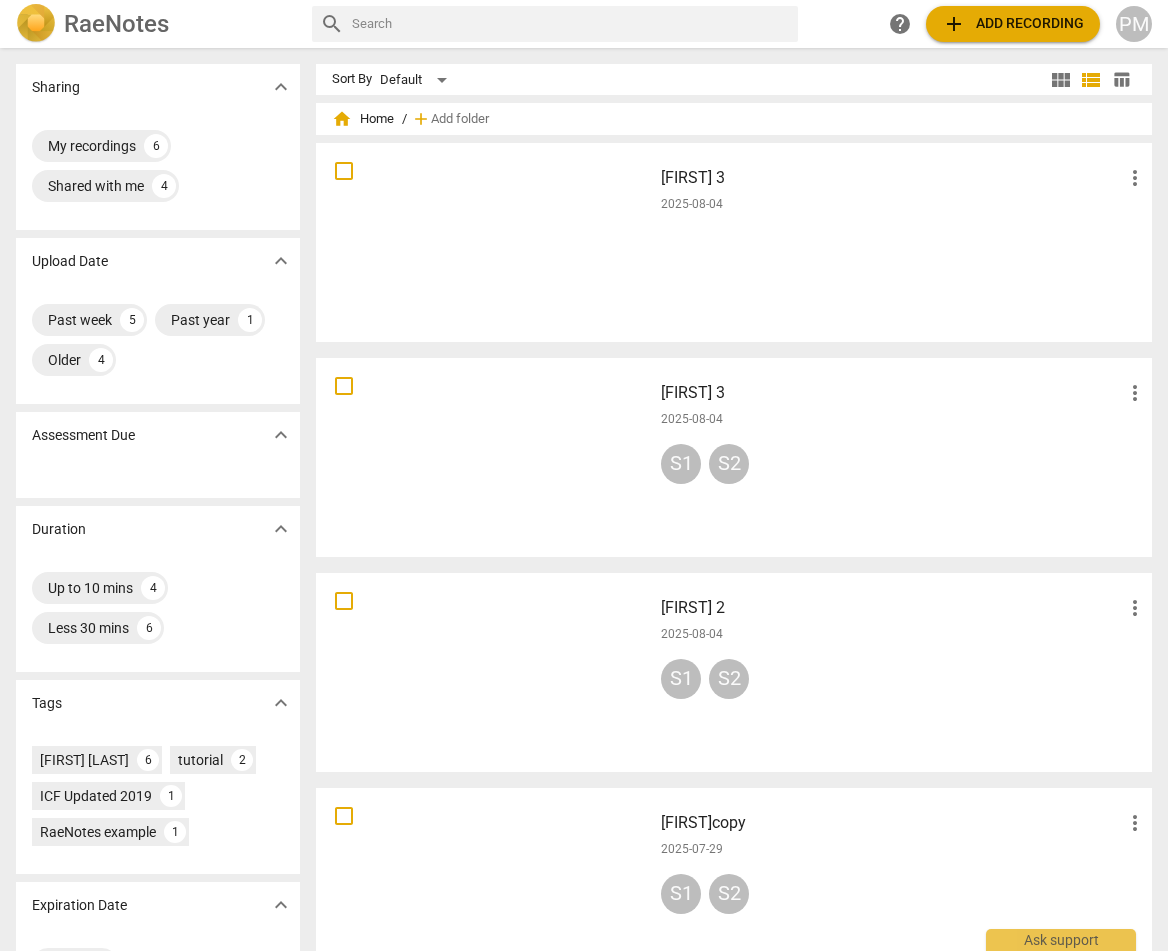 click on "[FIRST] 3 more_vert [DATE]" at bounding box center (904, 242) 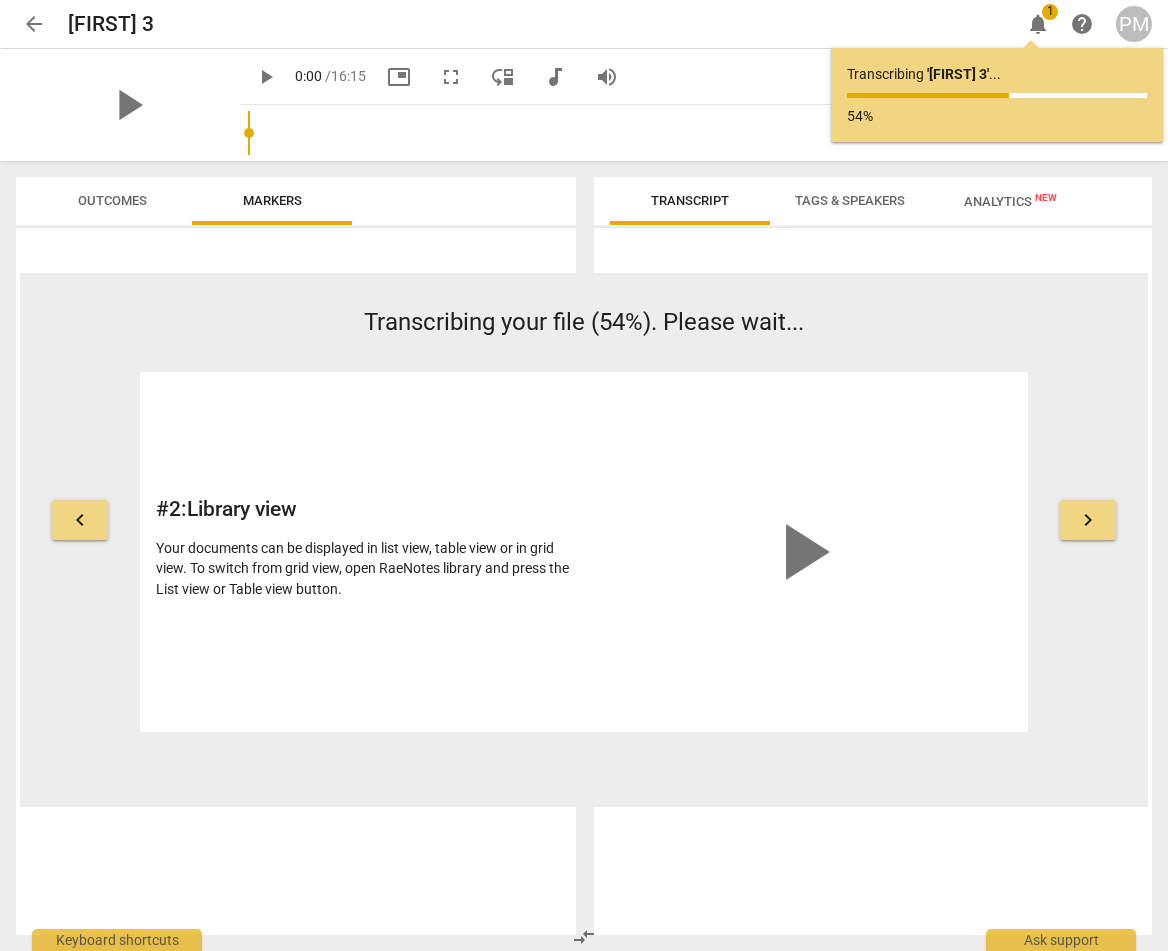 click on "arrow_back" at bounding box center [34, 24] 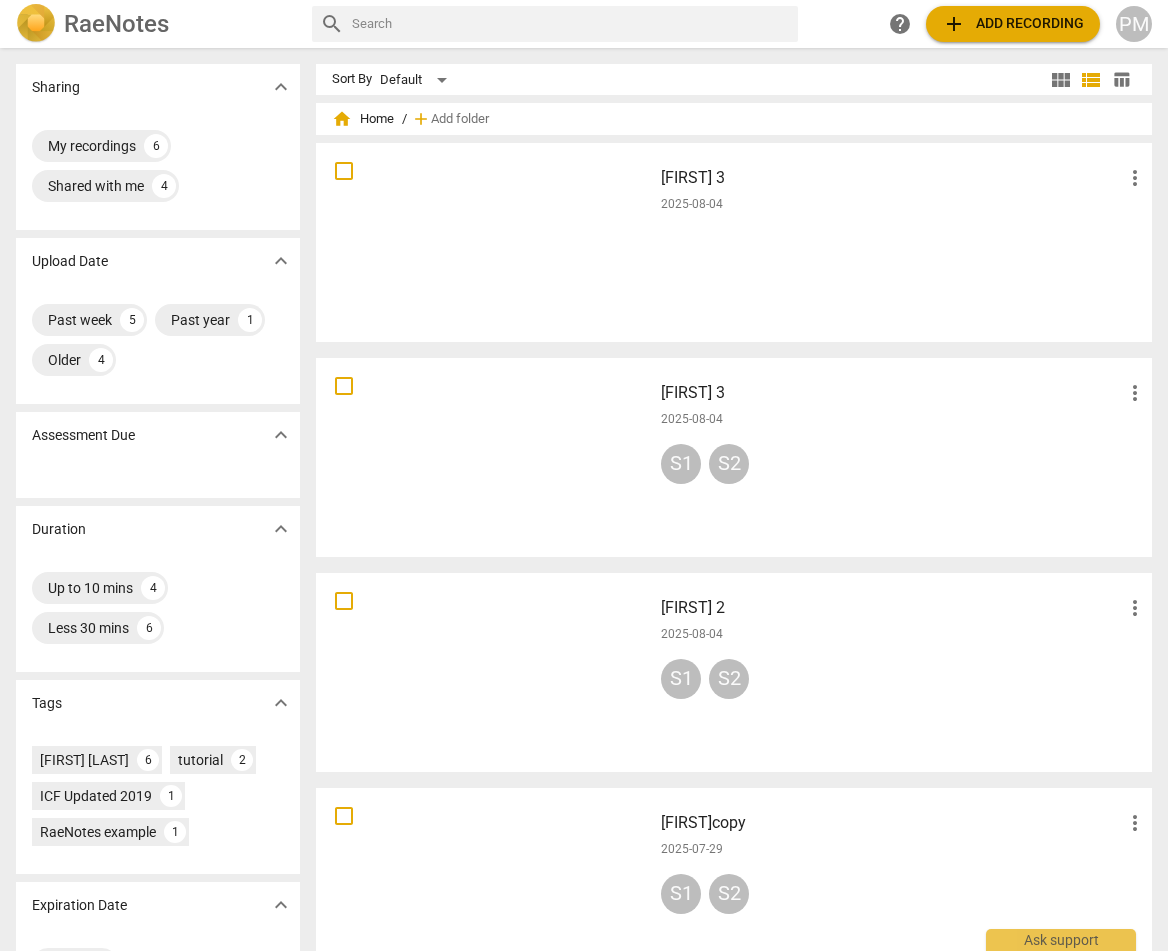 click on "PM" at bounding box center [1134, 24] 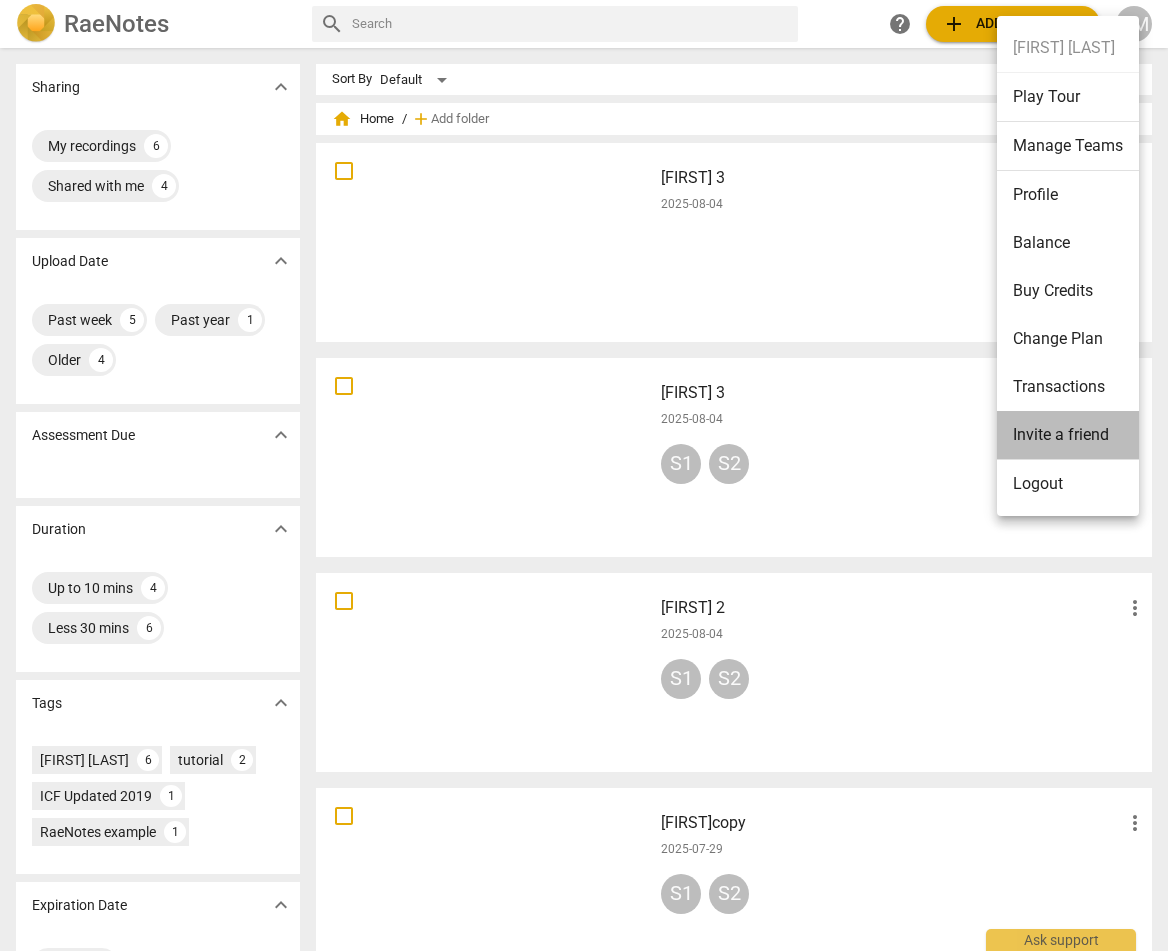 click on "Invite a friend" at bounding box center (1068, 435) 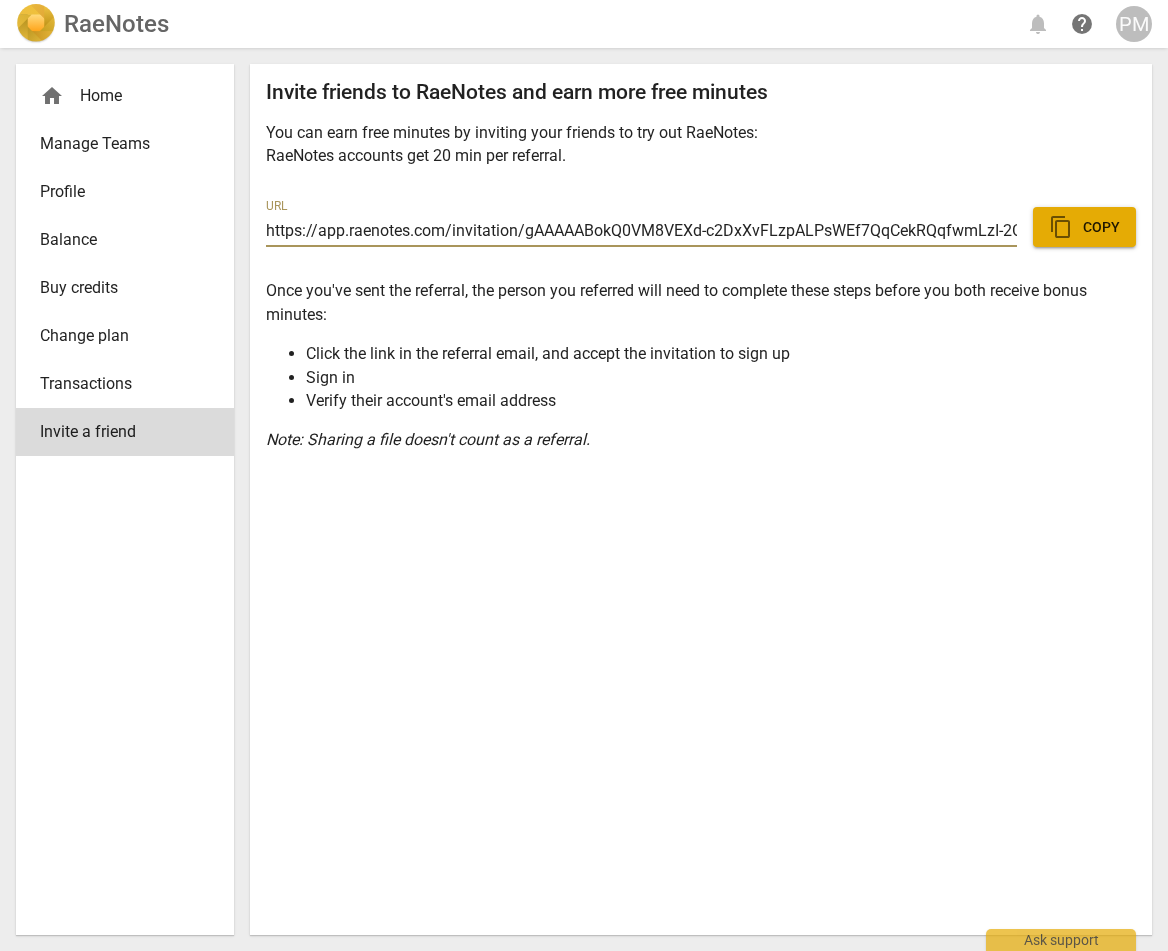 click on "home Home" at bounding box center [117, 96] 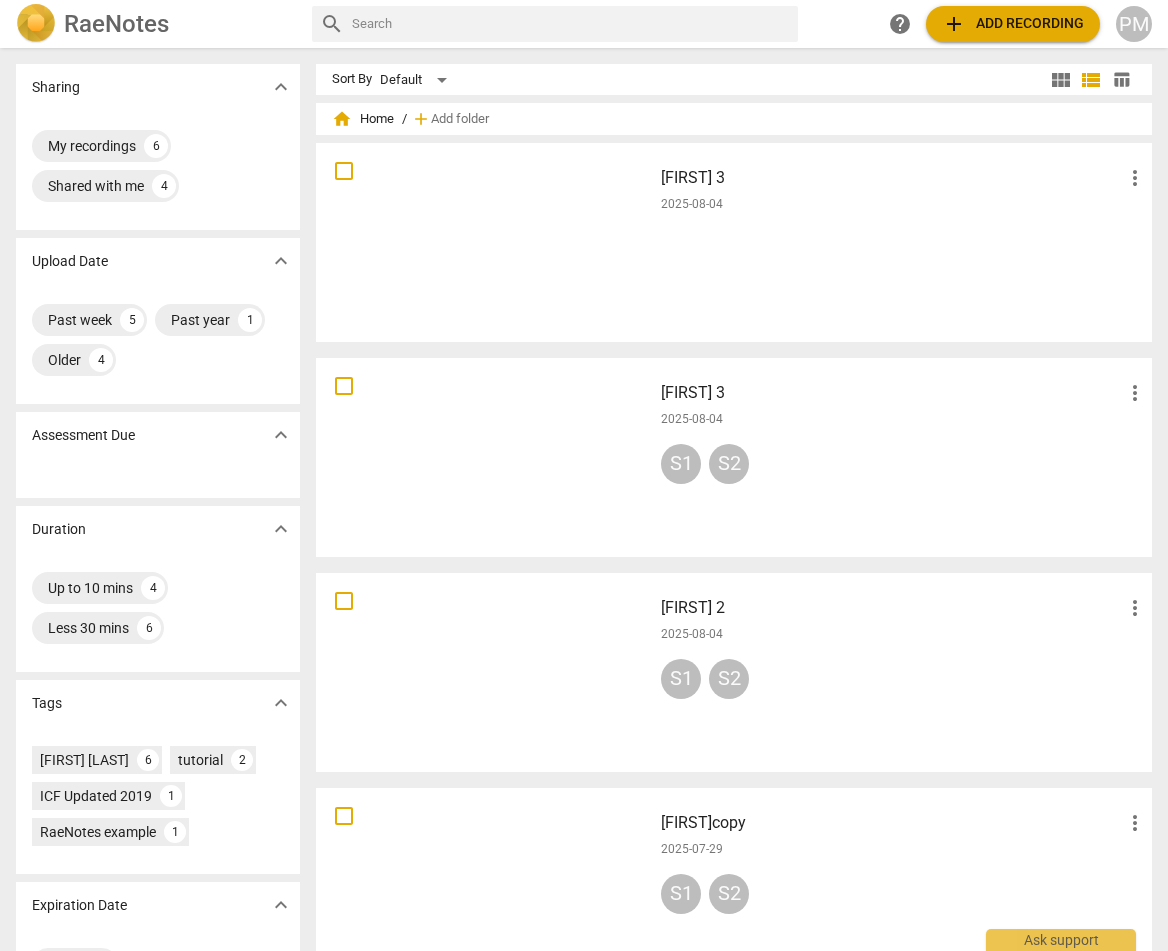 click at bounding box center (484, 242) 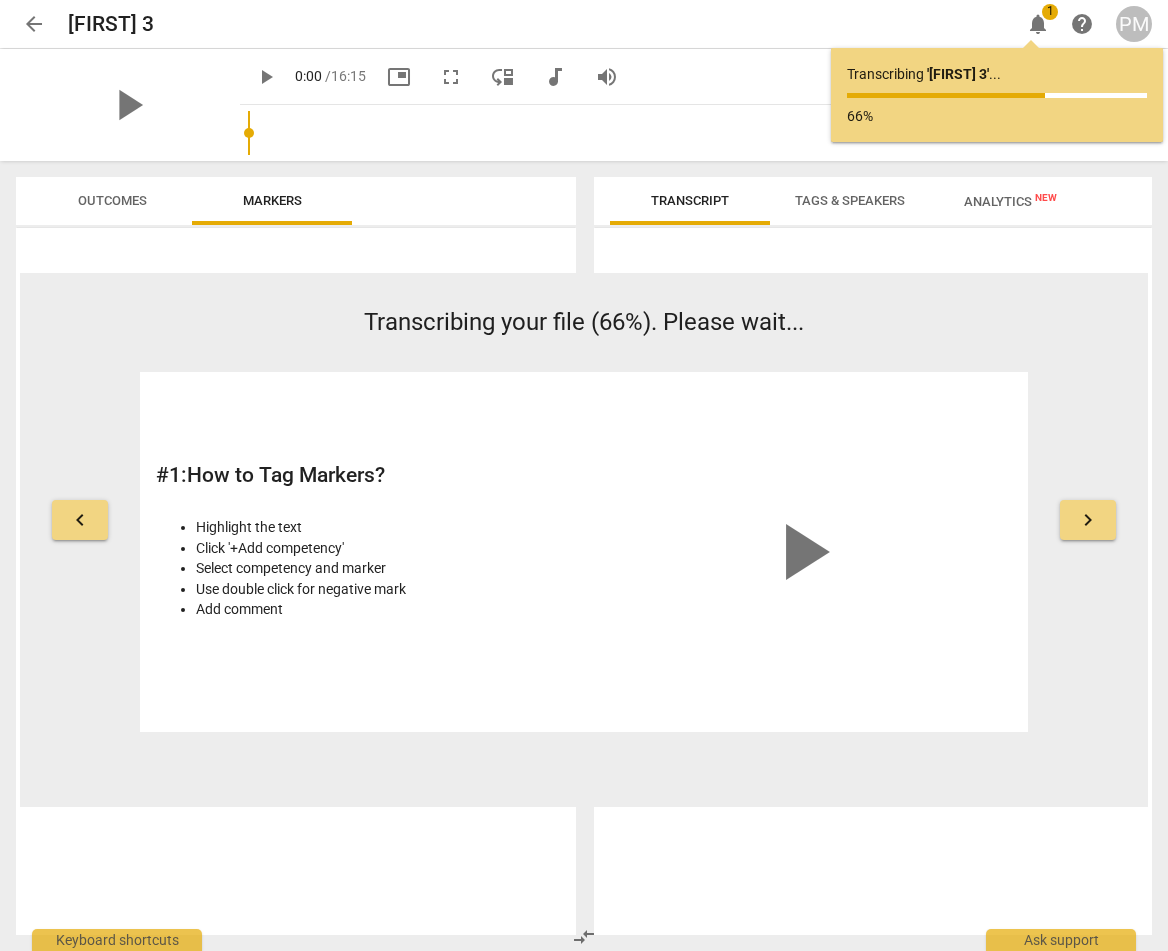 click on "Tags & Speakers" at bounding box center [850, 200] 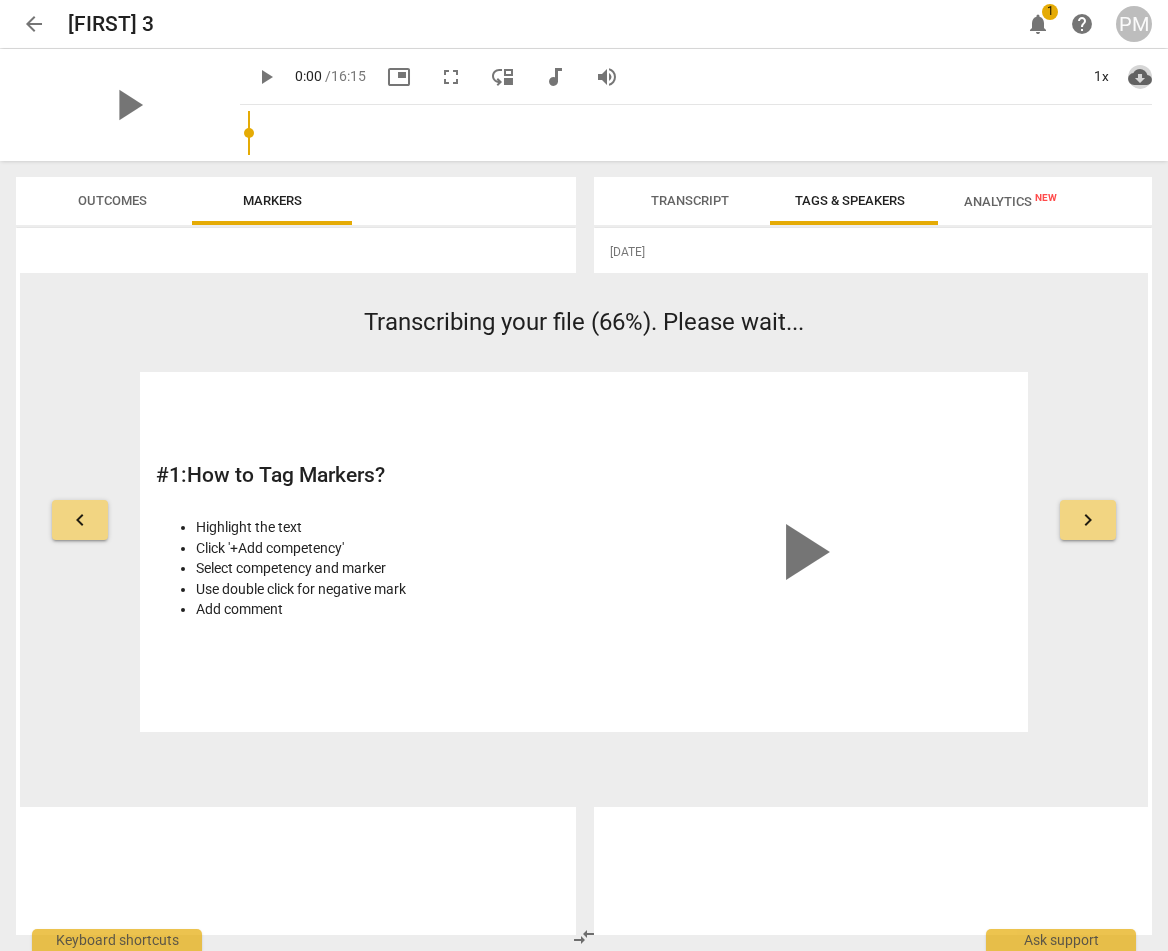click on "cloud_download" at bounding box center [1140, 77] 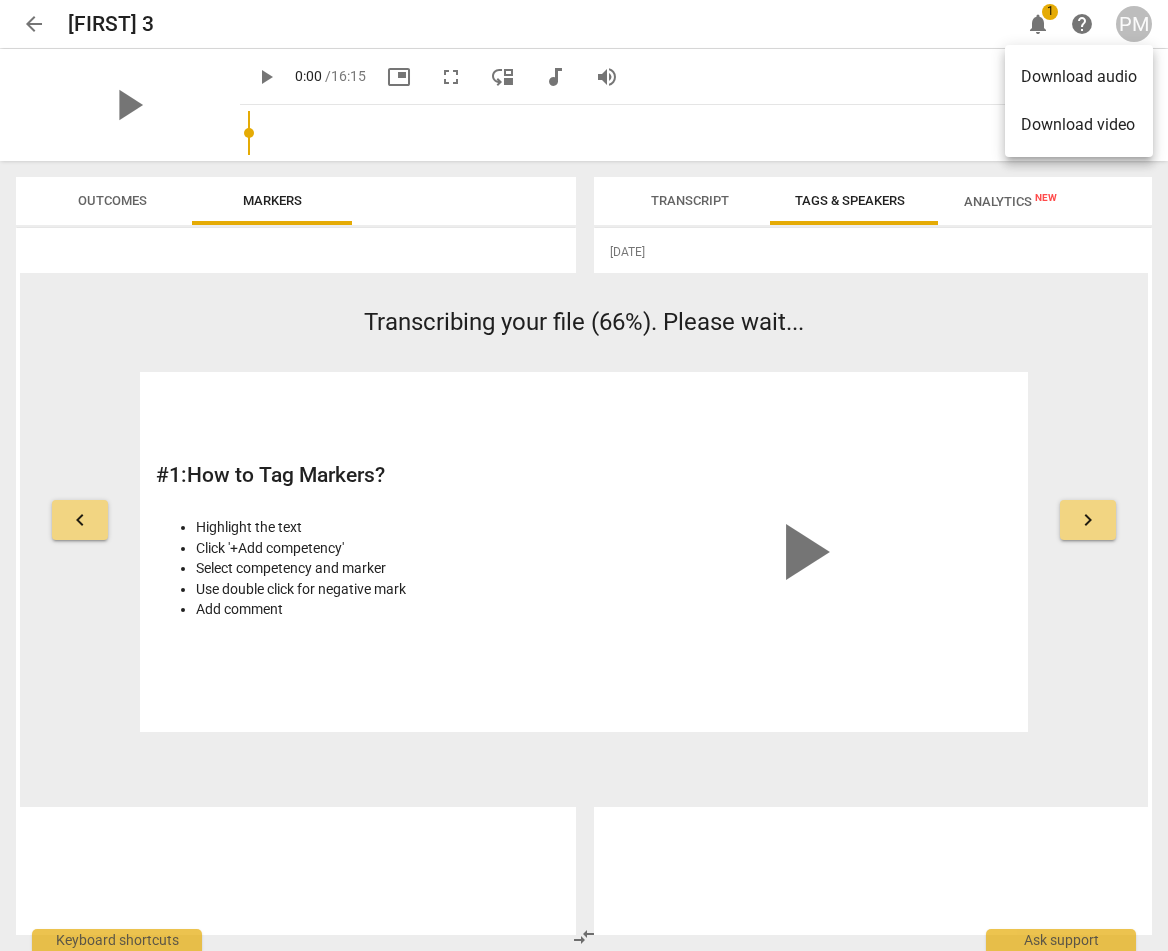 click at bounding box center (584, 475) 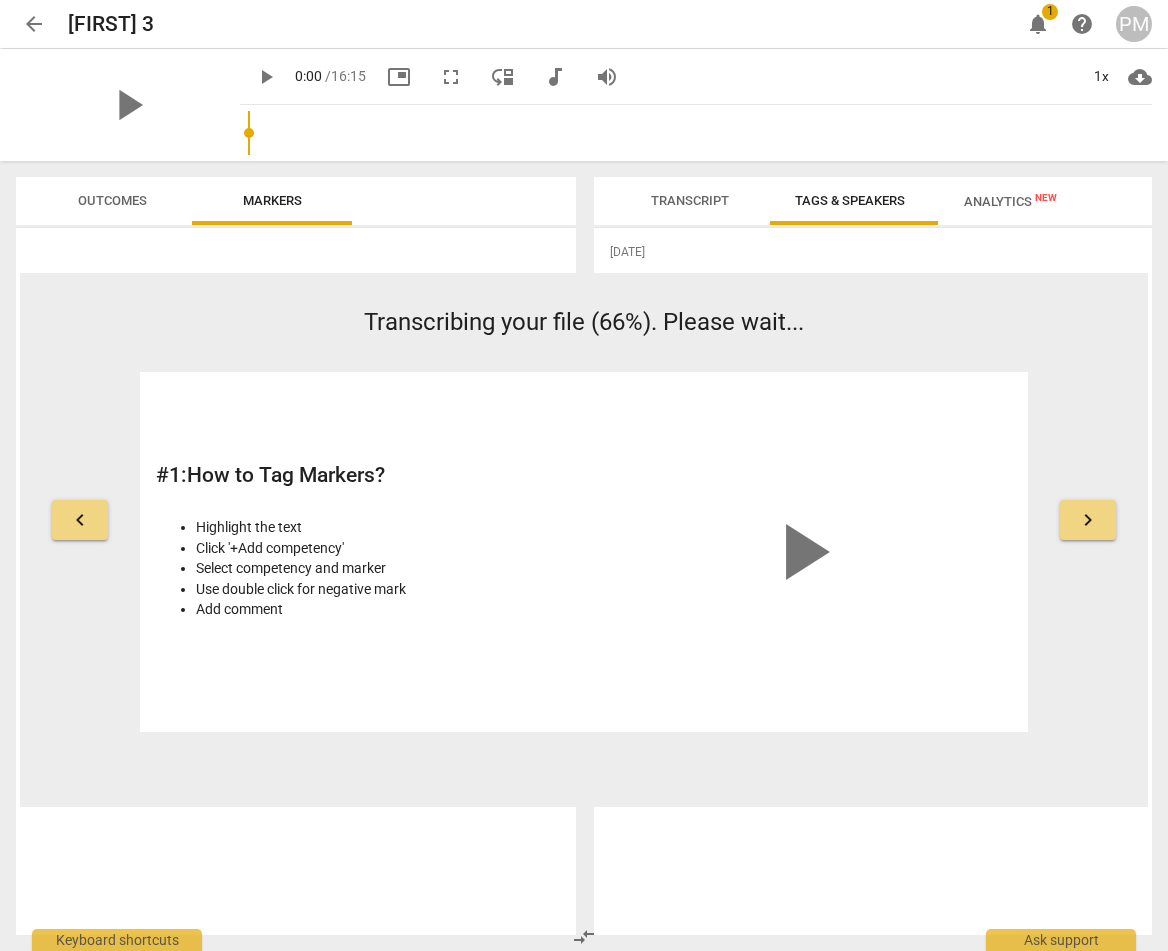 click on "help" at bounding box center (1082, 24) 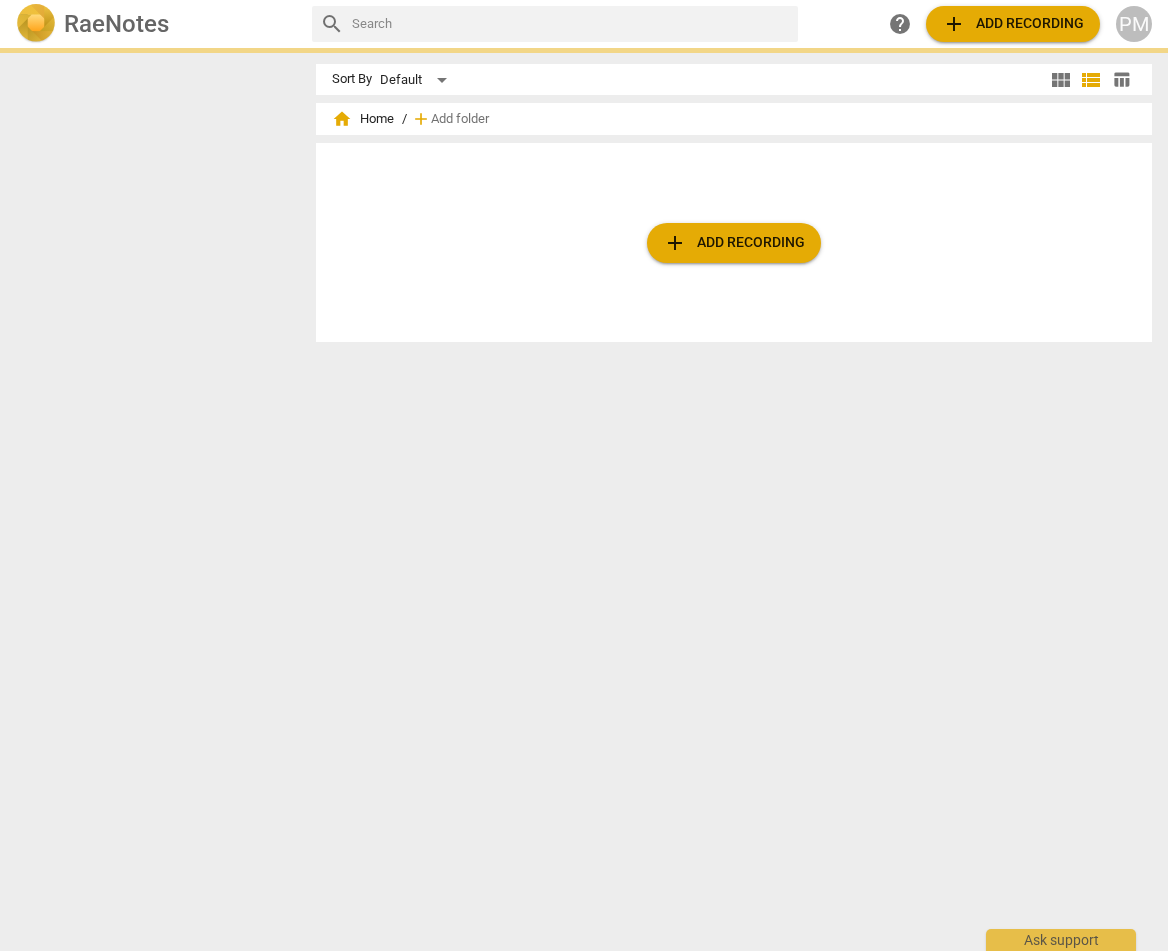 scroll, scrollTop: 0, scrollLeft: 0, axis: both 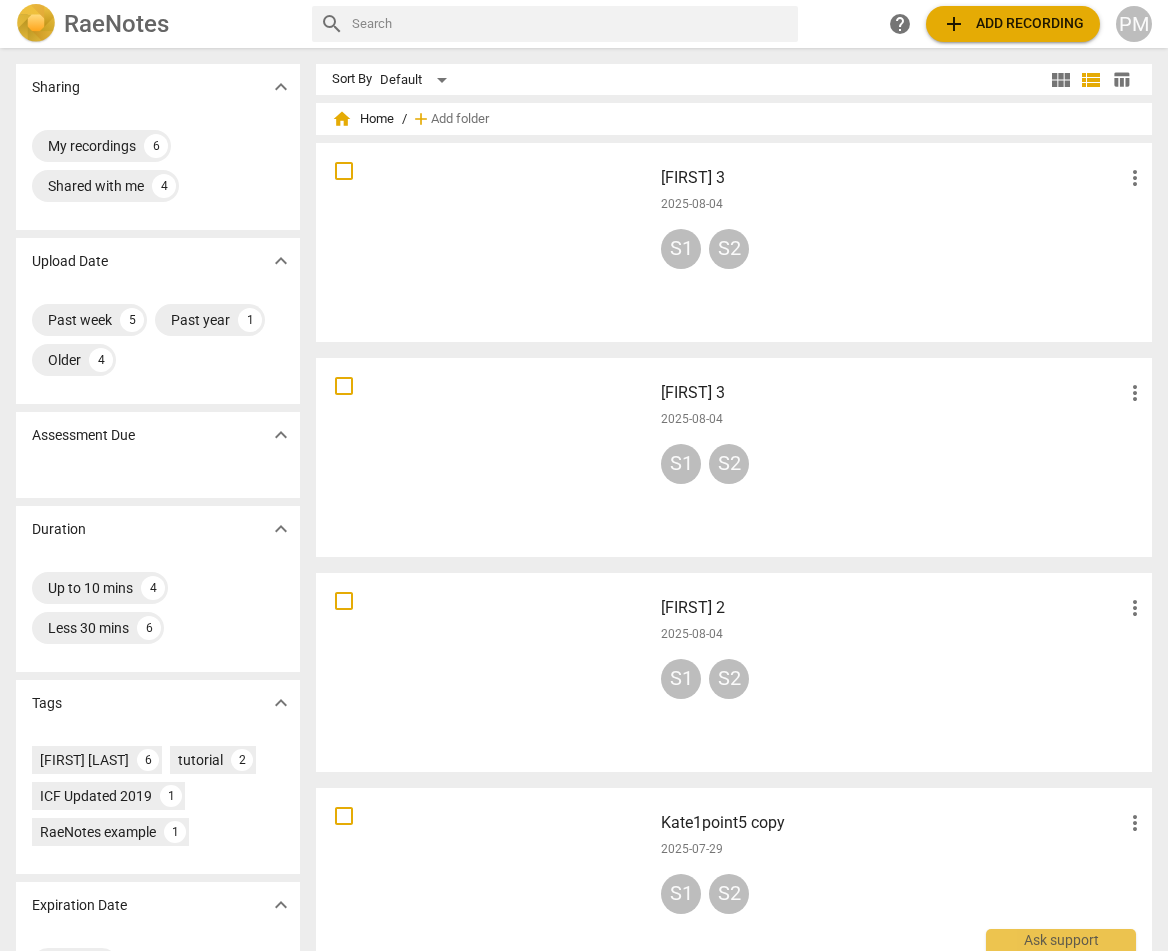 click on "table_chart" at bounding box center (1121, 79) 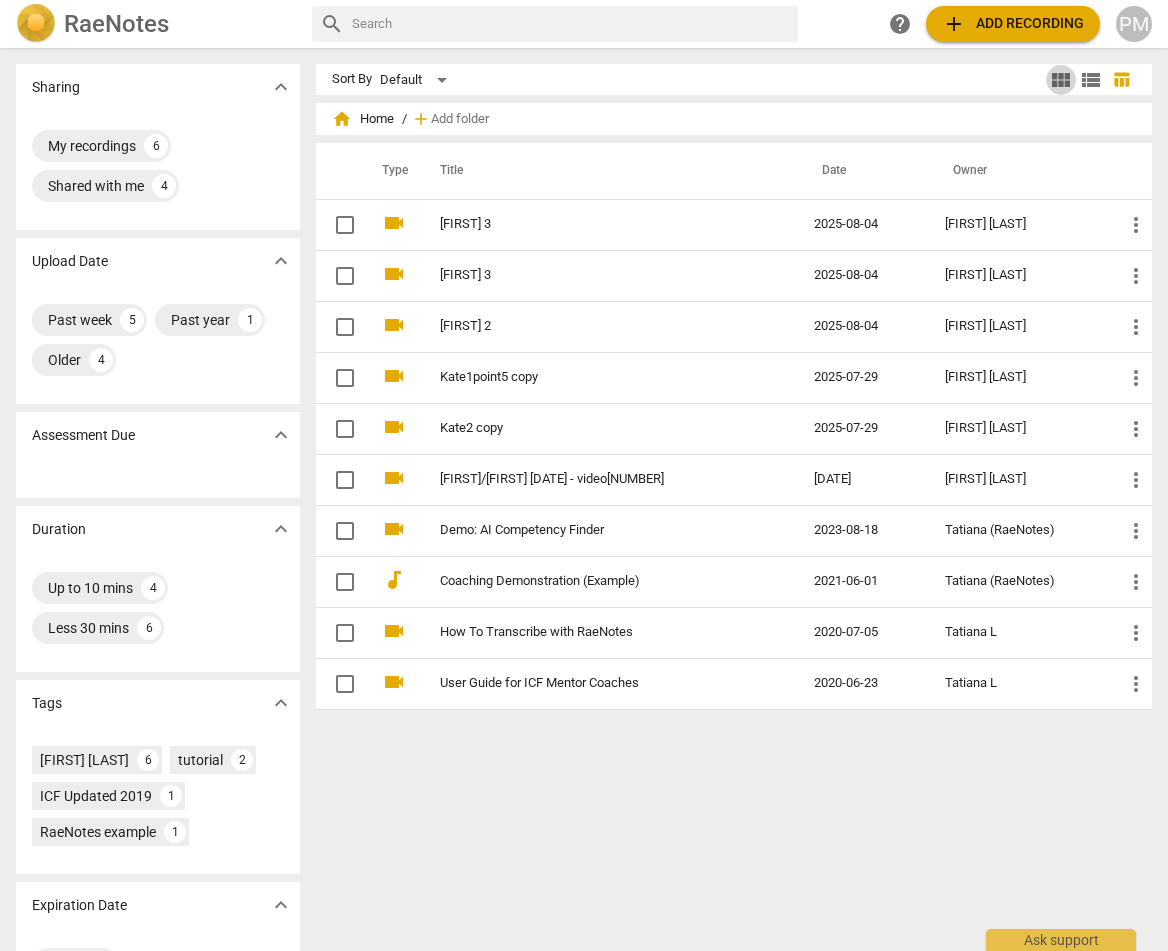 click on "view_module" at bounding box center [1061, 80] 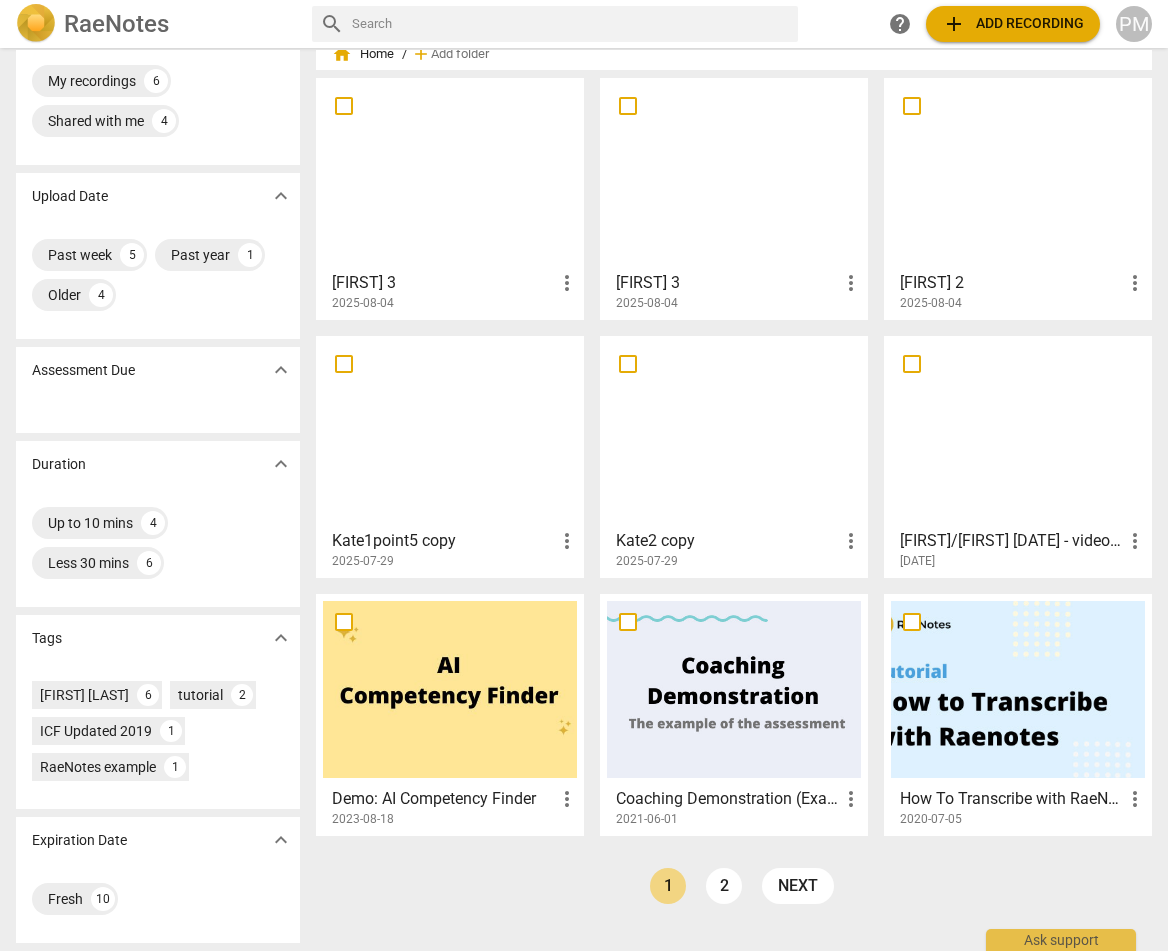 scroll, scrollTop: 65, scrollLeft: 0, axis: vertical 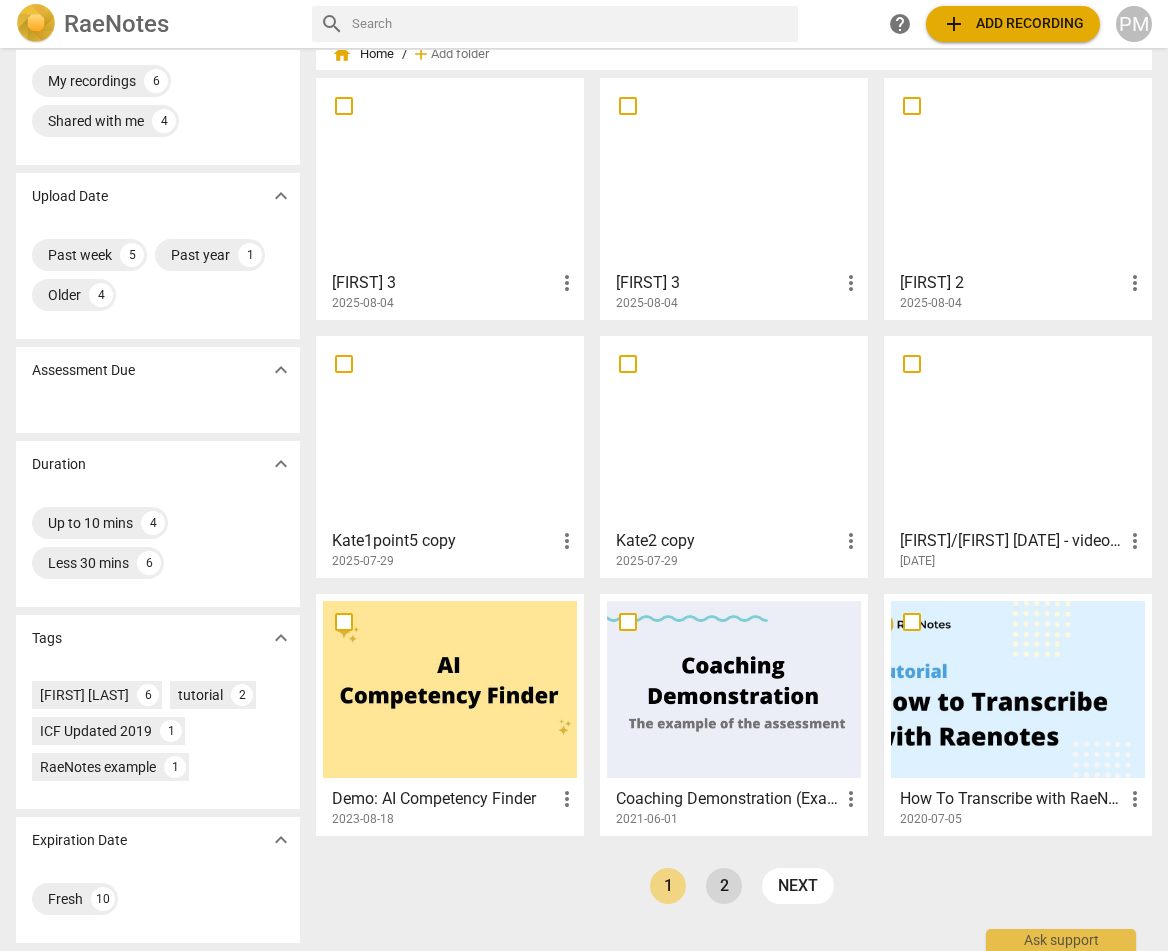 click on "2" at bounding box center [724, 886] 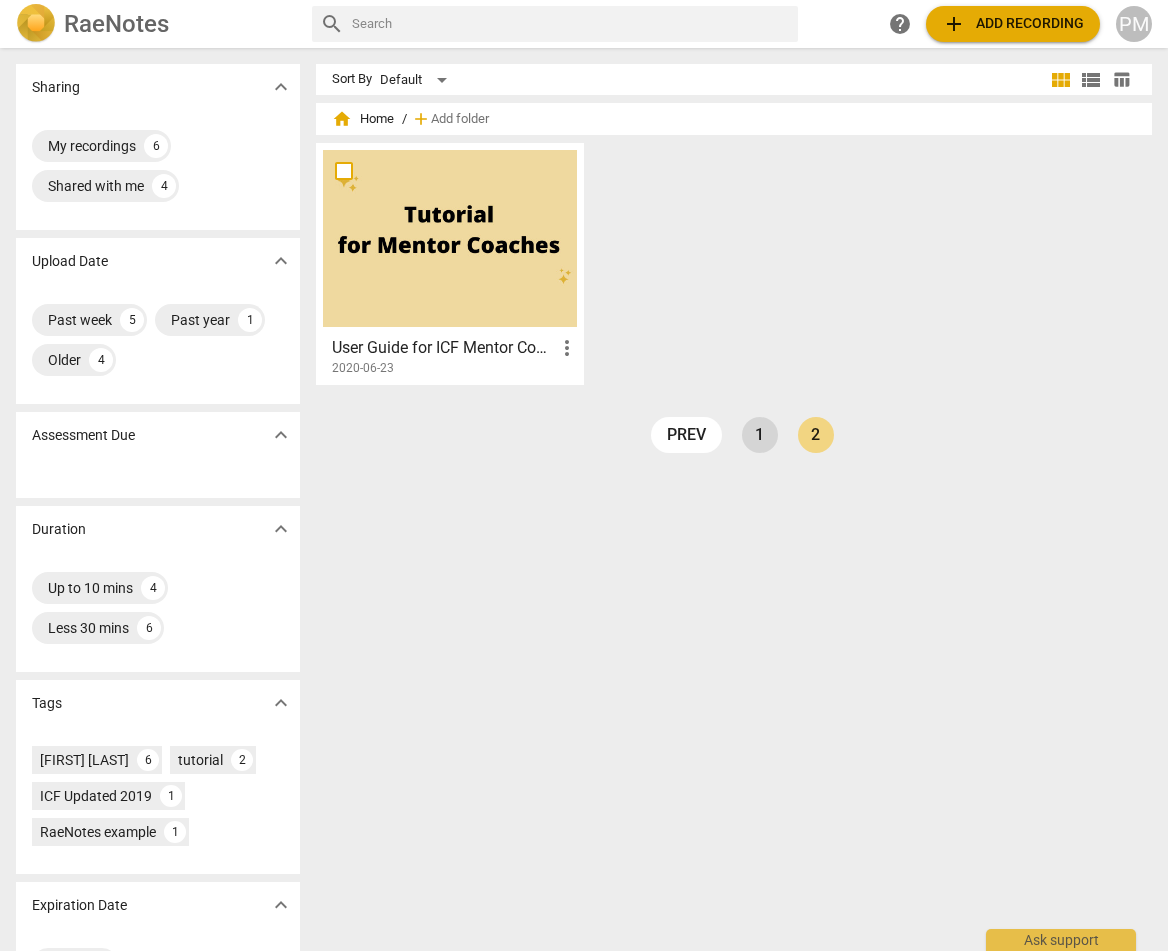 click on "1" at bounding box center (760, 435) 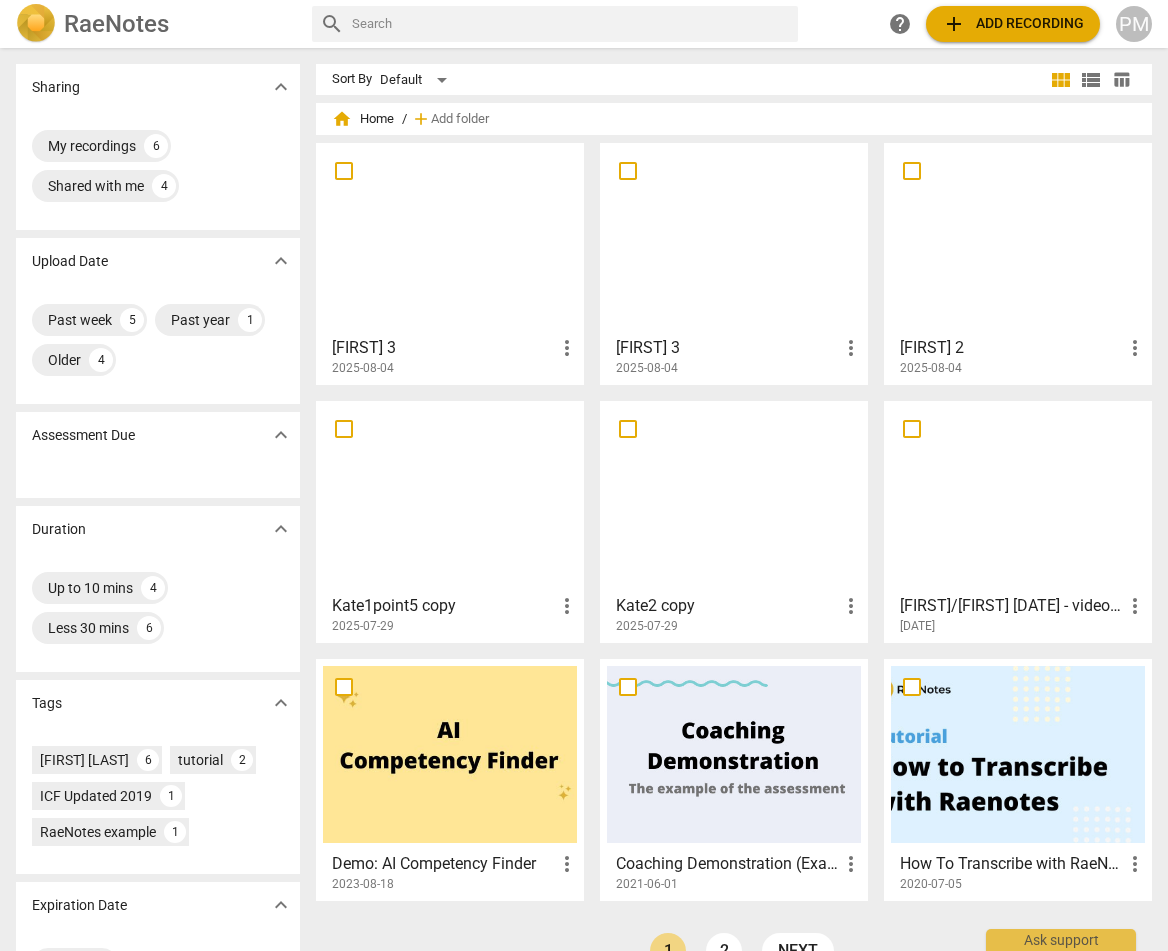 click at bounding box center (450, 238) 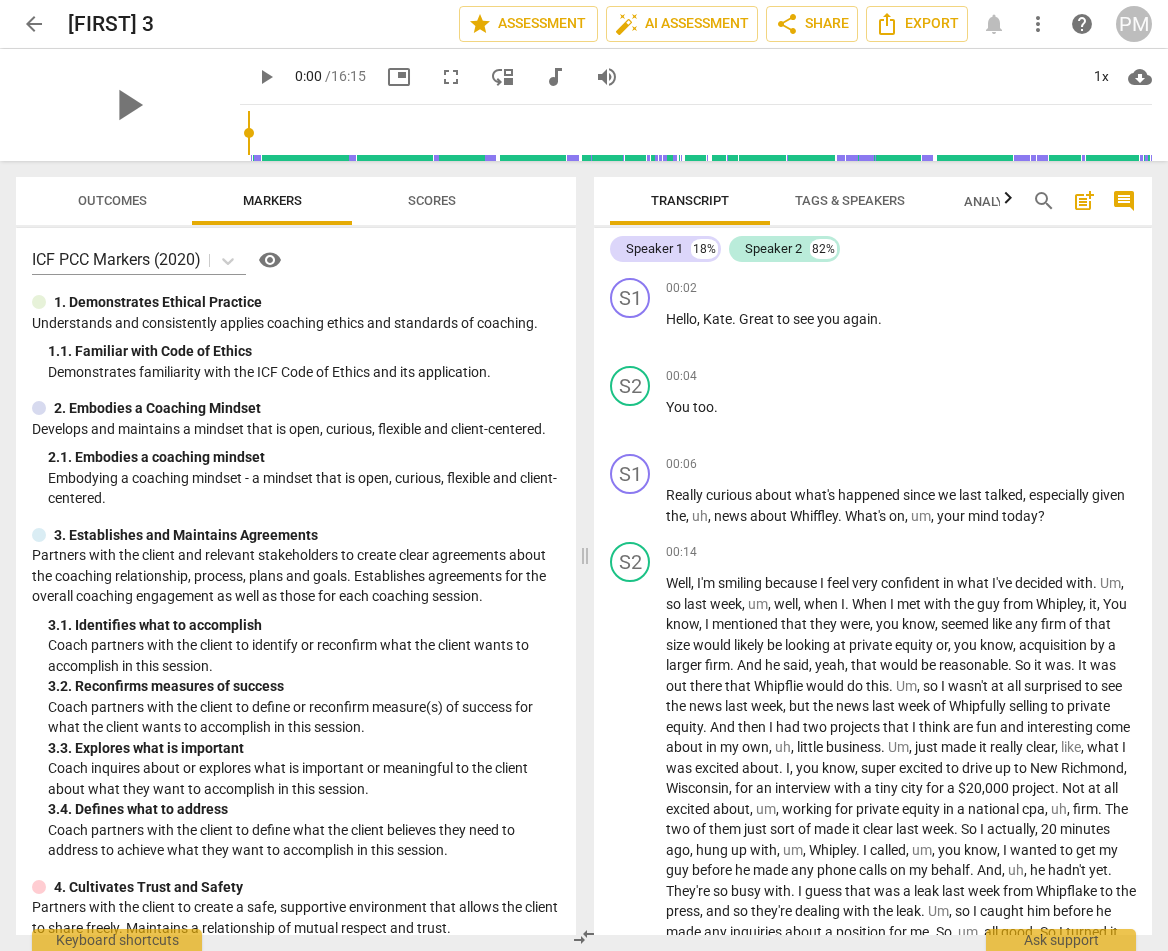 click on "arrow_back" at bounding box center [34, 24] 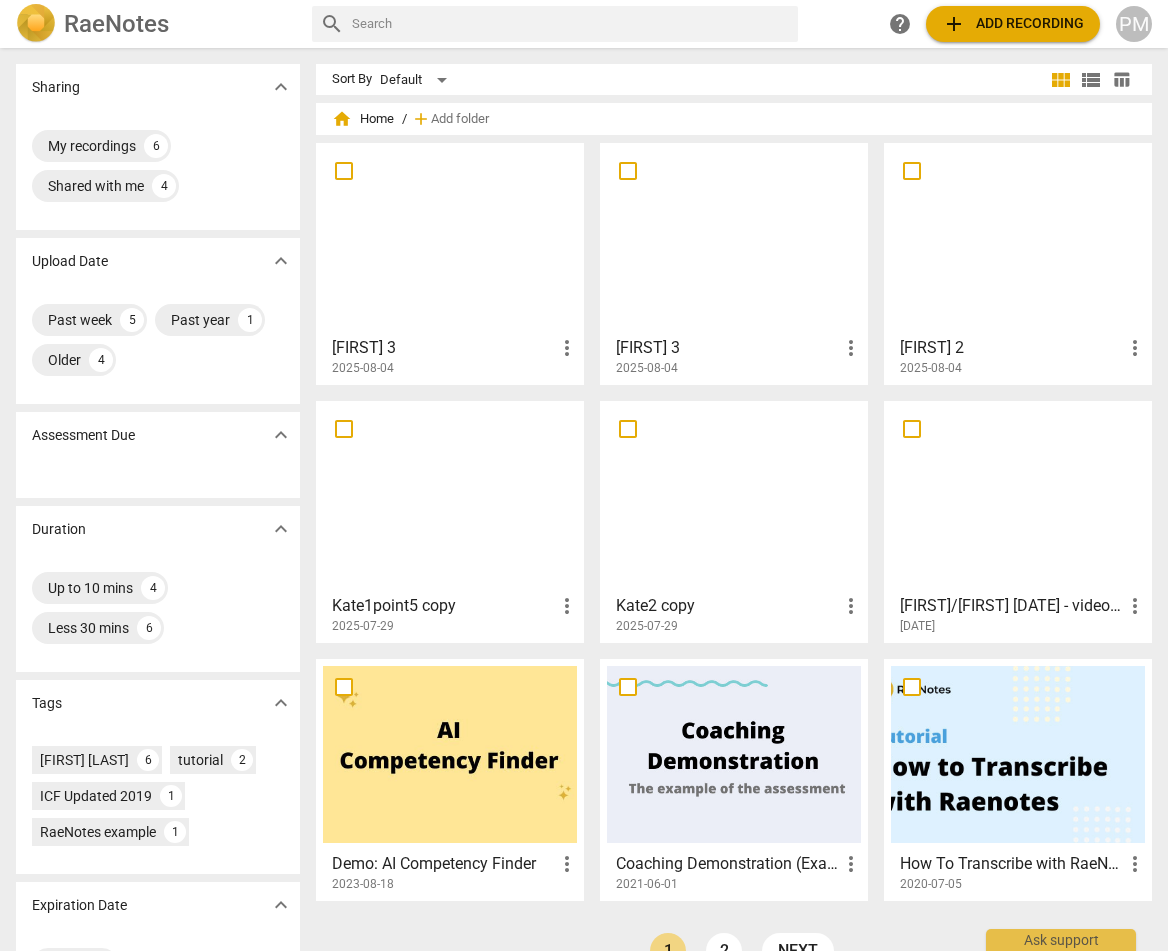 click on "more_vert" at bounding box center (567, 348) 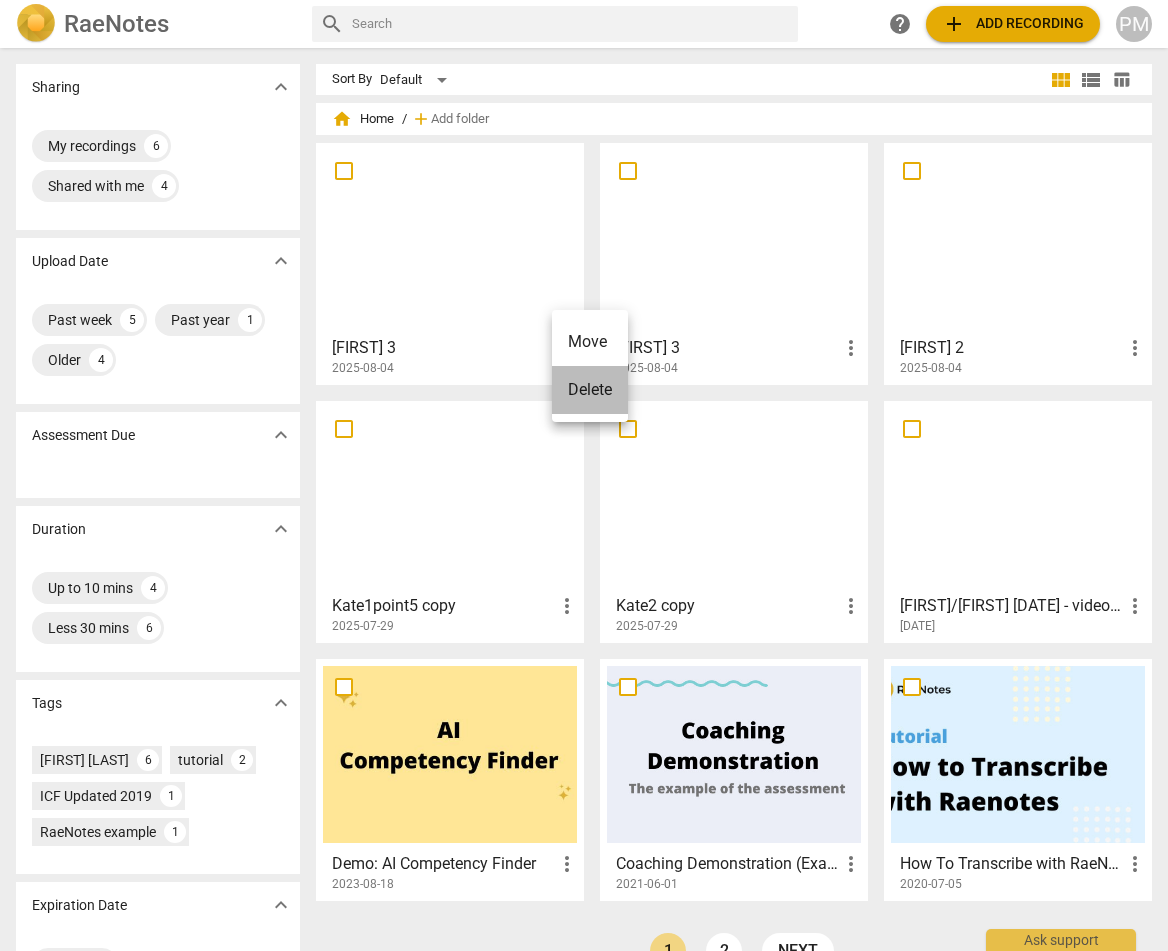 click on "Delete" at bounding box center [590, 390] 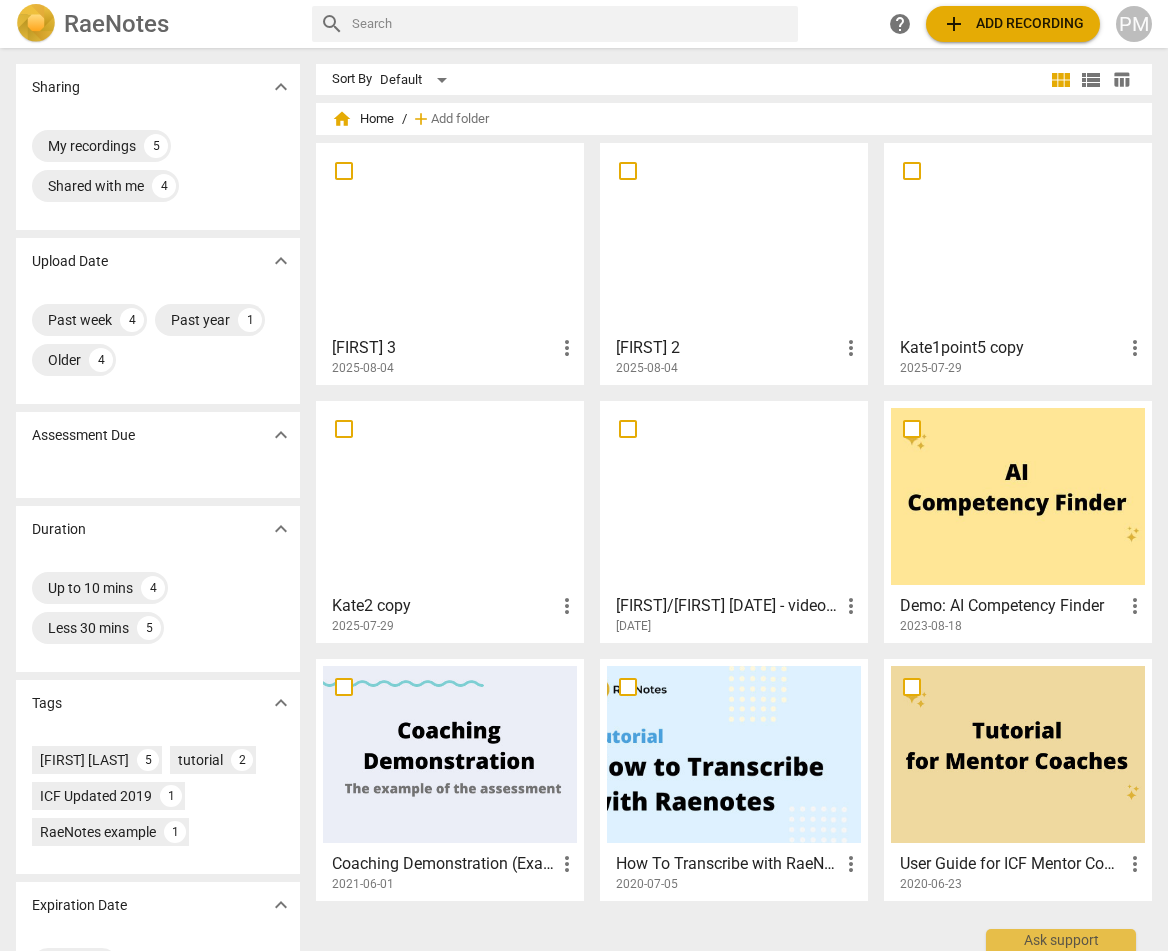 click on "more_vert" at bounding box center [567, 348] 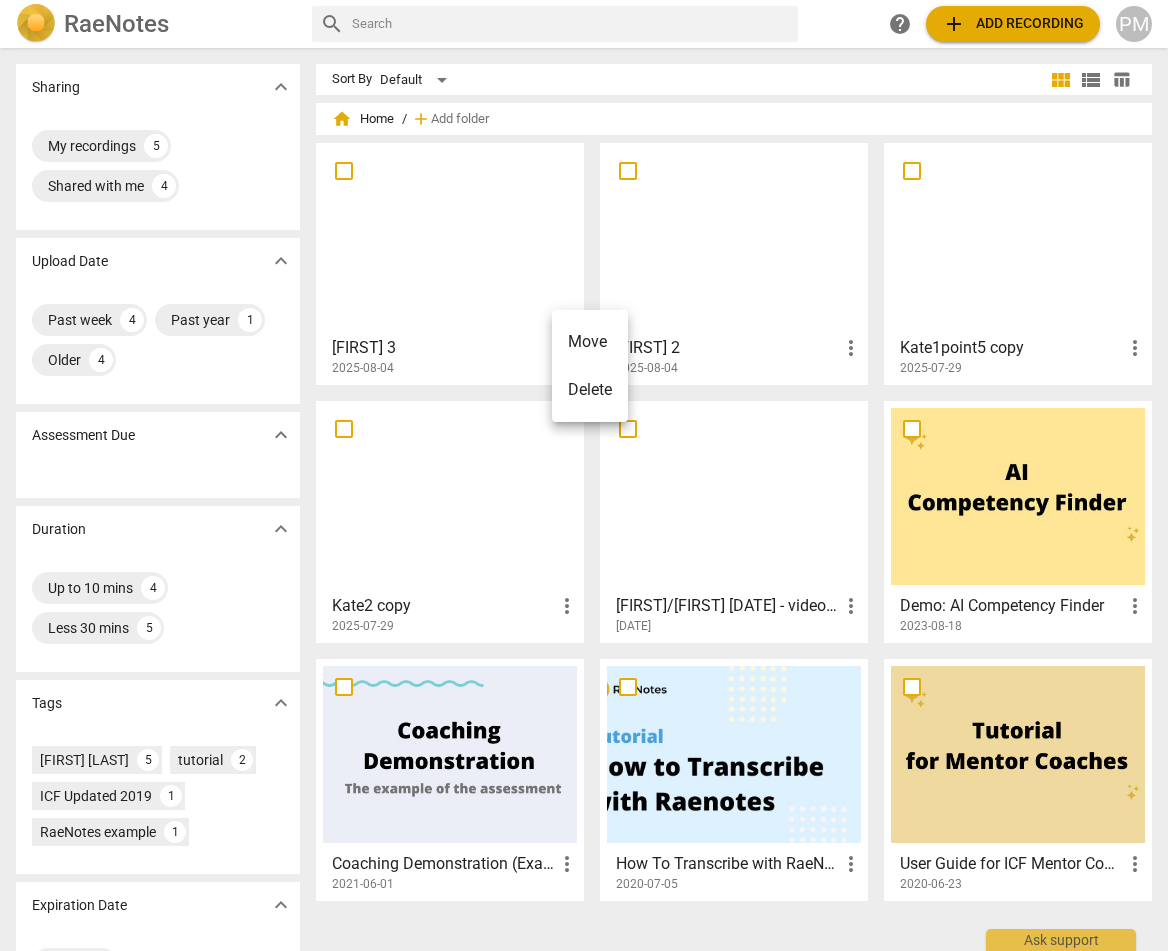 click at bounding box center [584, 475] 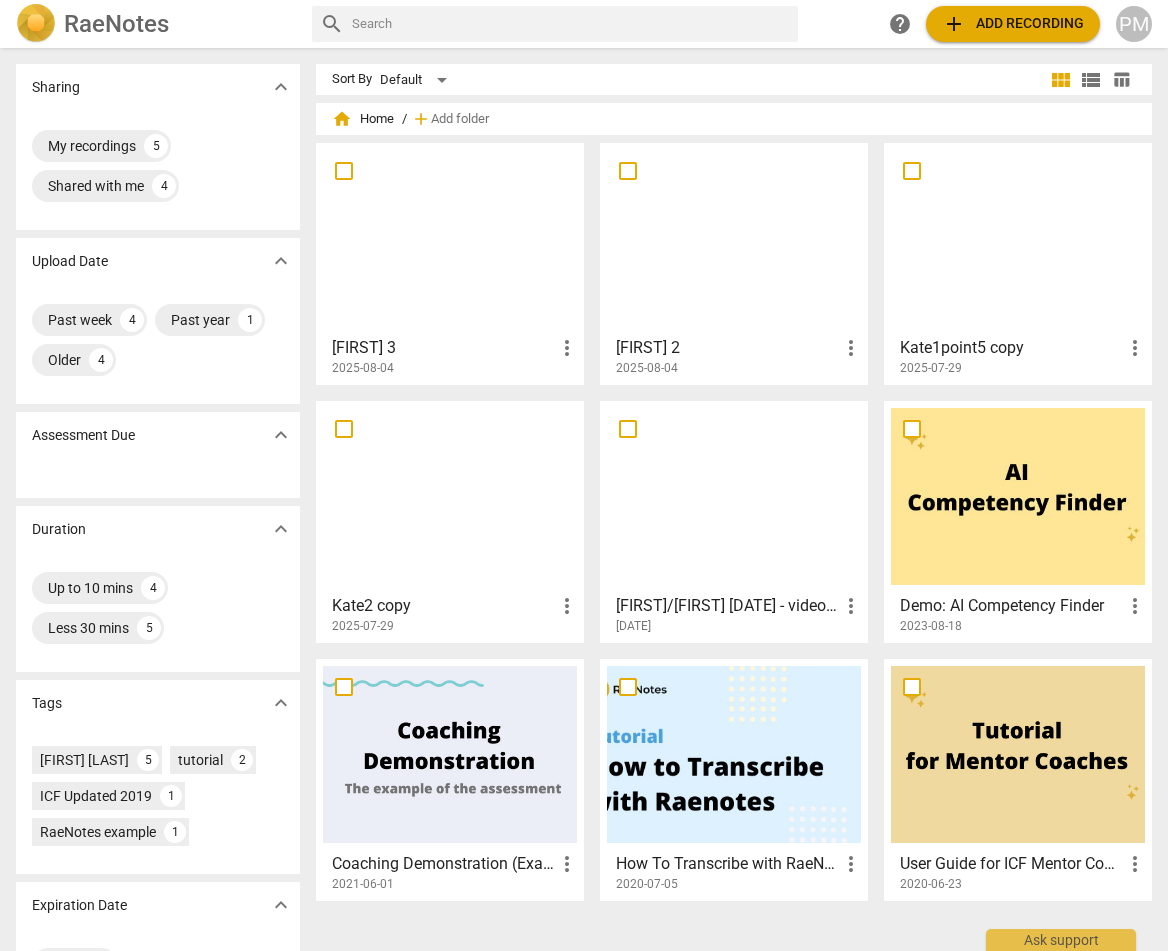 click on "more_vert" at bounding box center [567, 348] 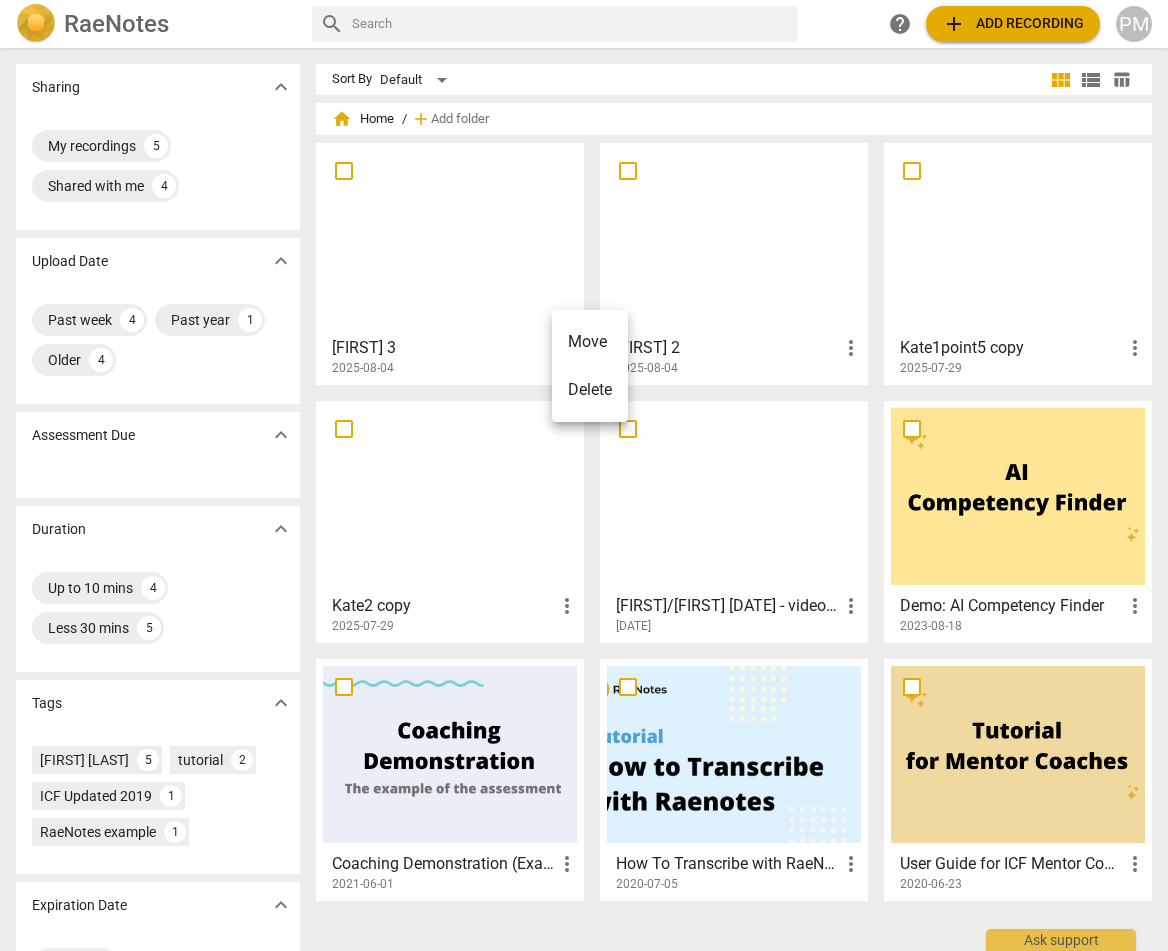 click at bounding box center (584, 475) 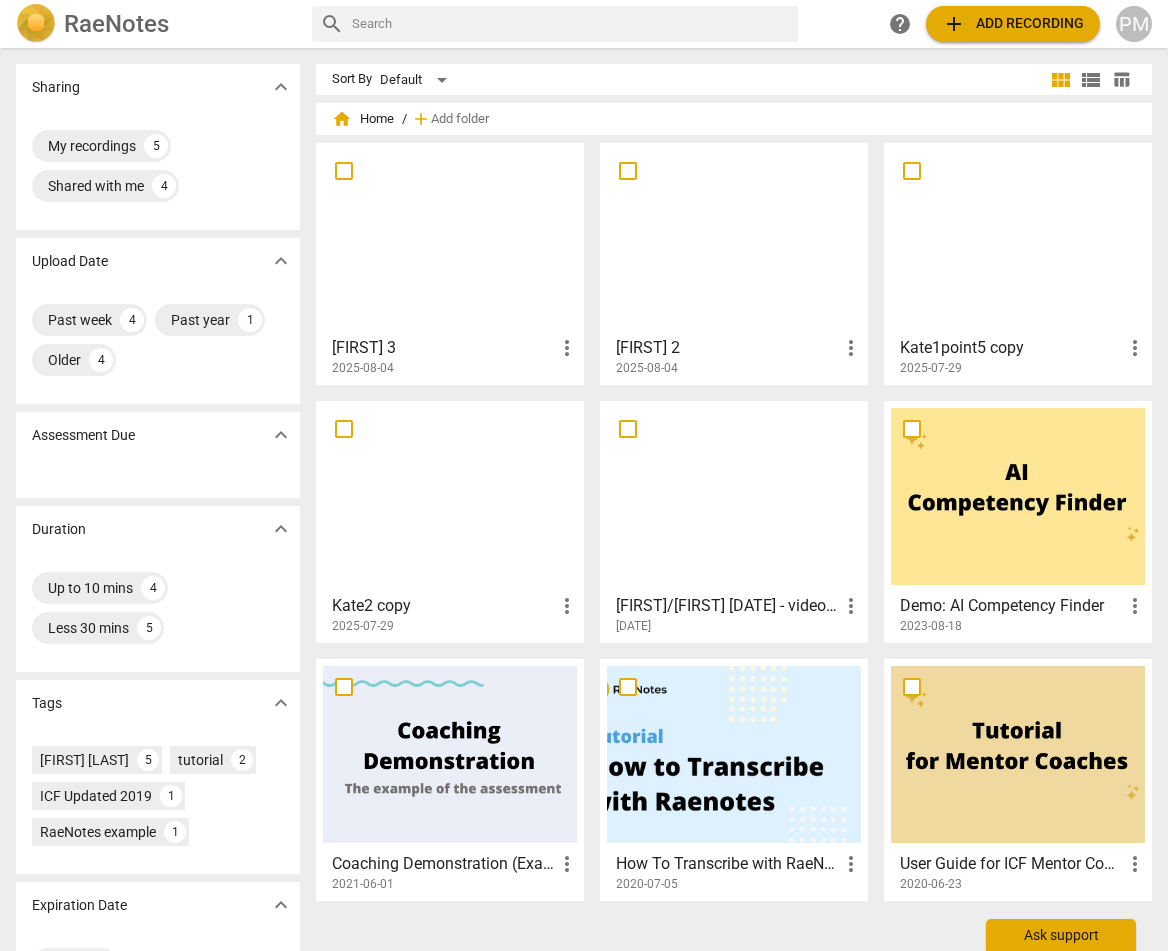 click on "Ask support" at bounding box center [1061, 935] 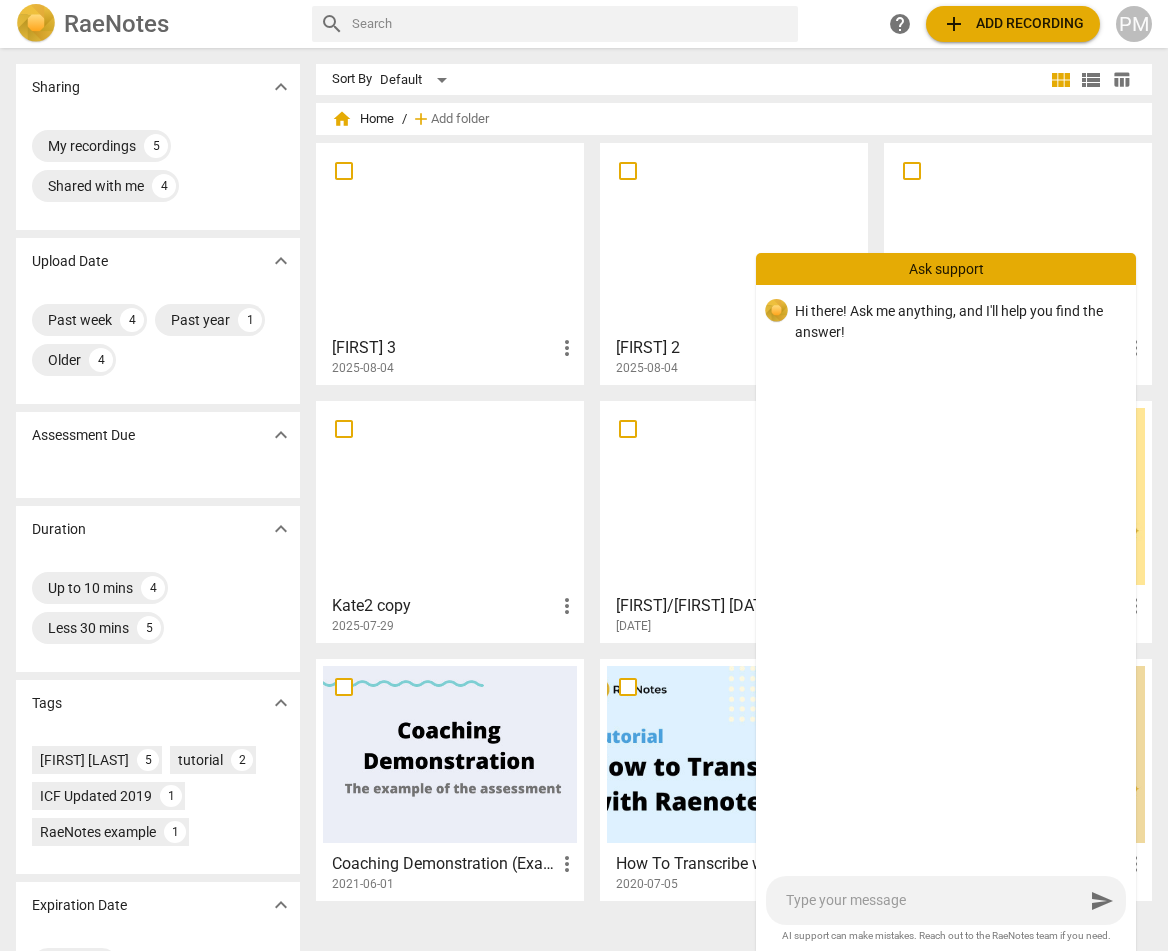 click at bounding box center (935, 900) 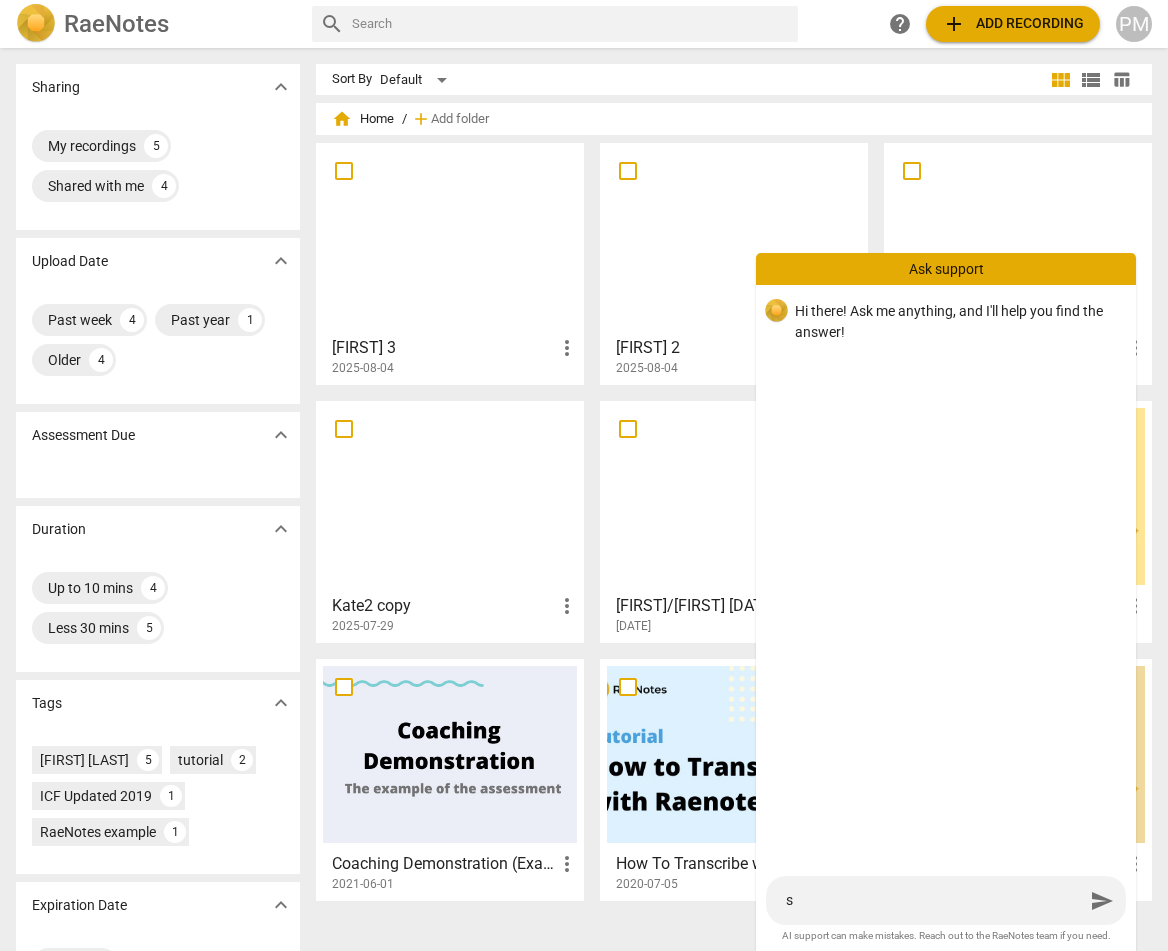 type on "sh" 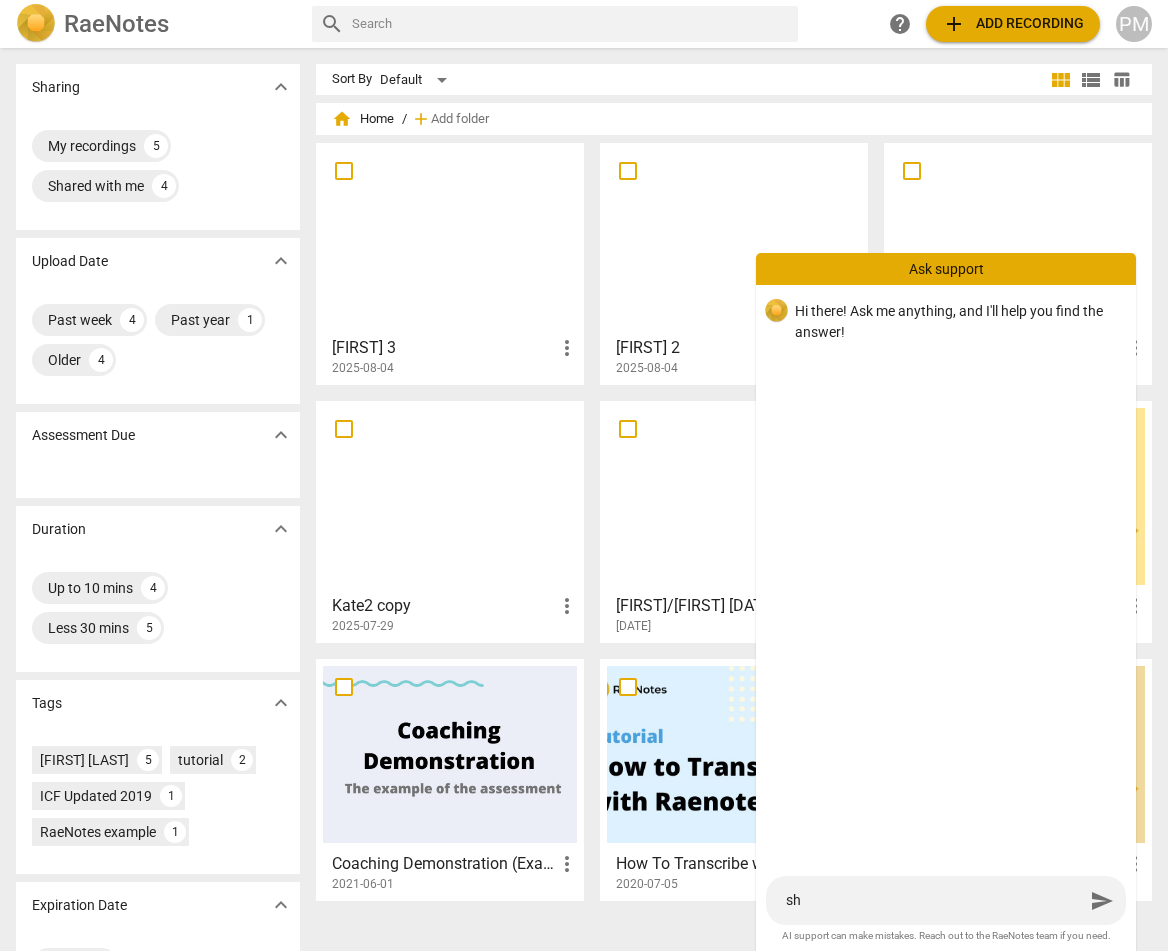 type on "sha" 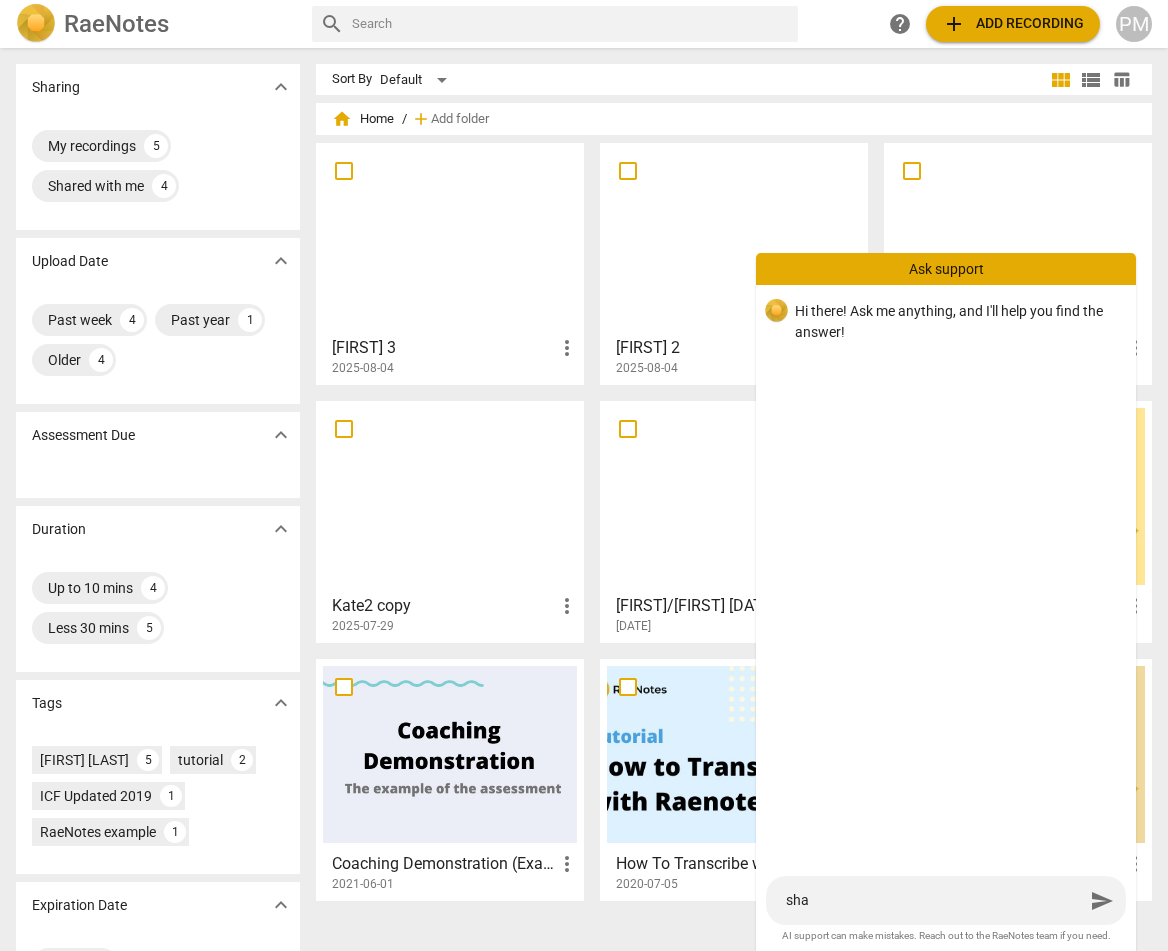 type on "shar" 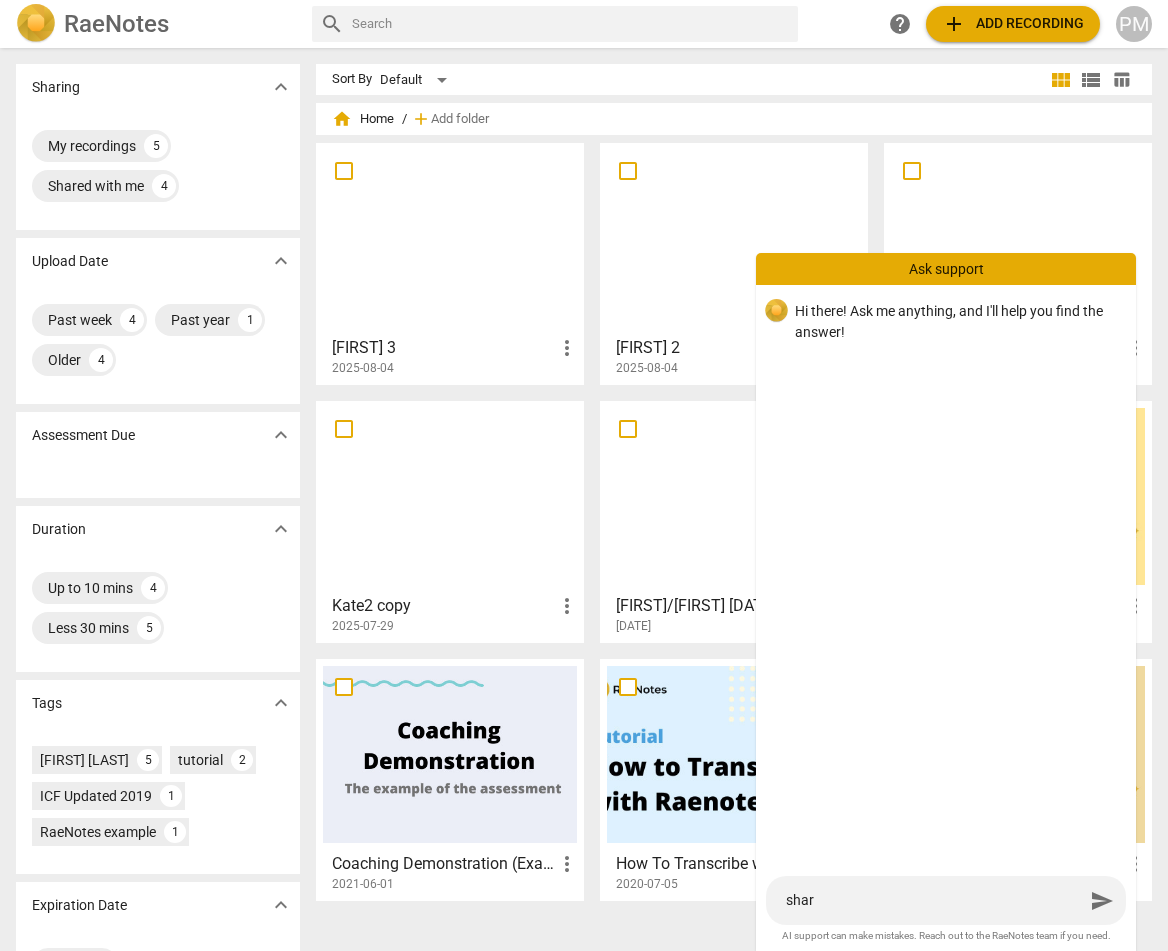 type on "share" 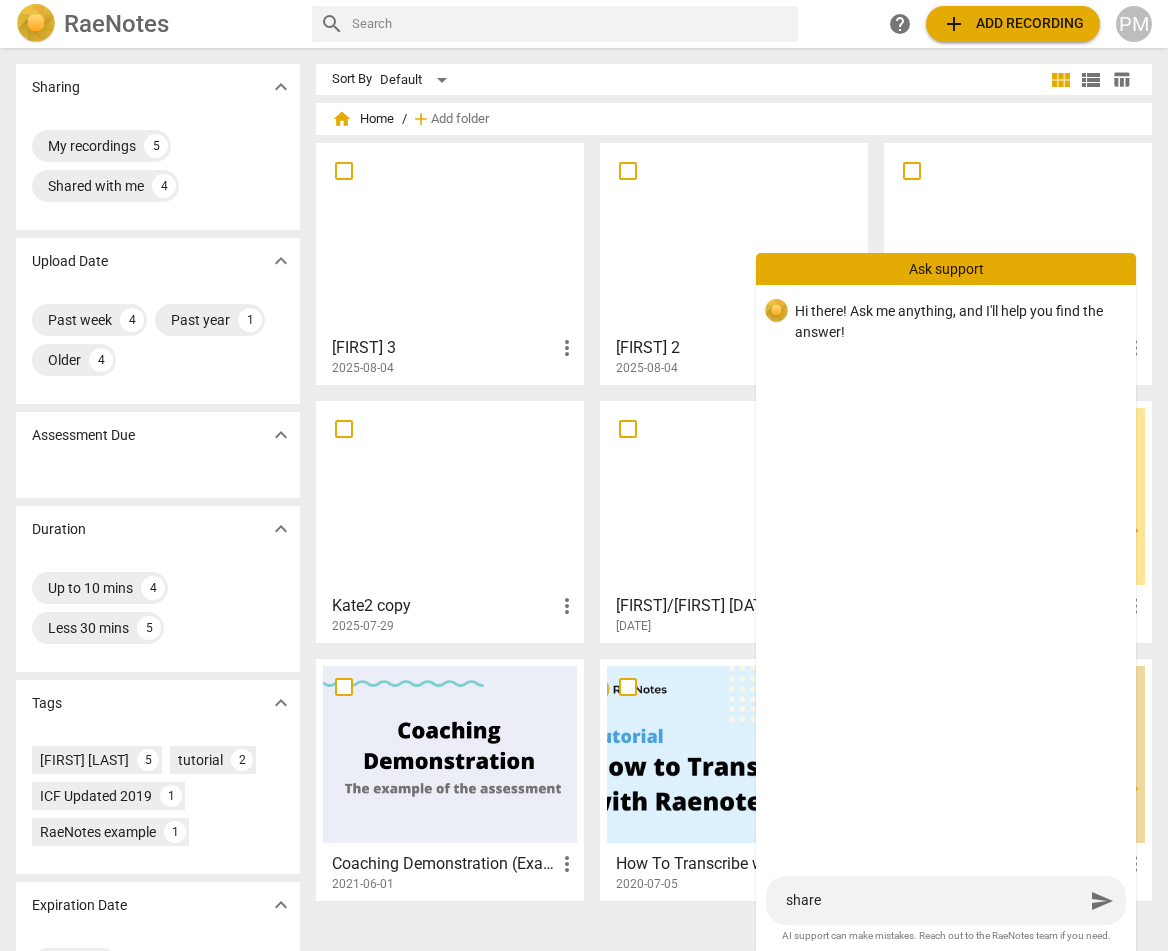 type on "share" 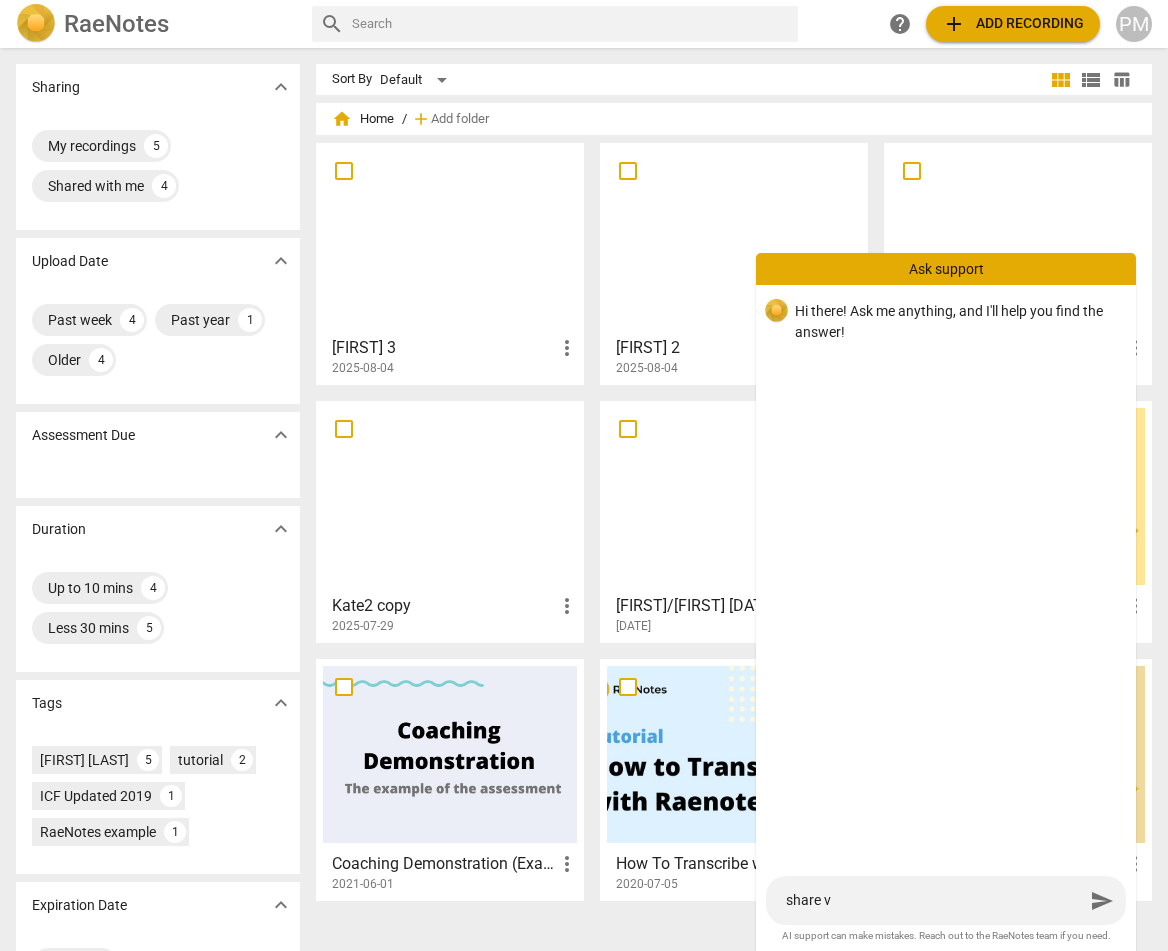 type on "share vi" 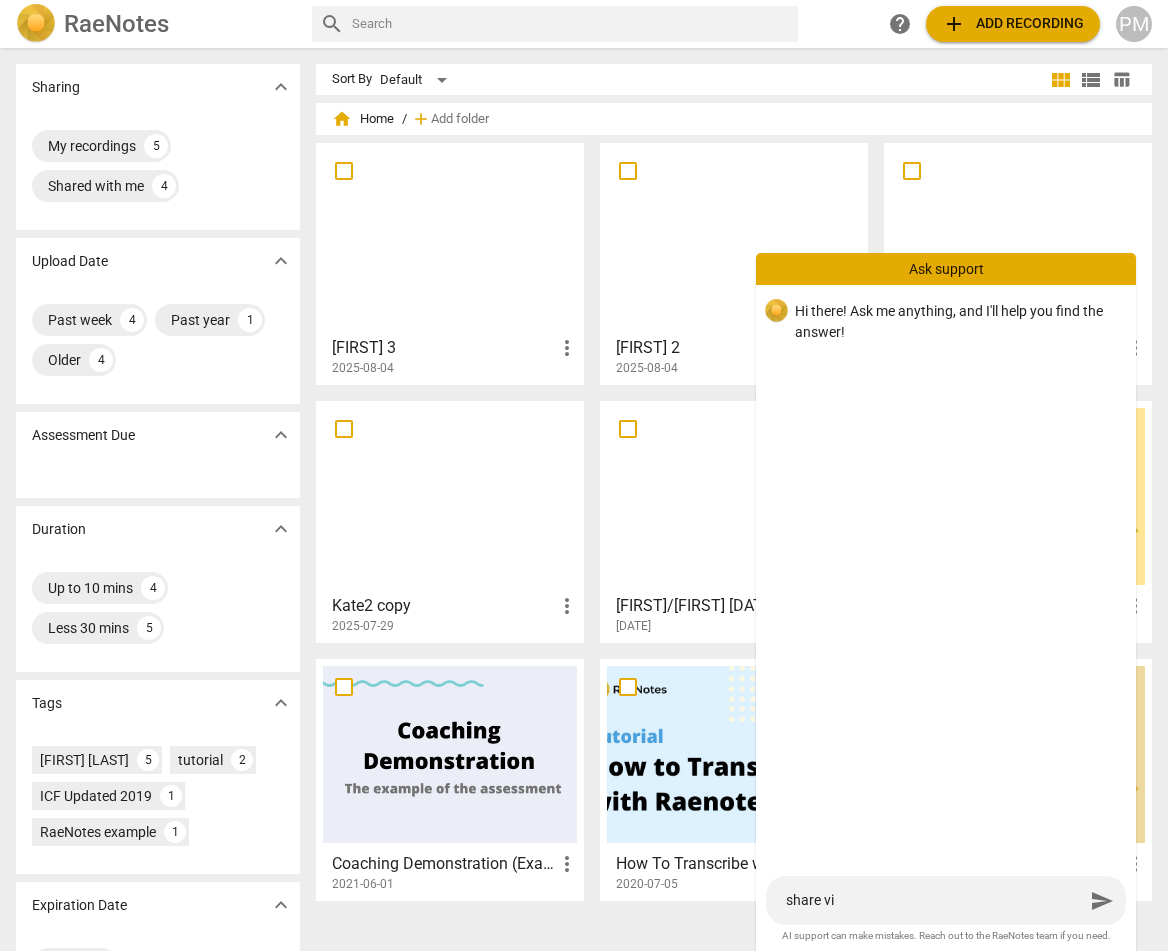 type on "share vid" 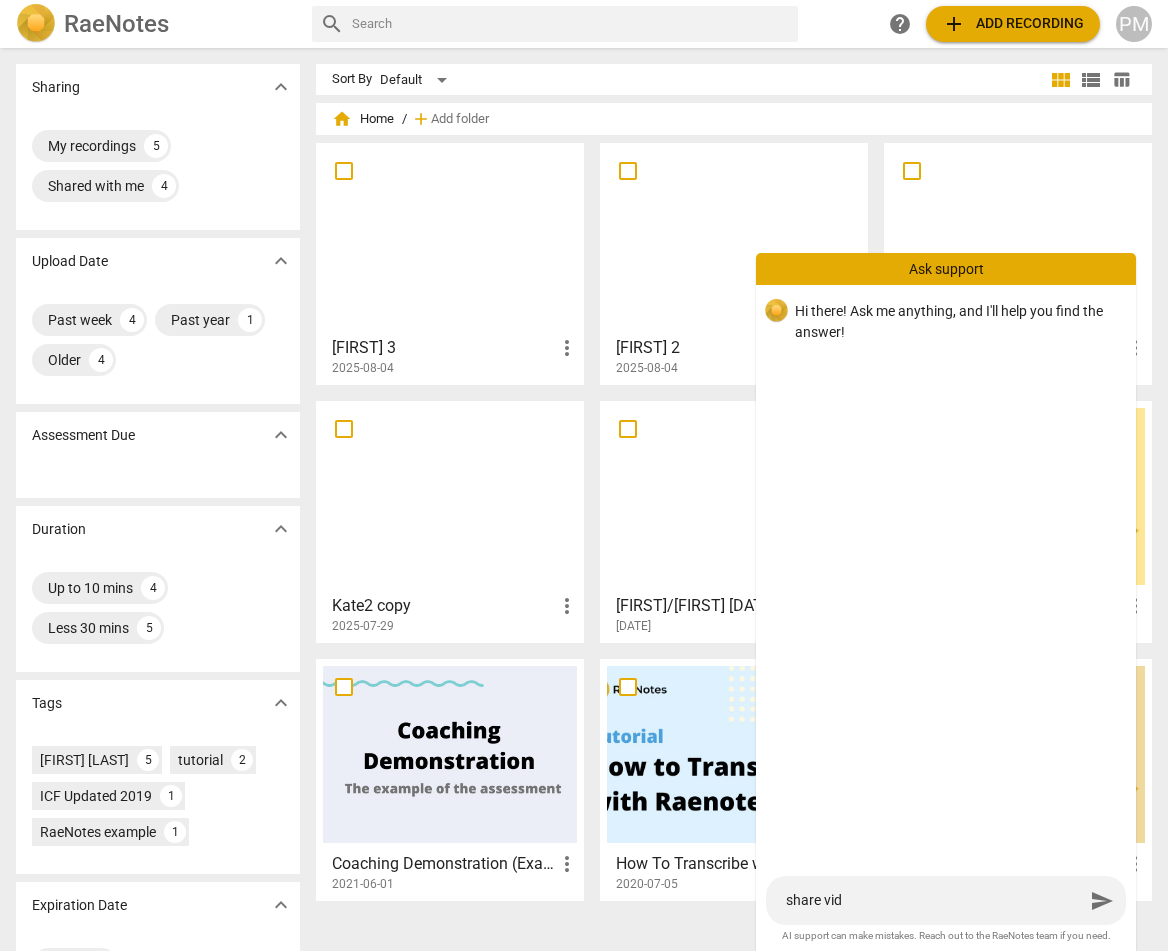 type on "share vide" 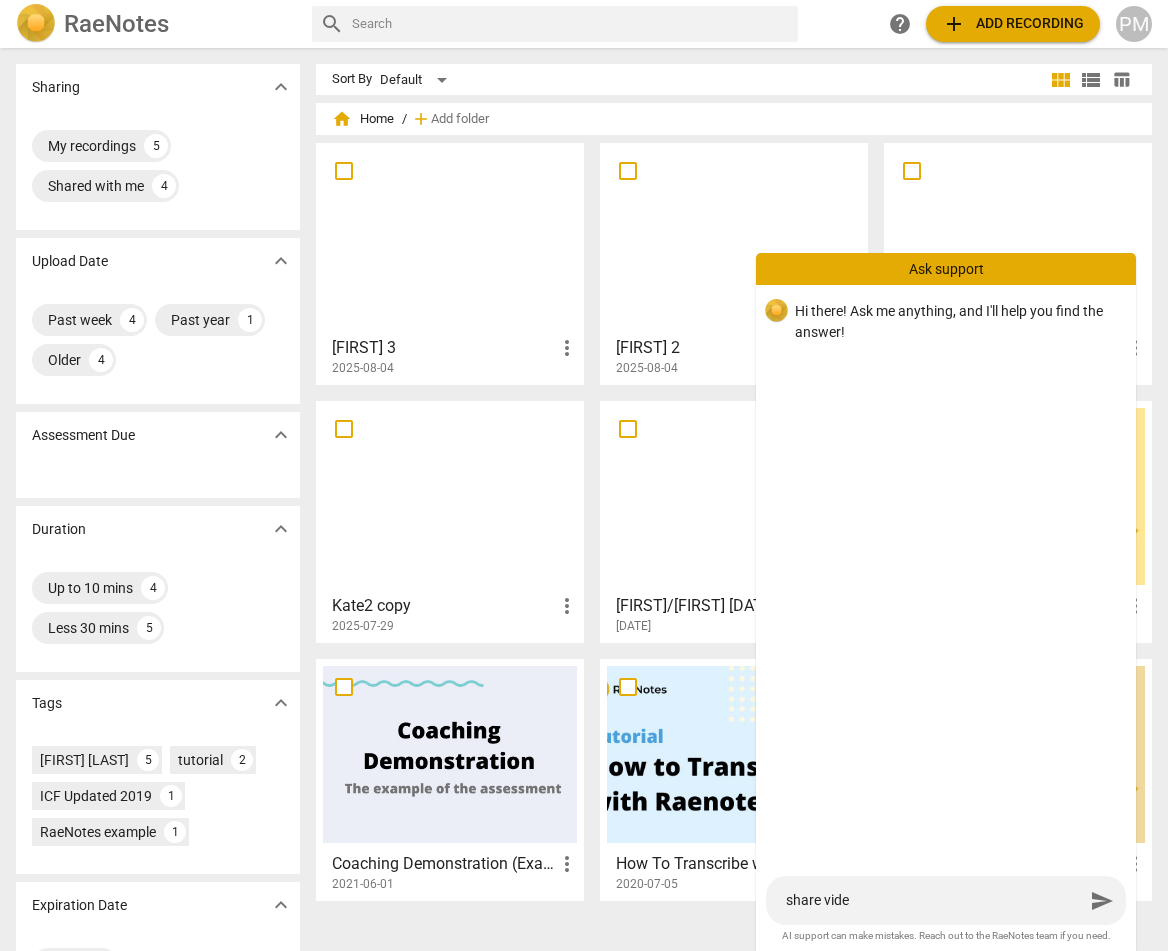 type on "share video" 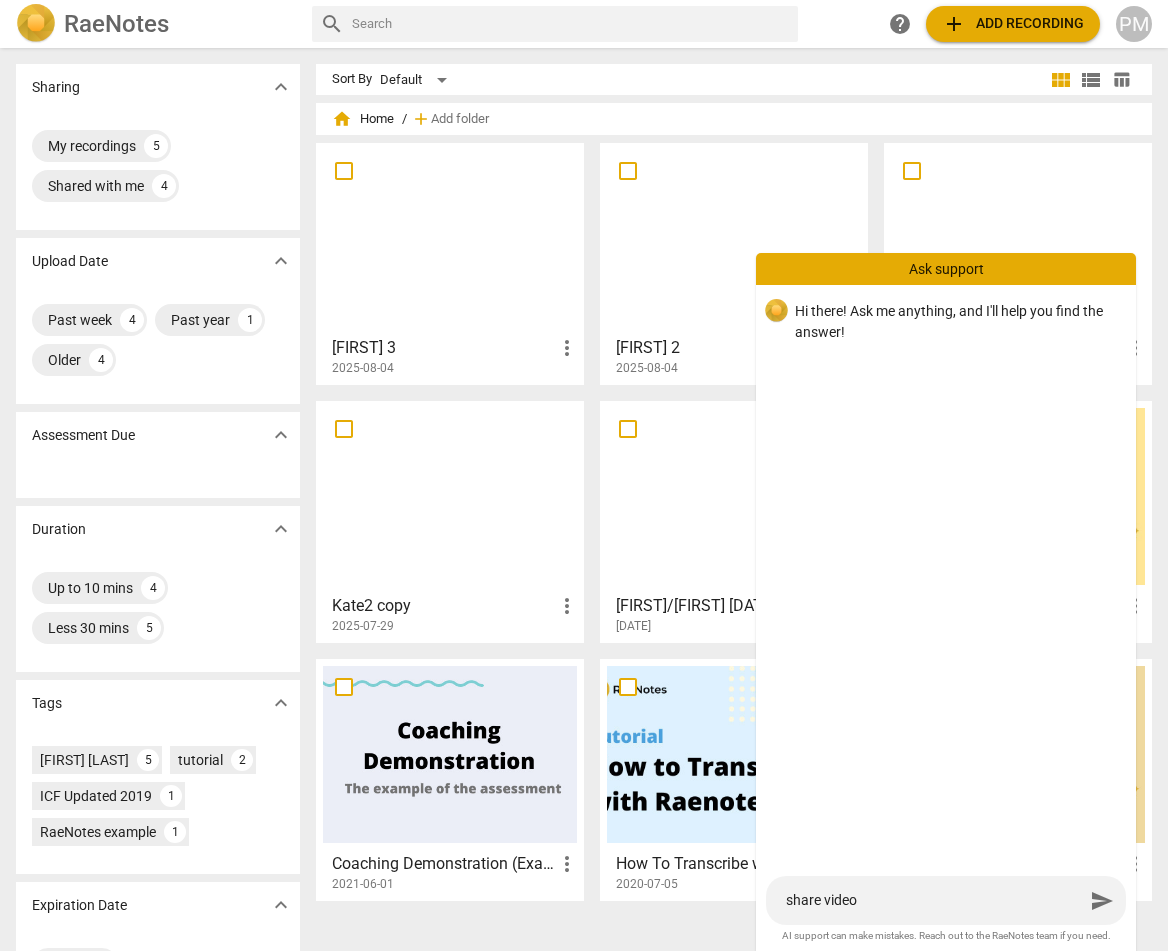 type on "share video" 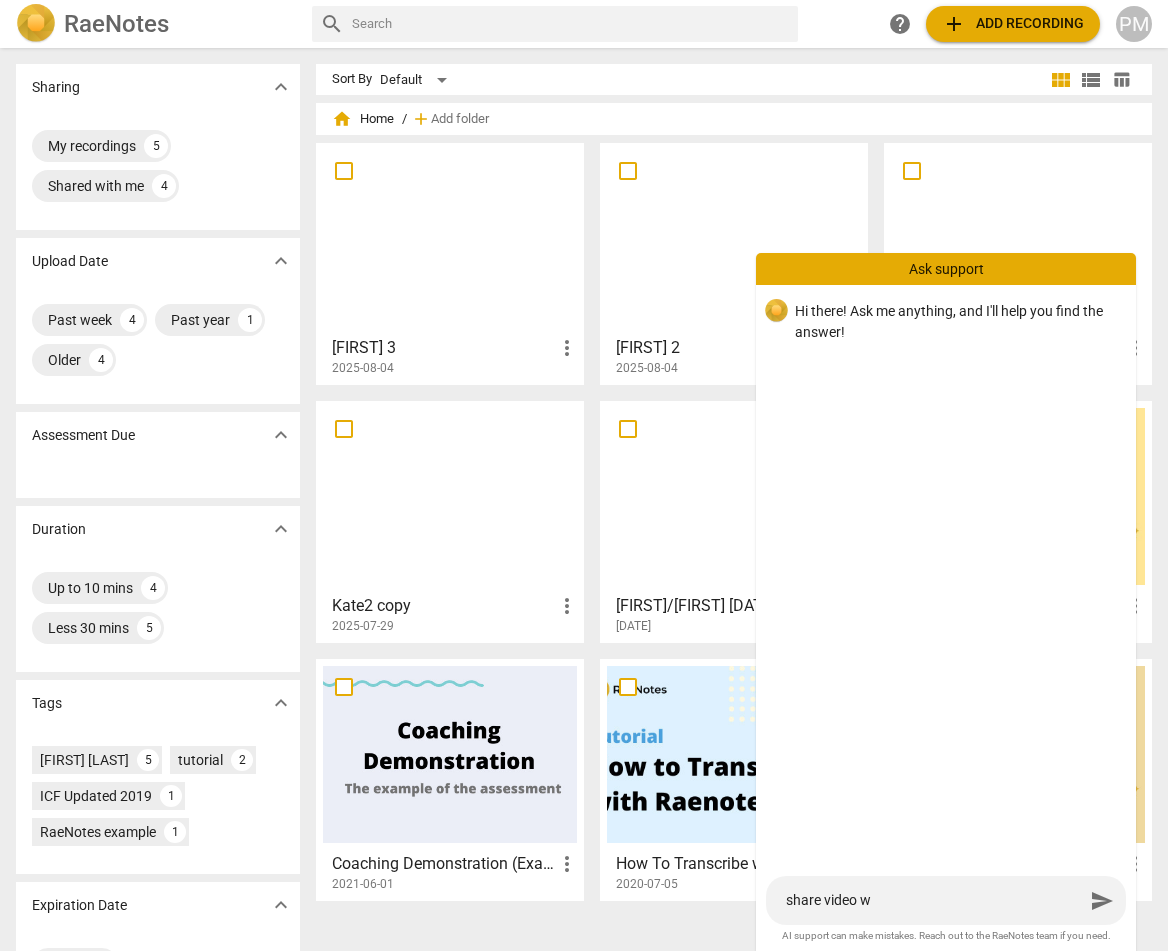 type on "share video wi" 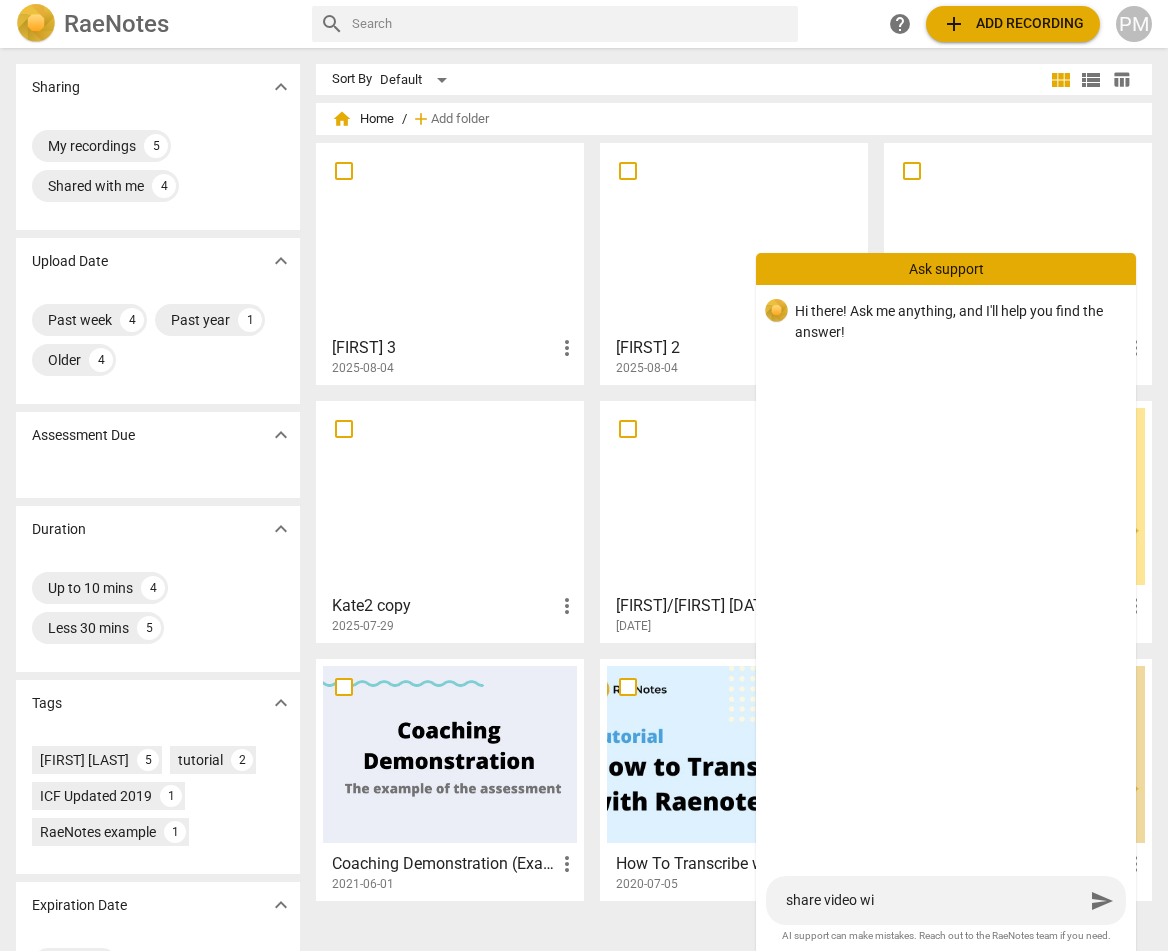 type on "share video wit" 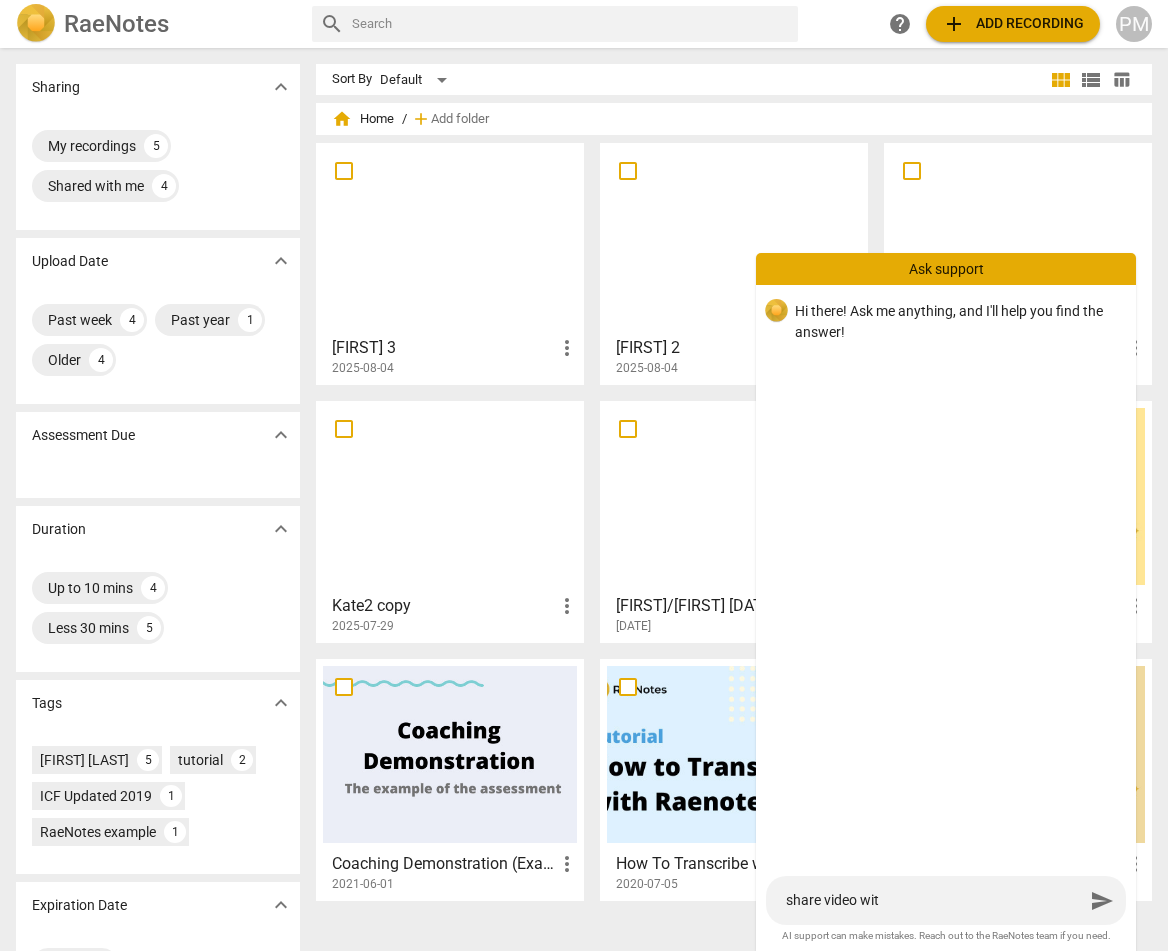 type on "share video with" 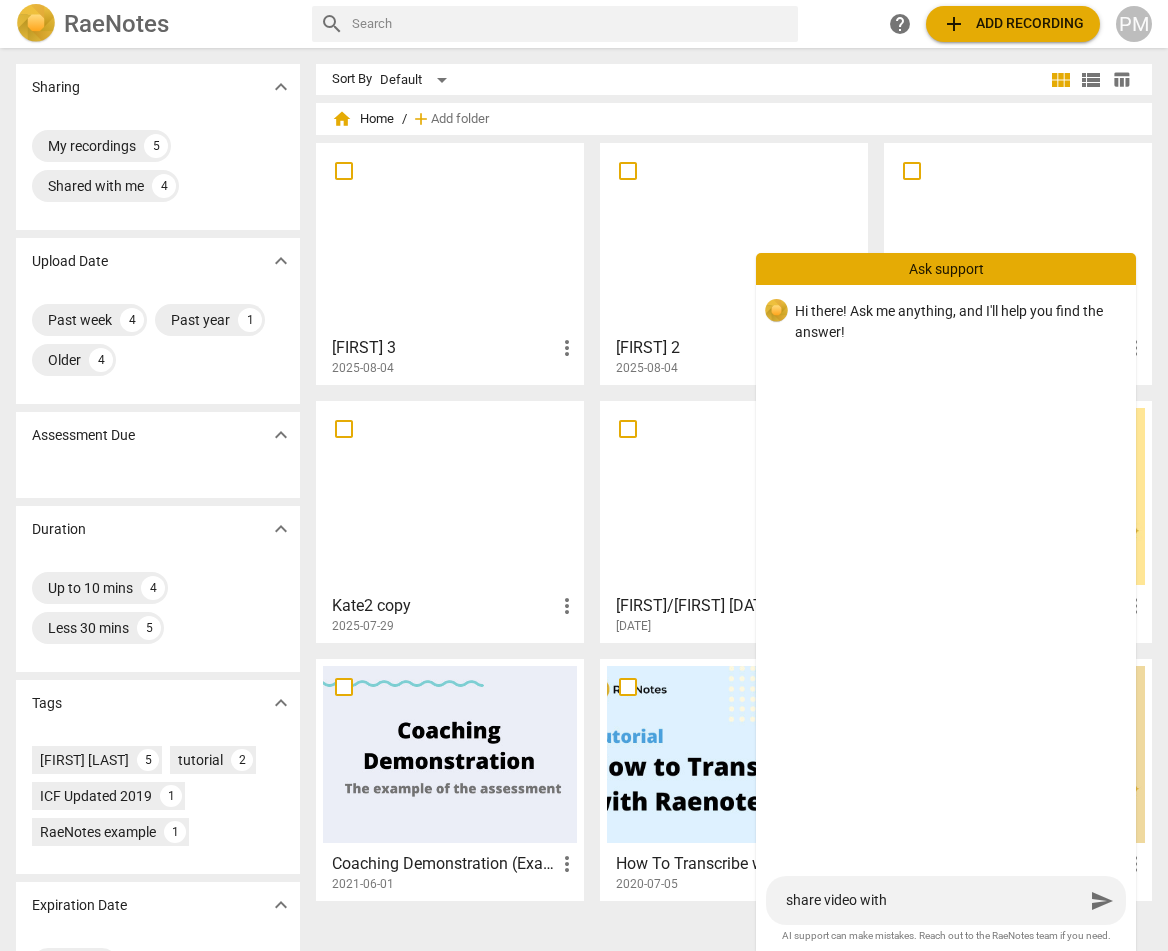 type on "share video with" 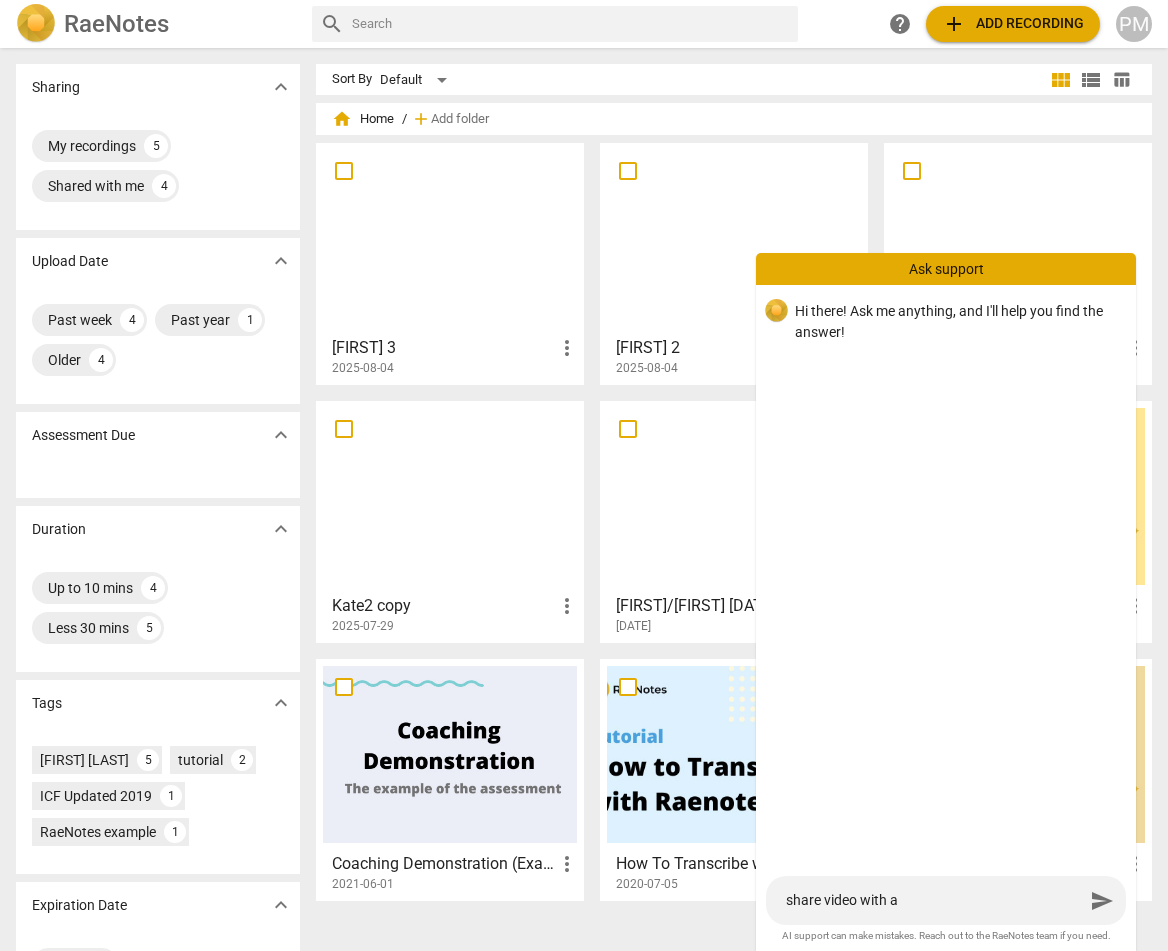 type on "share video with ad" 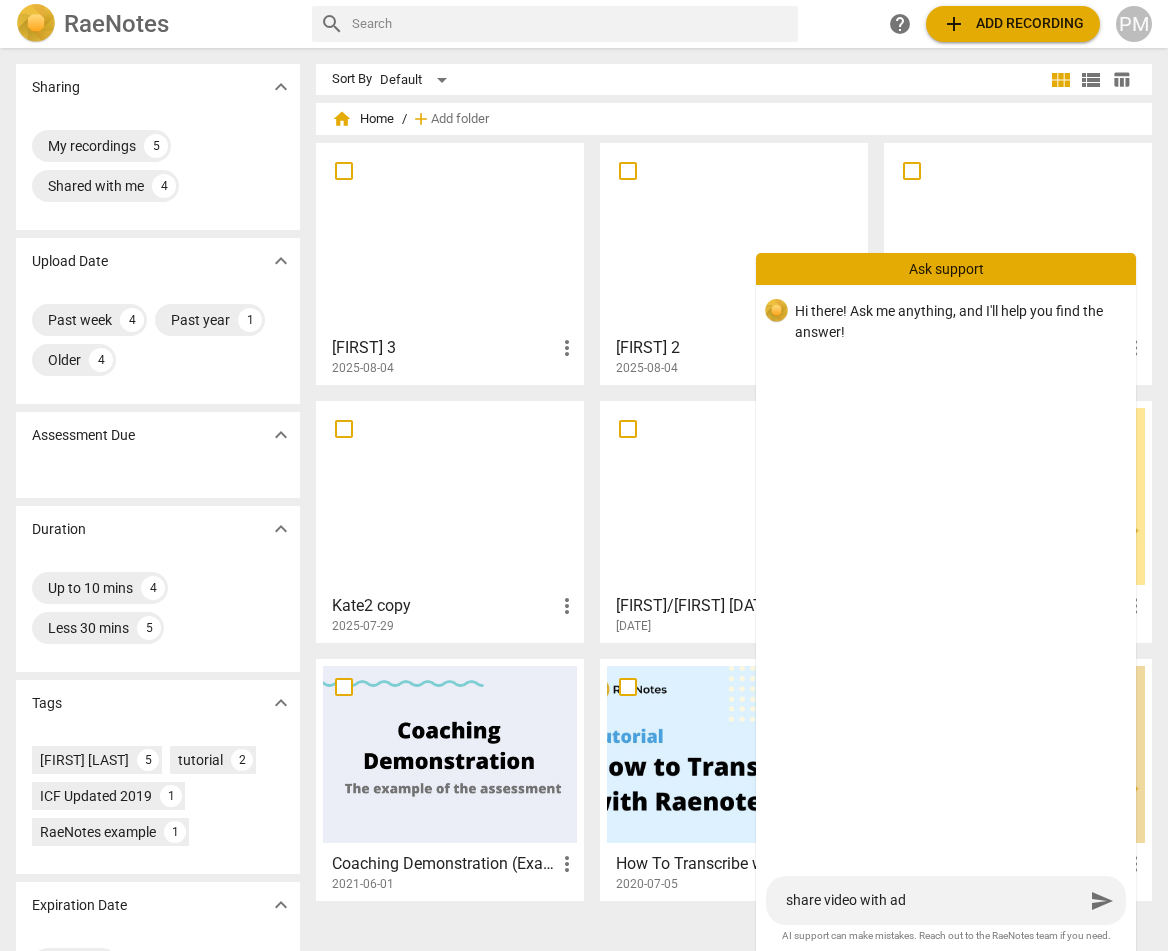 type on "share video with adm" 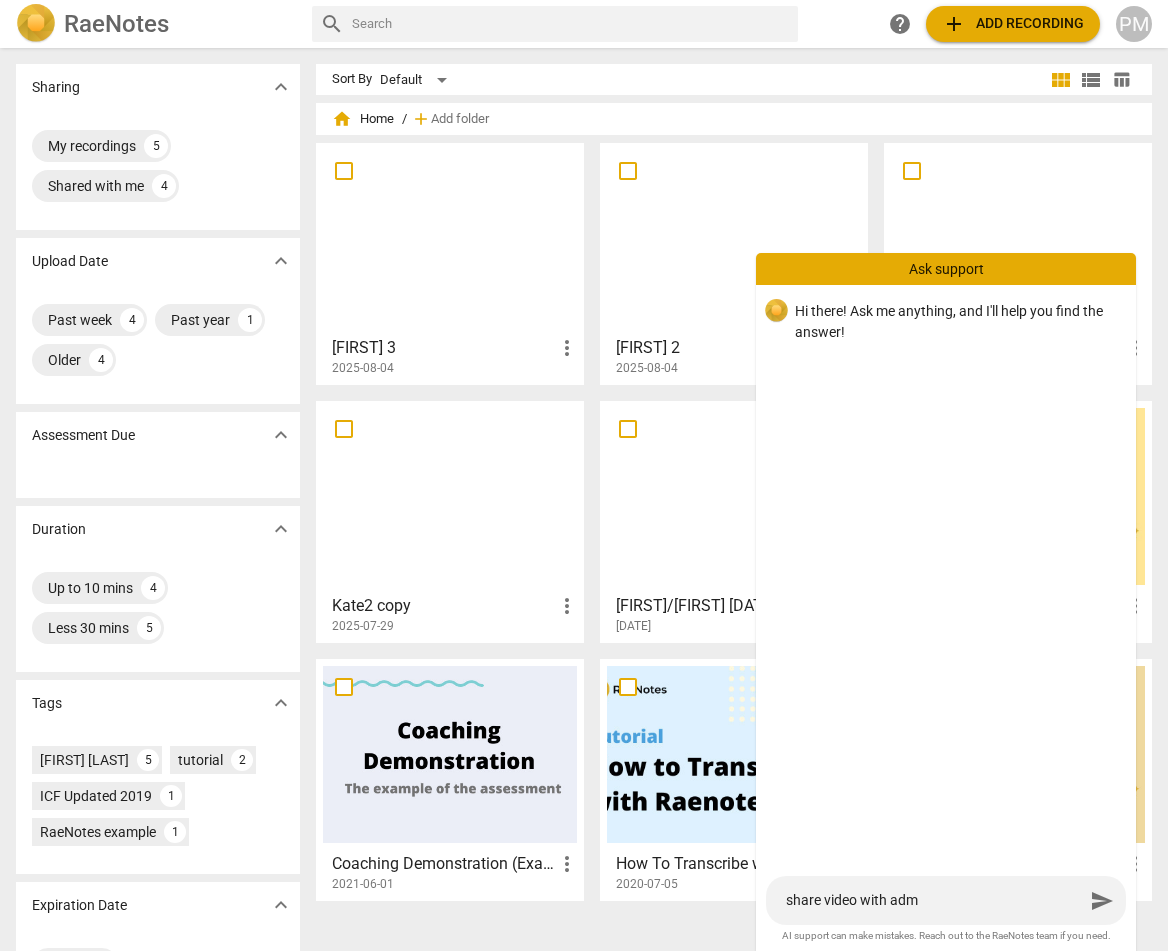 type on "share video with admo" 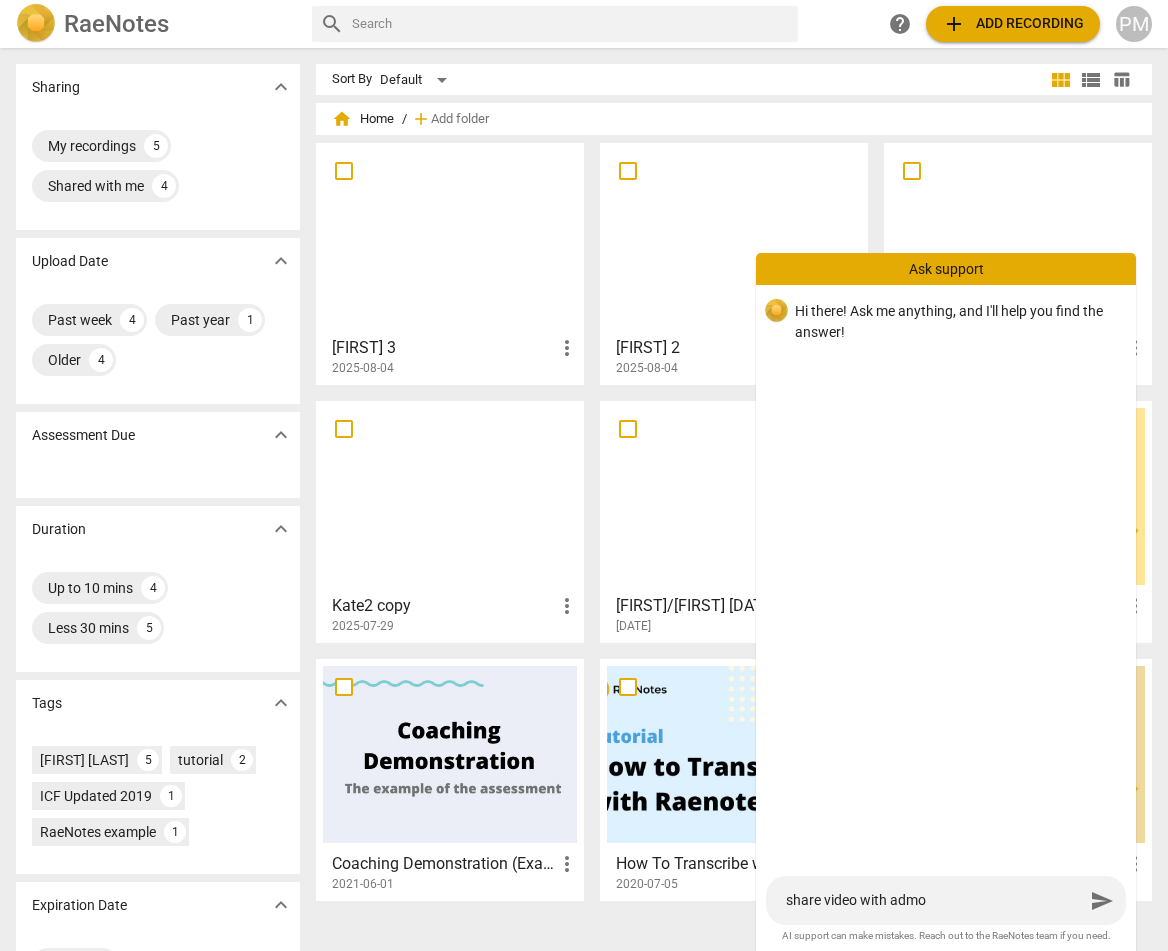 type on "share video with adm" 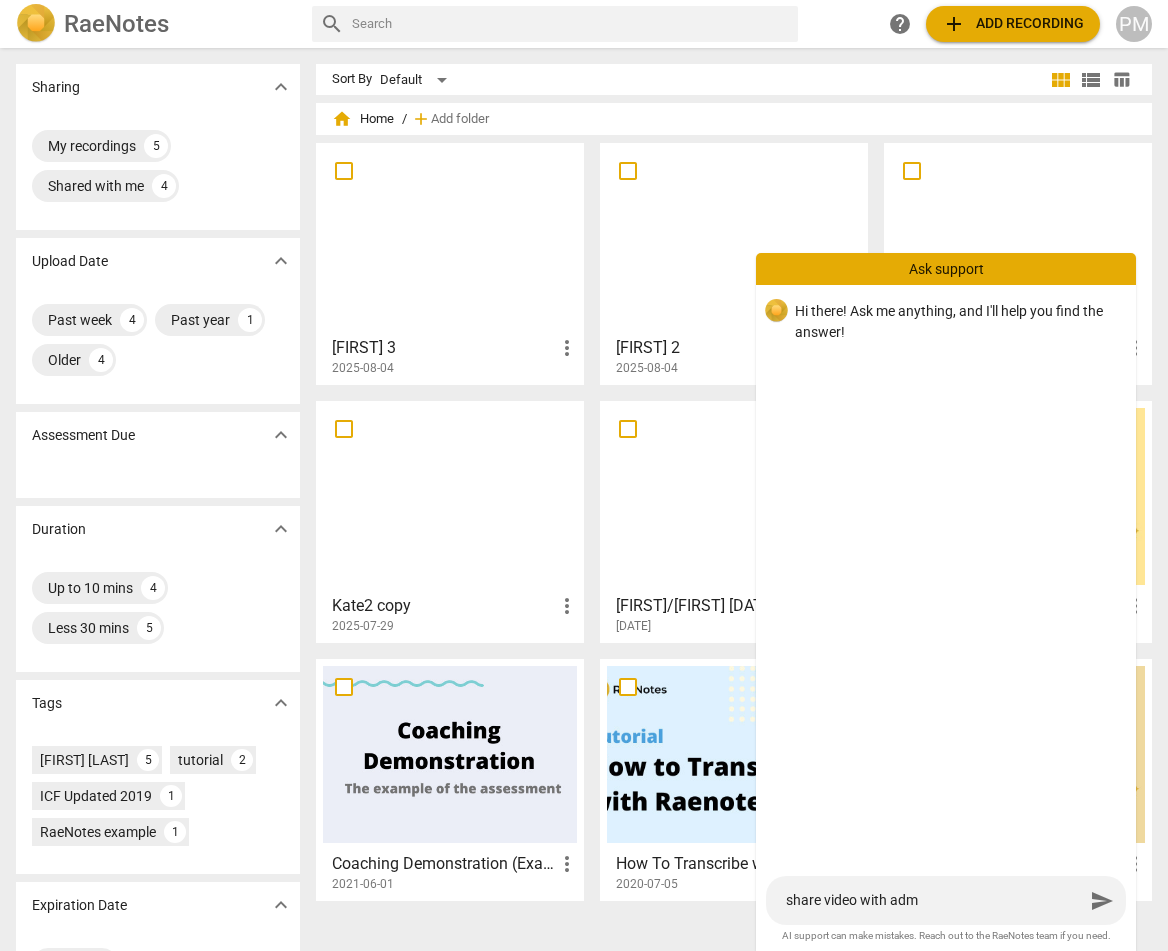 type on "share video with admi" 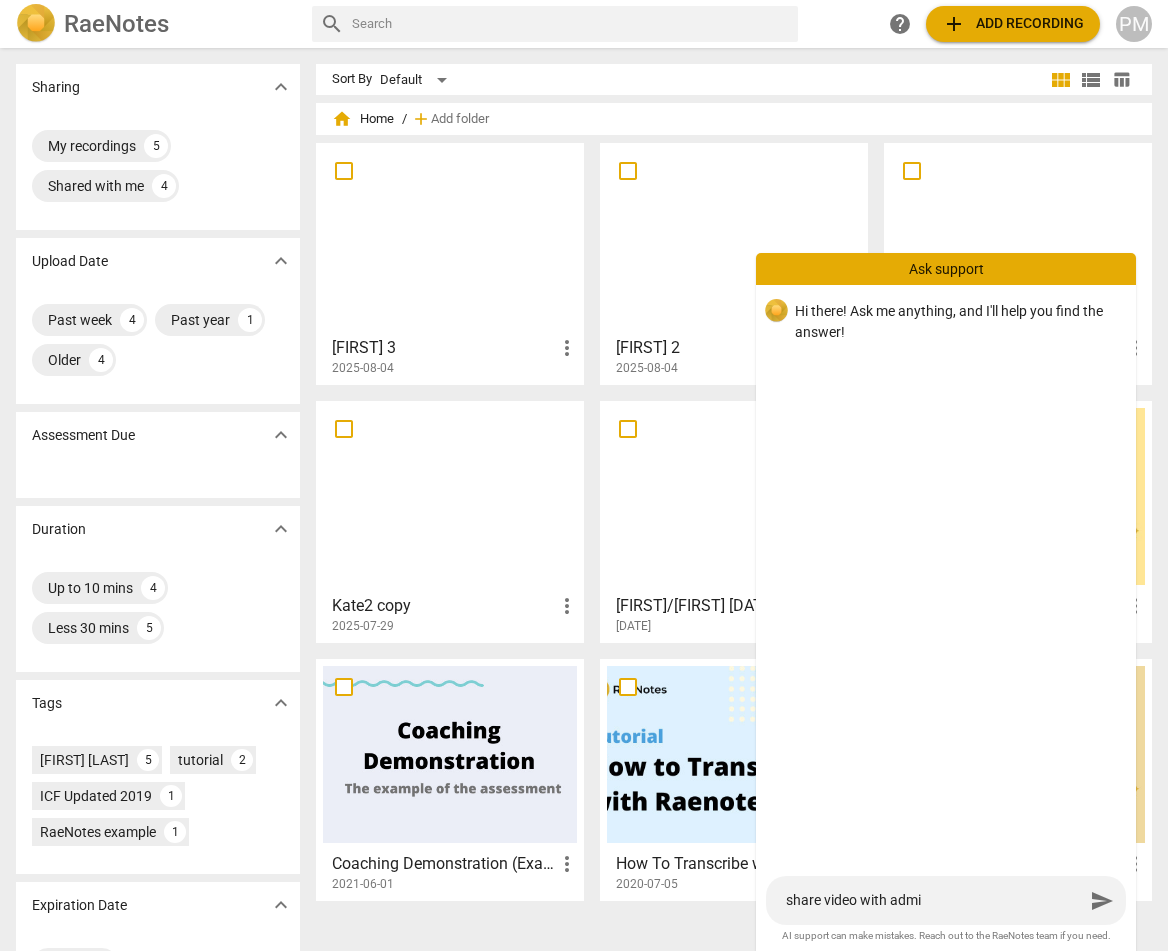 type on "share video with admin" 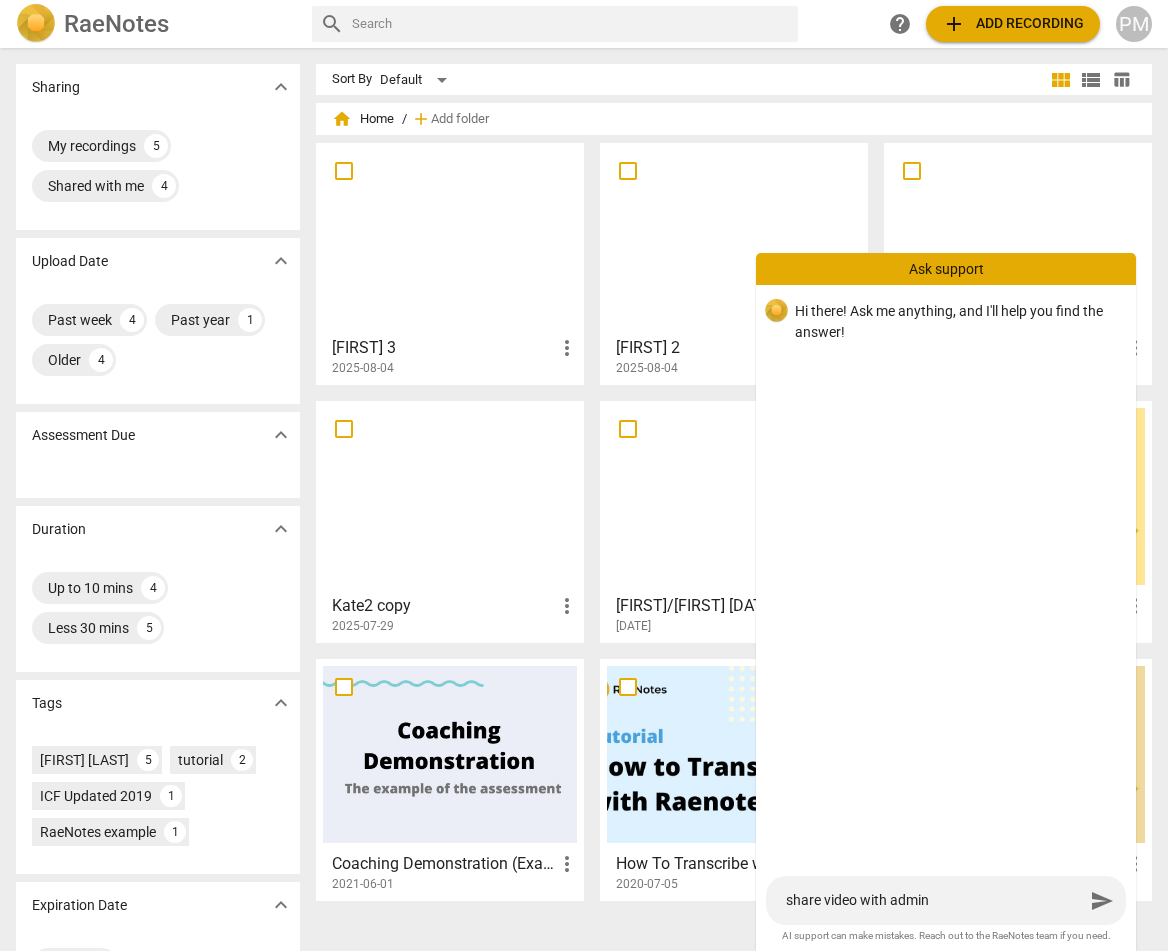 type on "share video with admini" 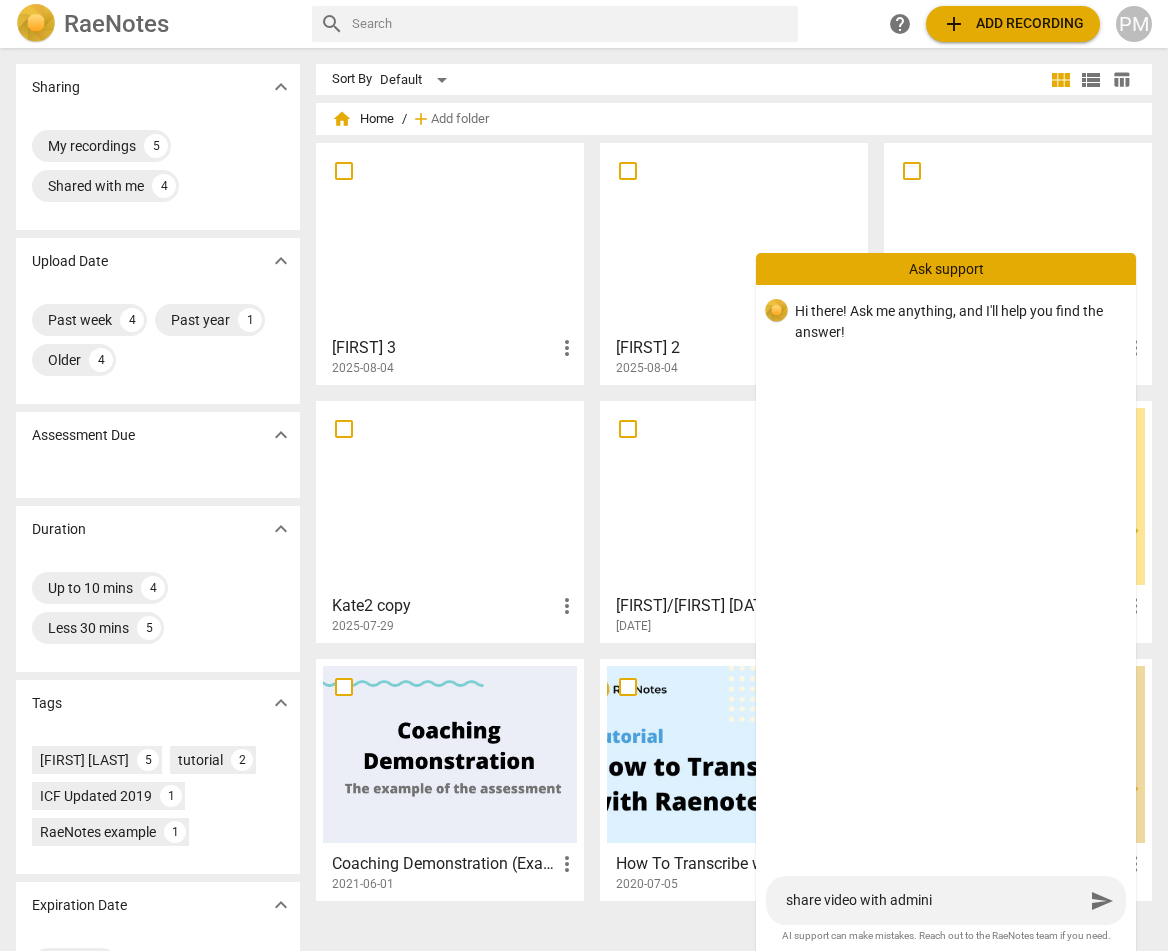 type on "share video with adminis" 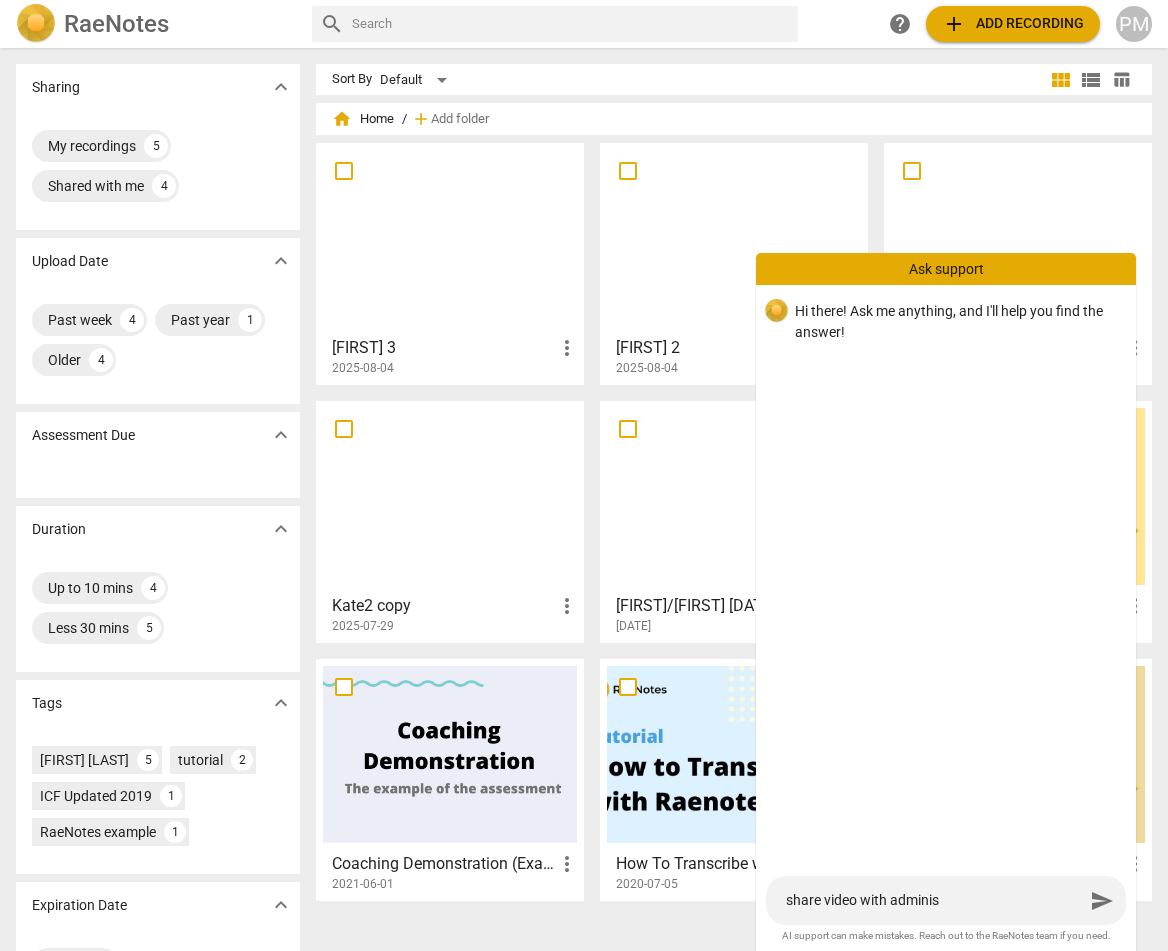 type on "share video with administ" 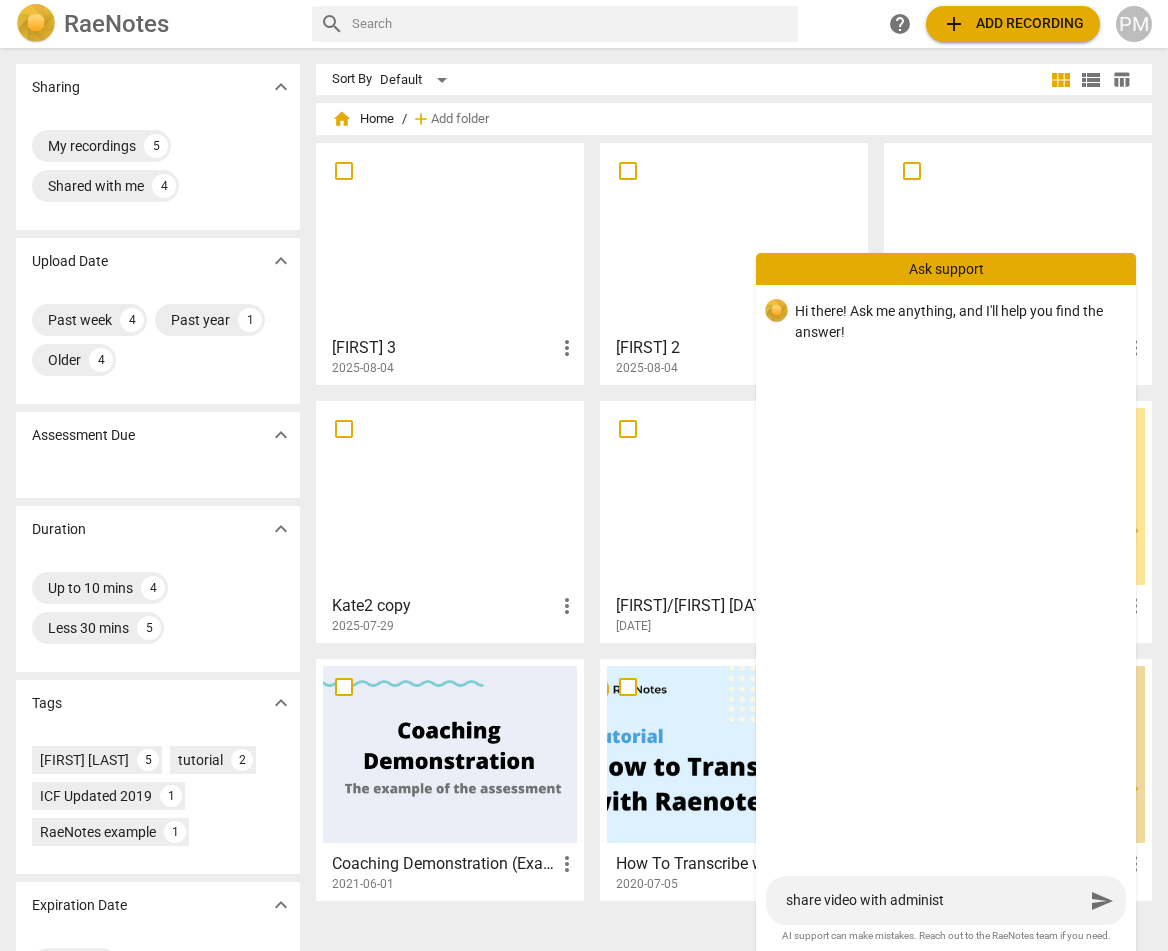 type on "share video with administa" 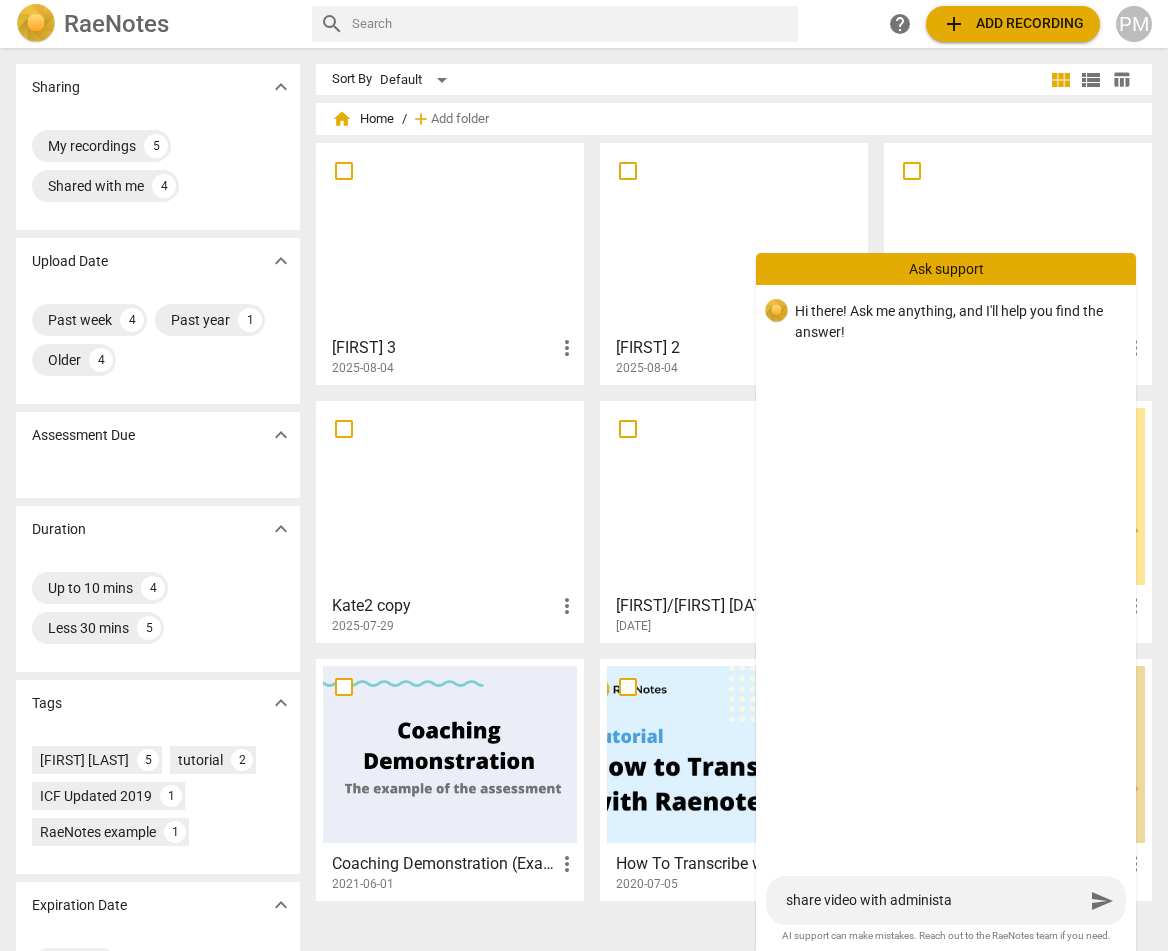type on "share video with administar" 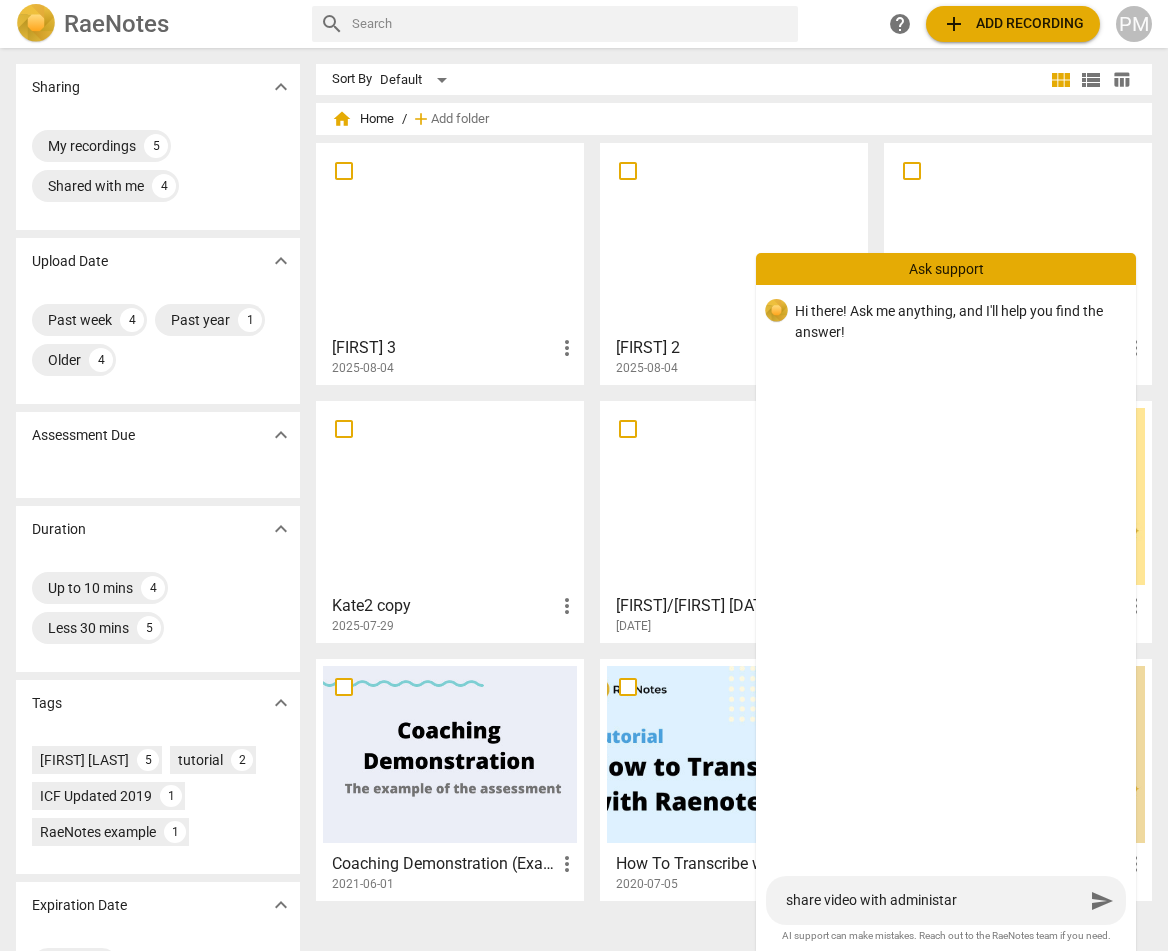 type on "share video with administart" 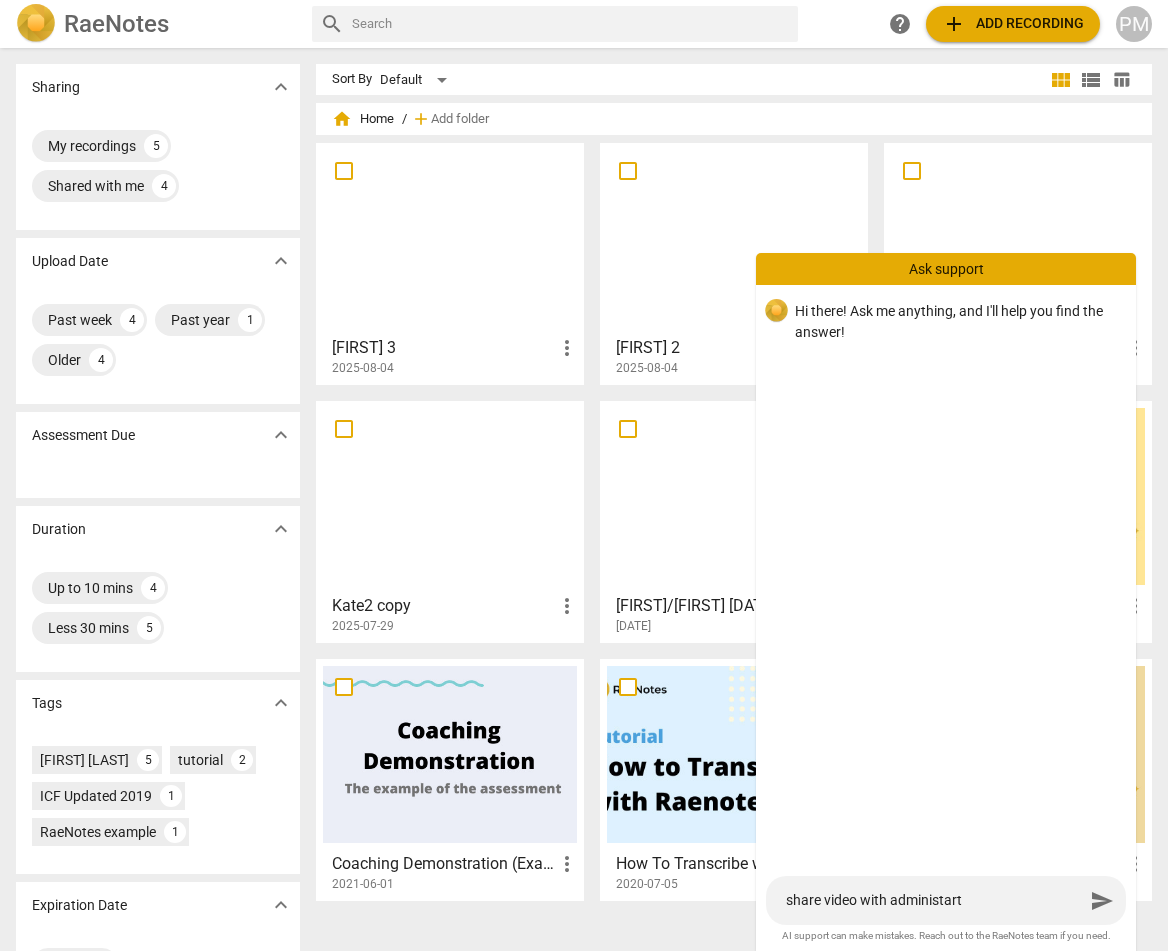 type on "share video with administarto" 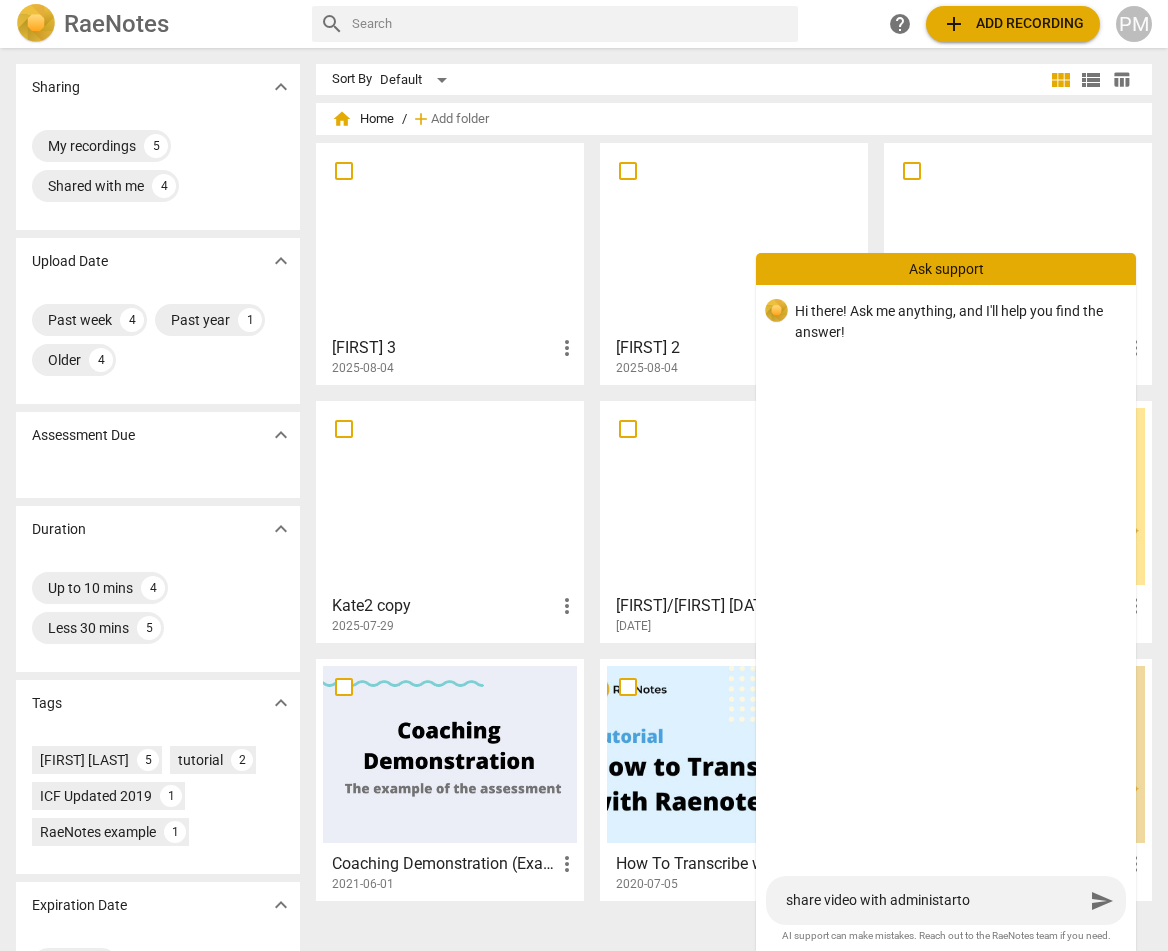type on "share video with administartor" 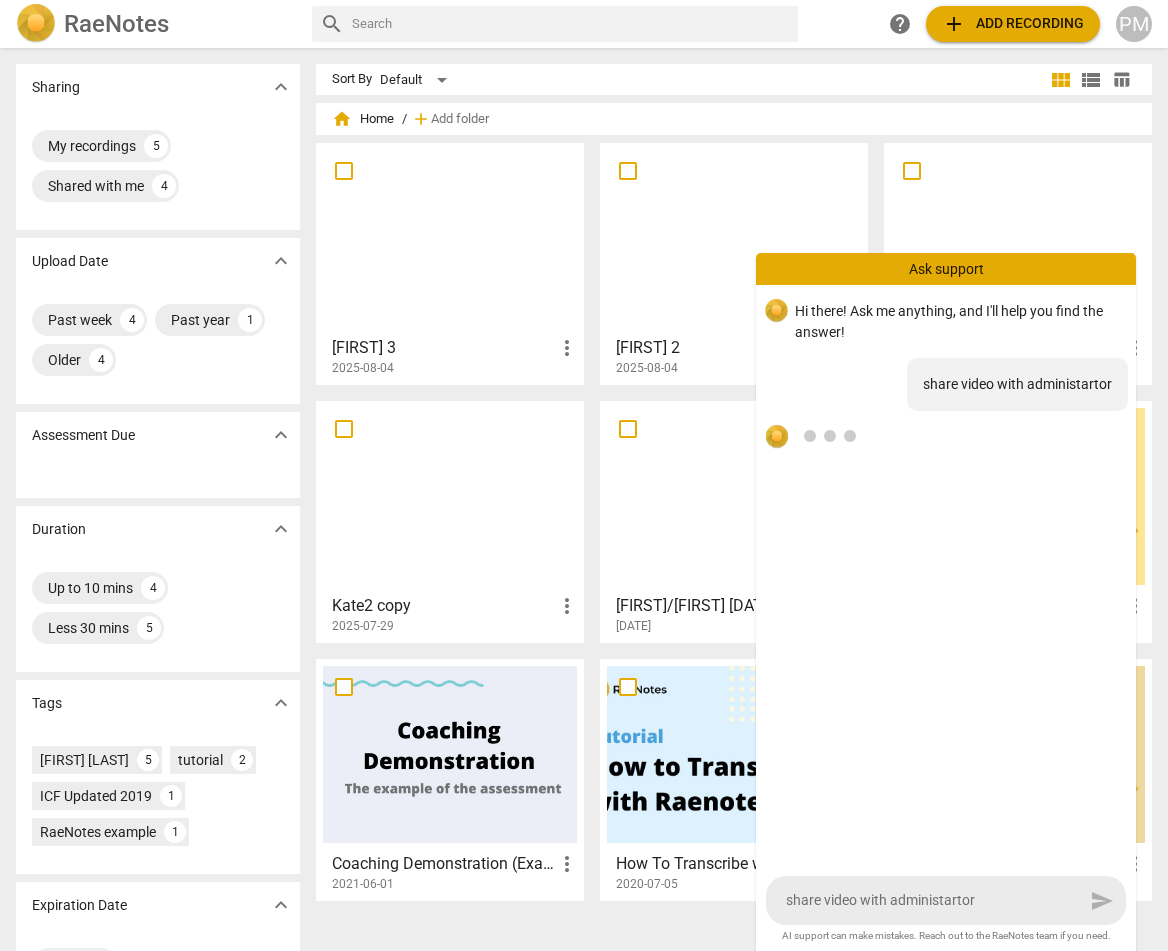 type 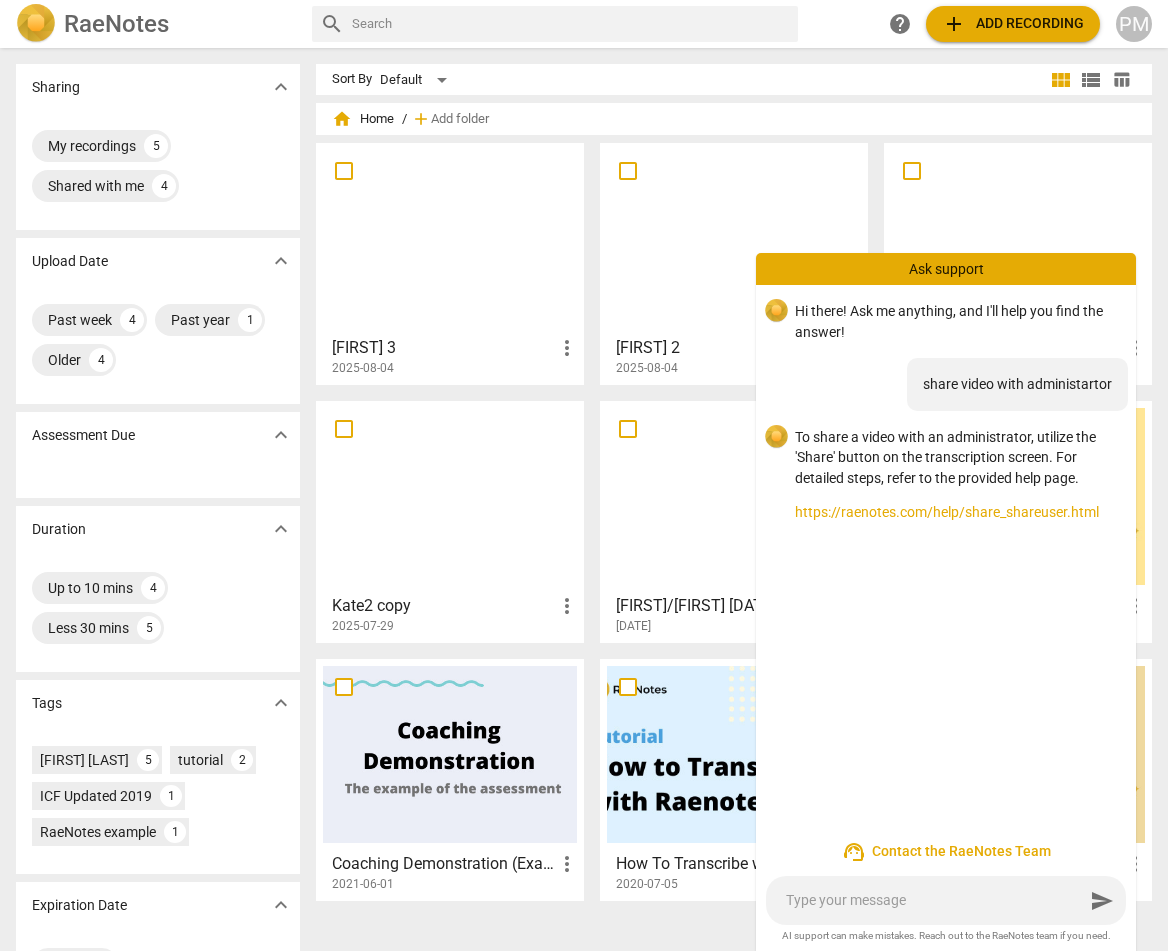 click at bounding box center (450, 238) 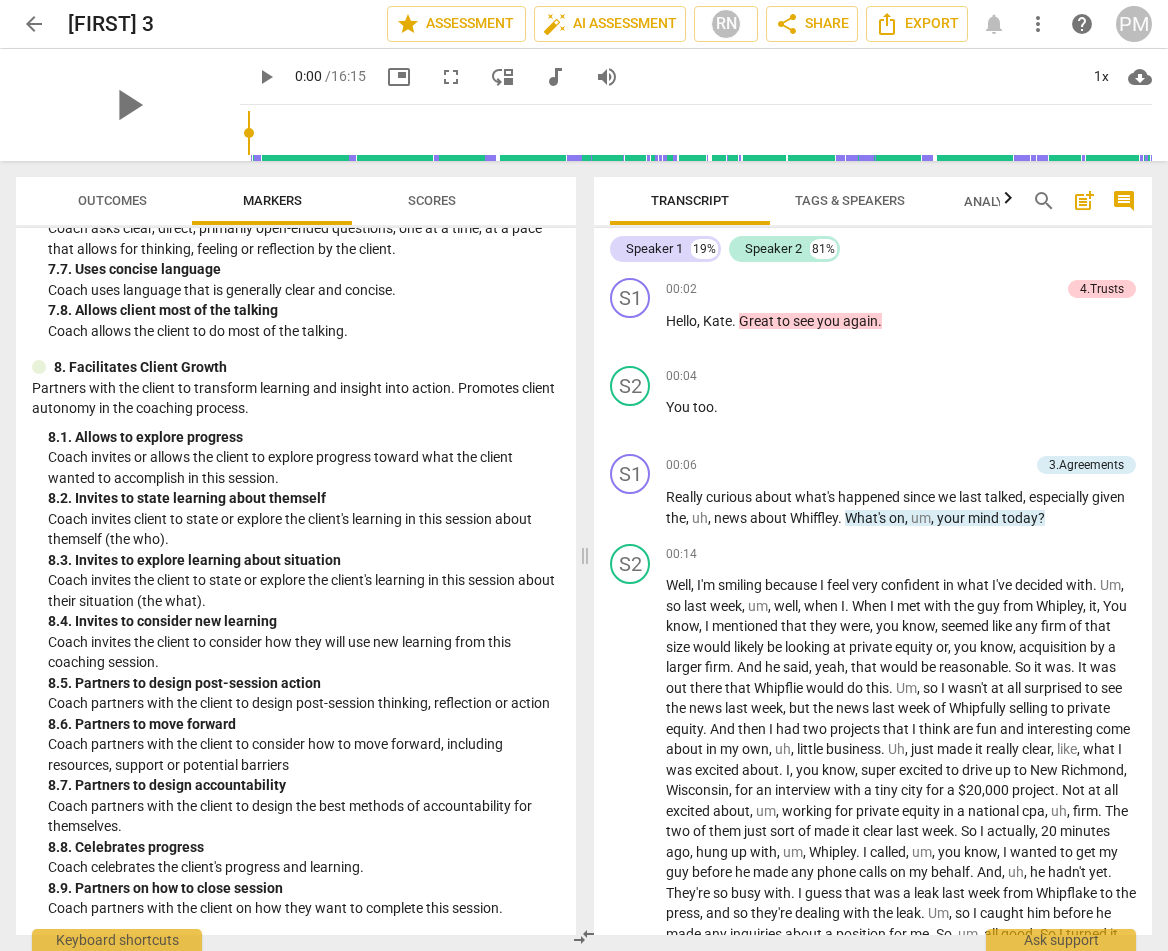 scroll, scrollTop: 2196, scrollLeft: 0, axis: vertical 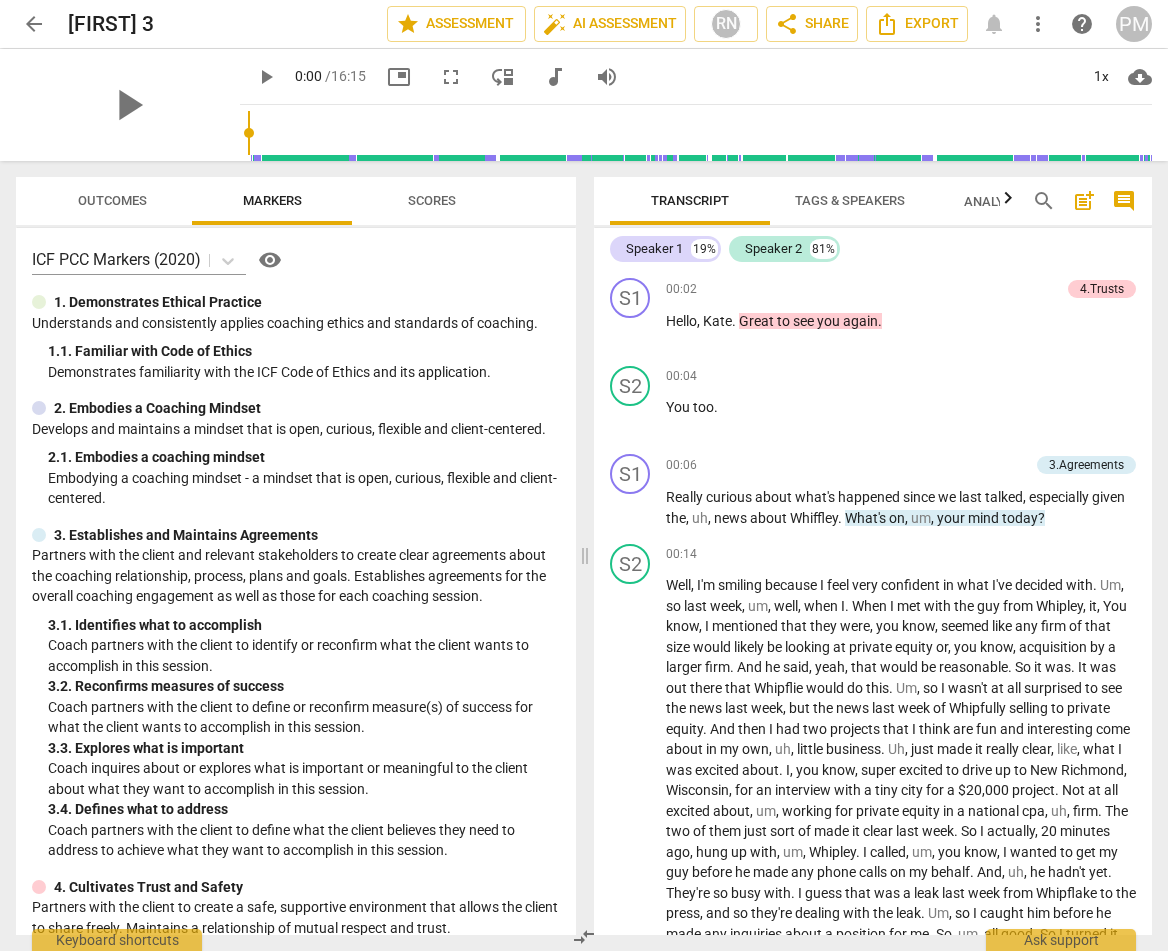 click on "comment" at bounding box center (1124, 201) 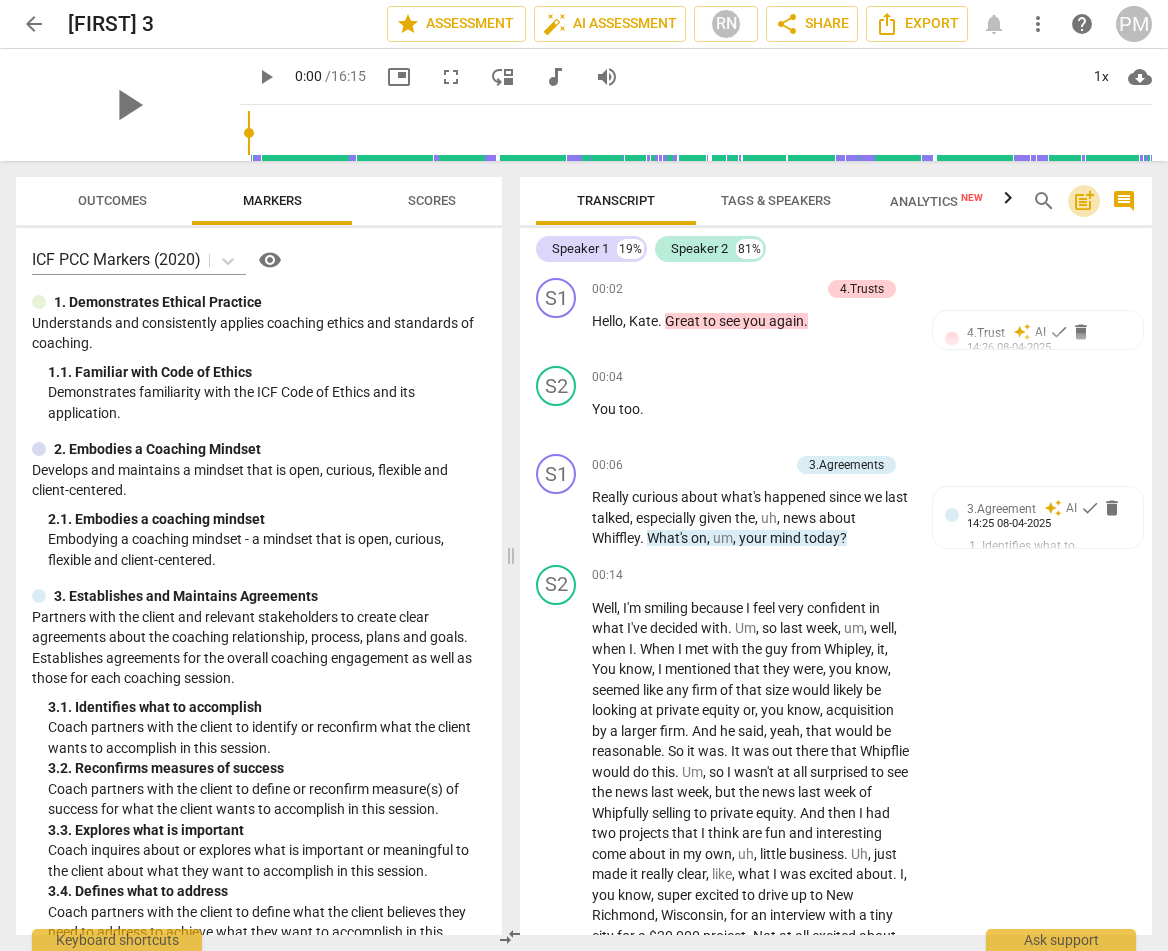 click on "post_add" at bounding box center [1084, 201] 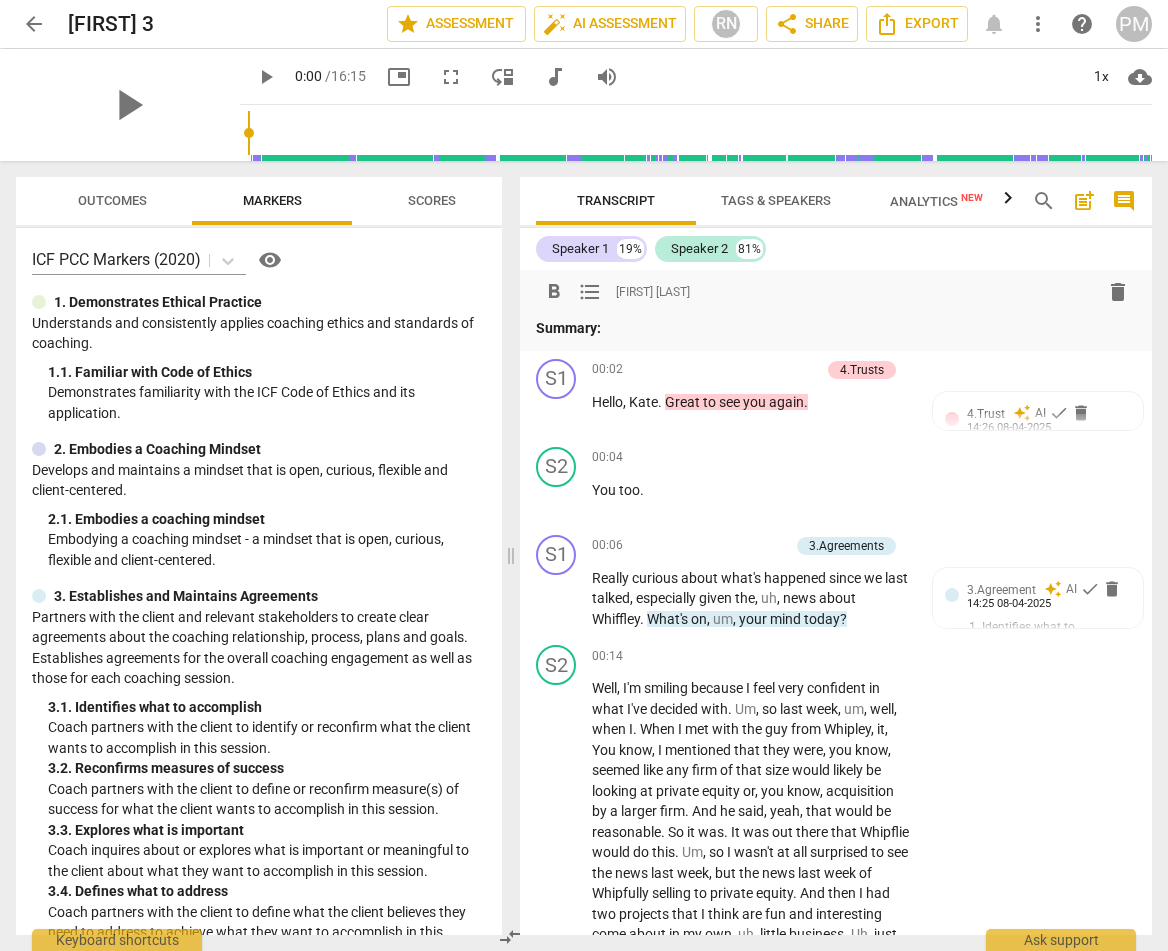 click on "Outcomes" at bounding box center [112, 200] 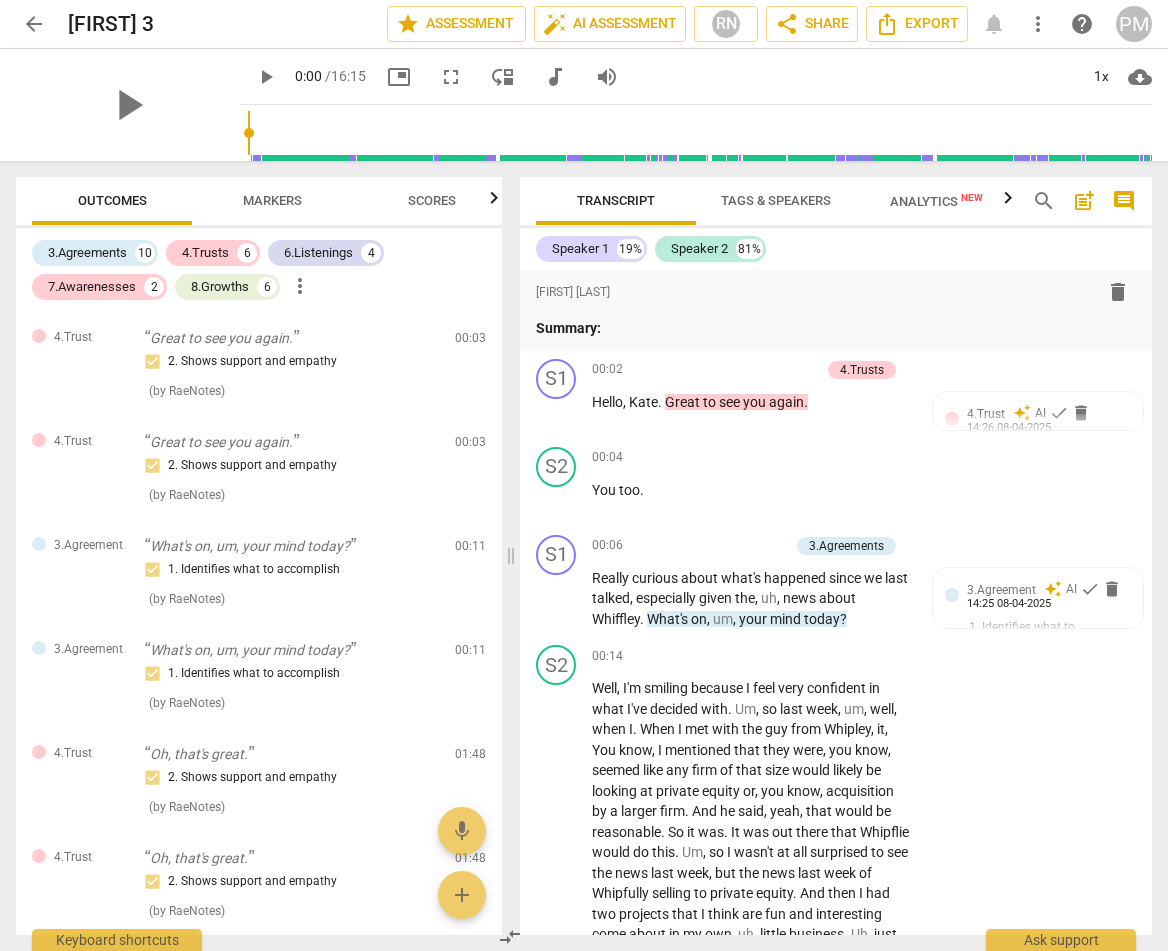scroll, scrollTop: 0, scrollLeft: 0, axis: both 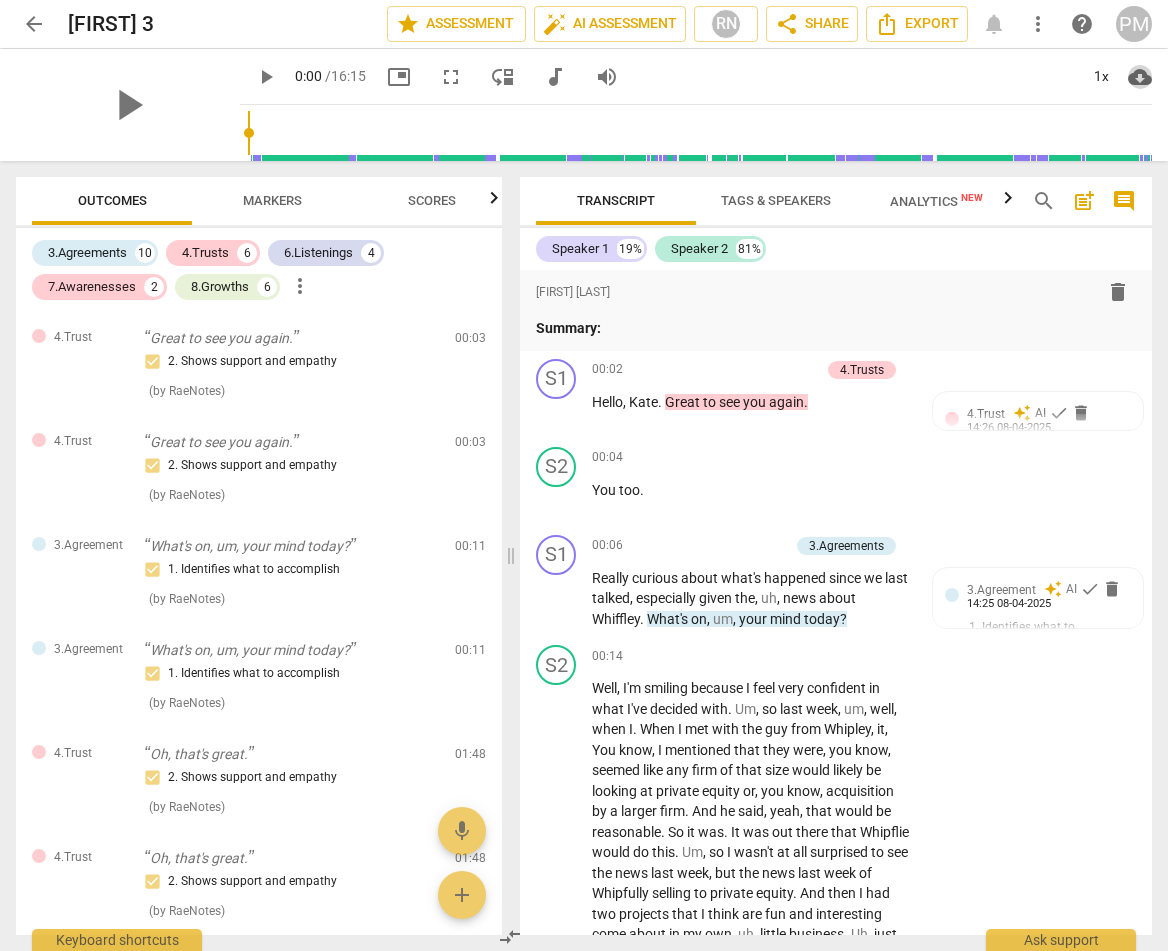 click on "cloud_download" at bounding box center [1140, 77] 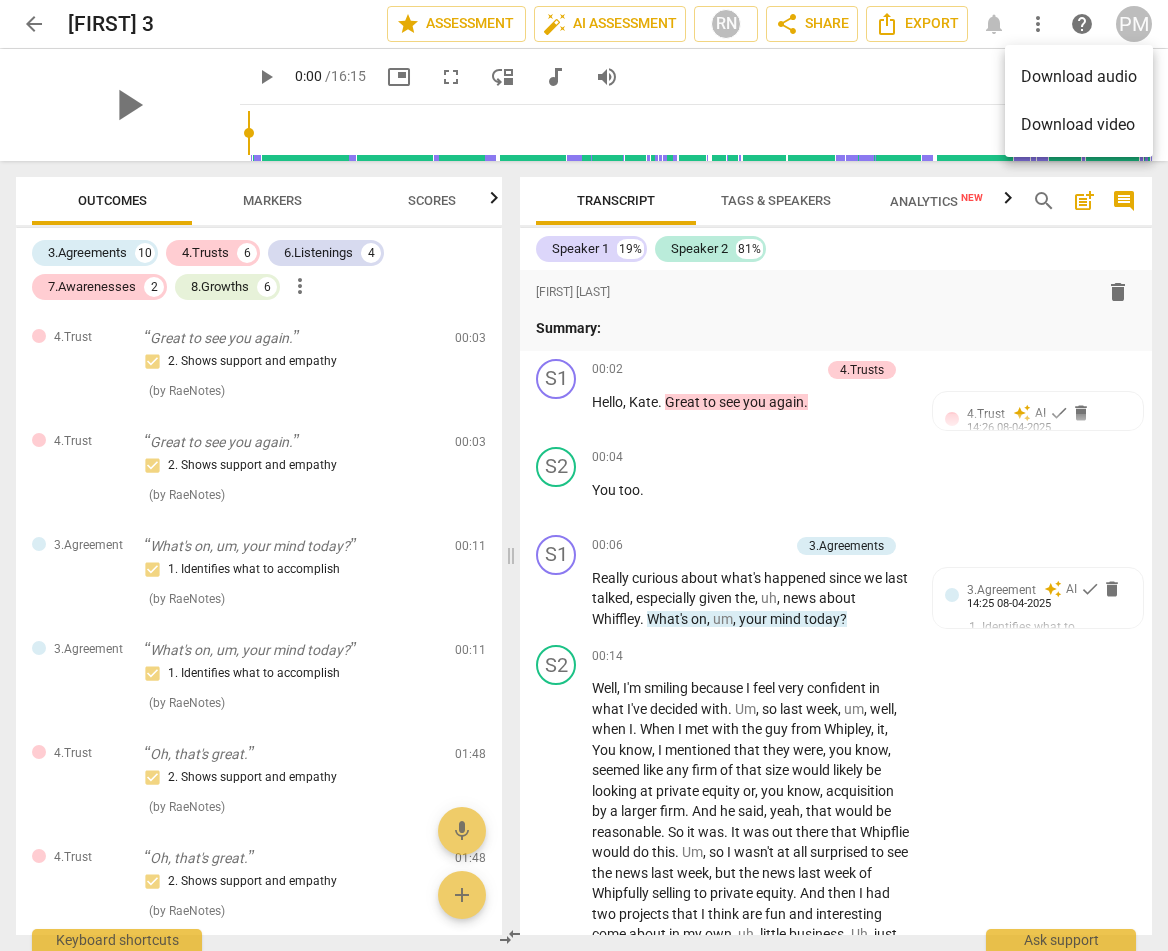 click at bounding box center [584, 475] 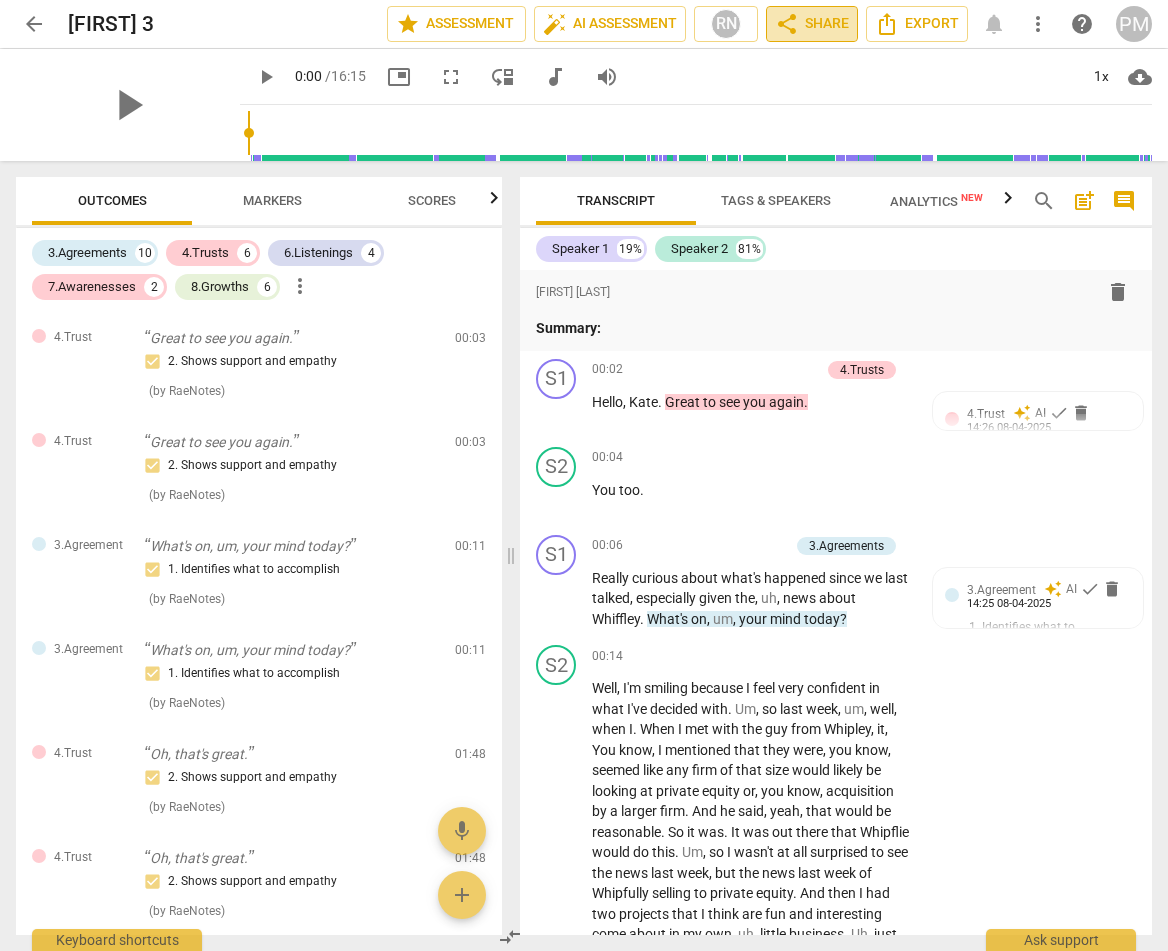 click on "share    Share" at bounding box center [812, 24] 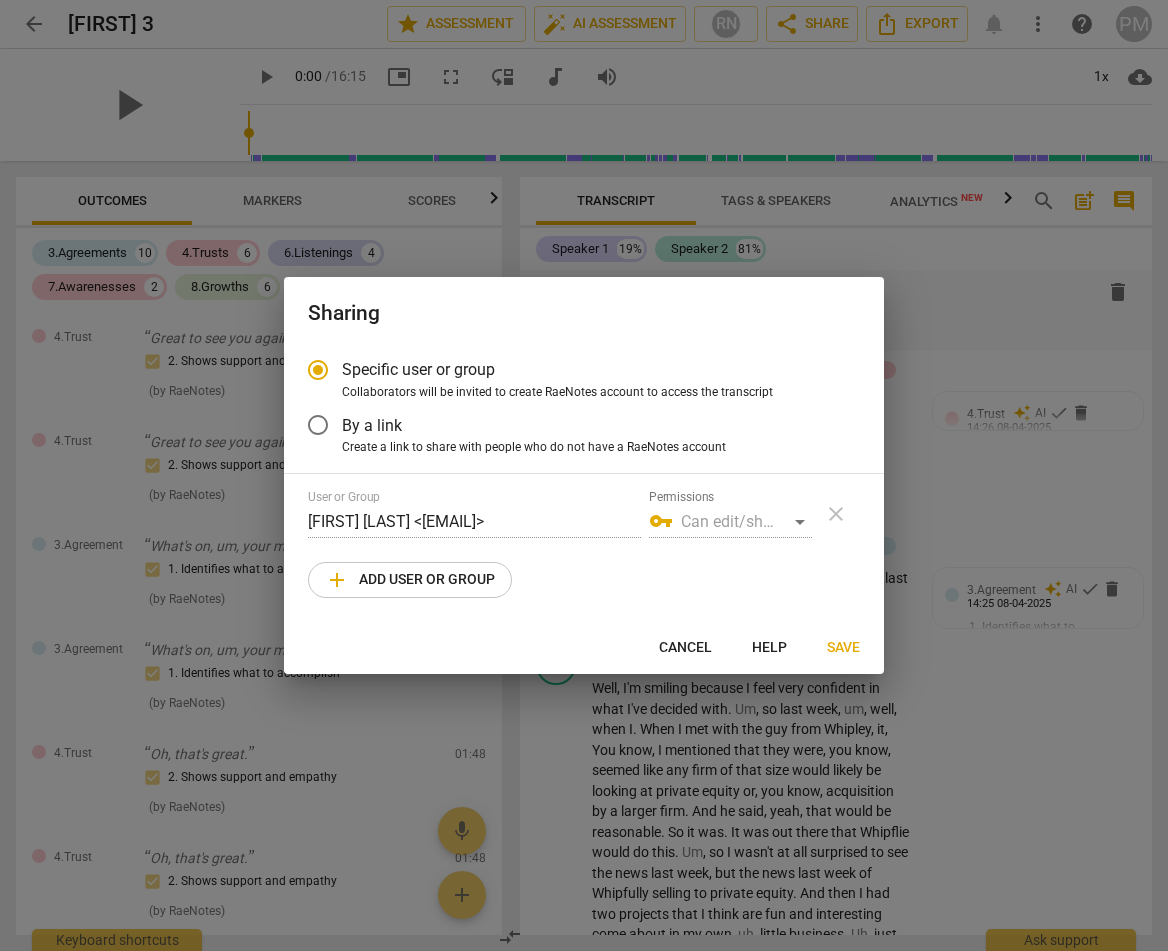 click on "add Add user or group" at bounding box center (410, 580) 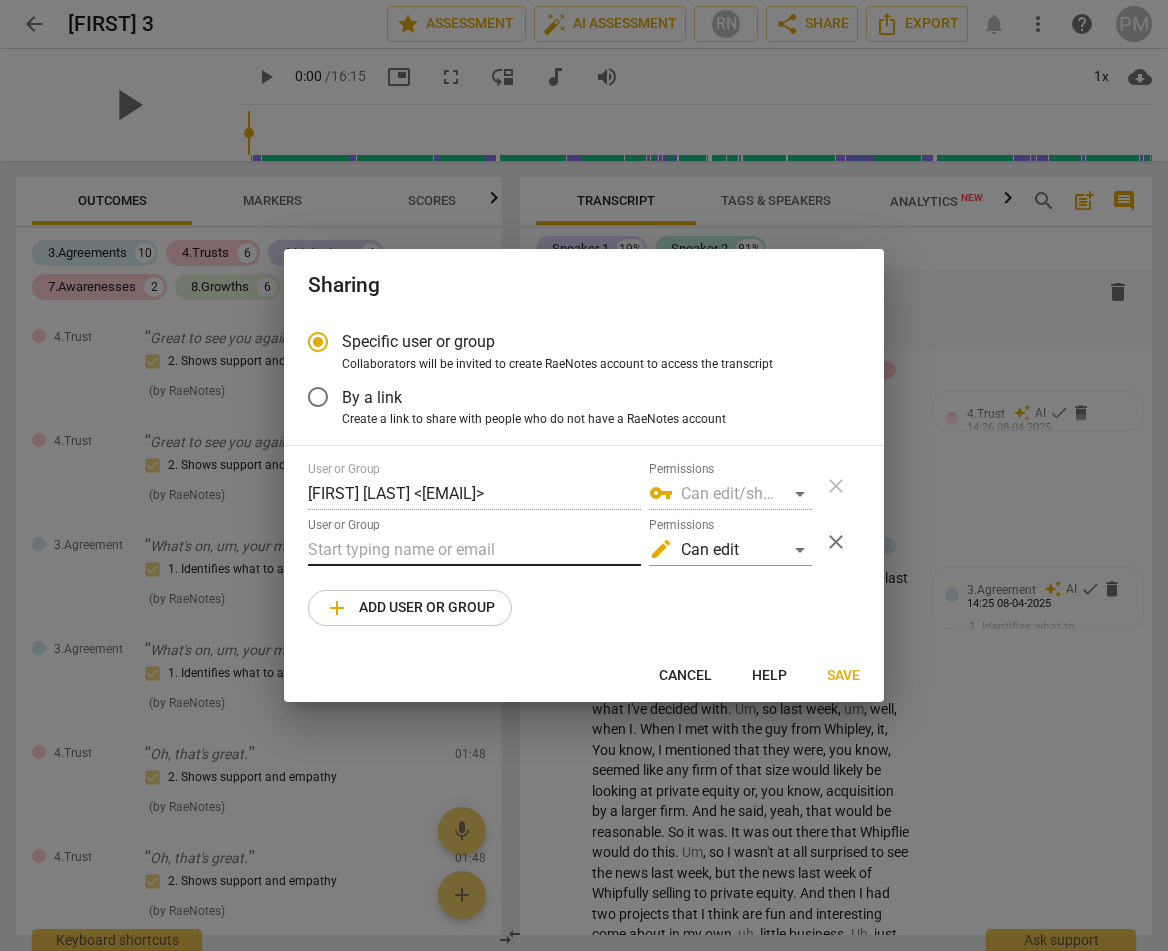 click at bounding box center (474, 550) 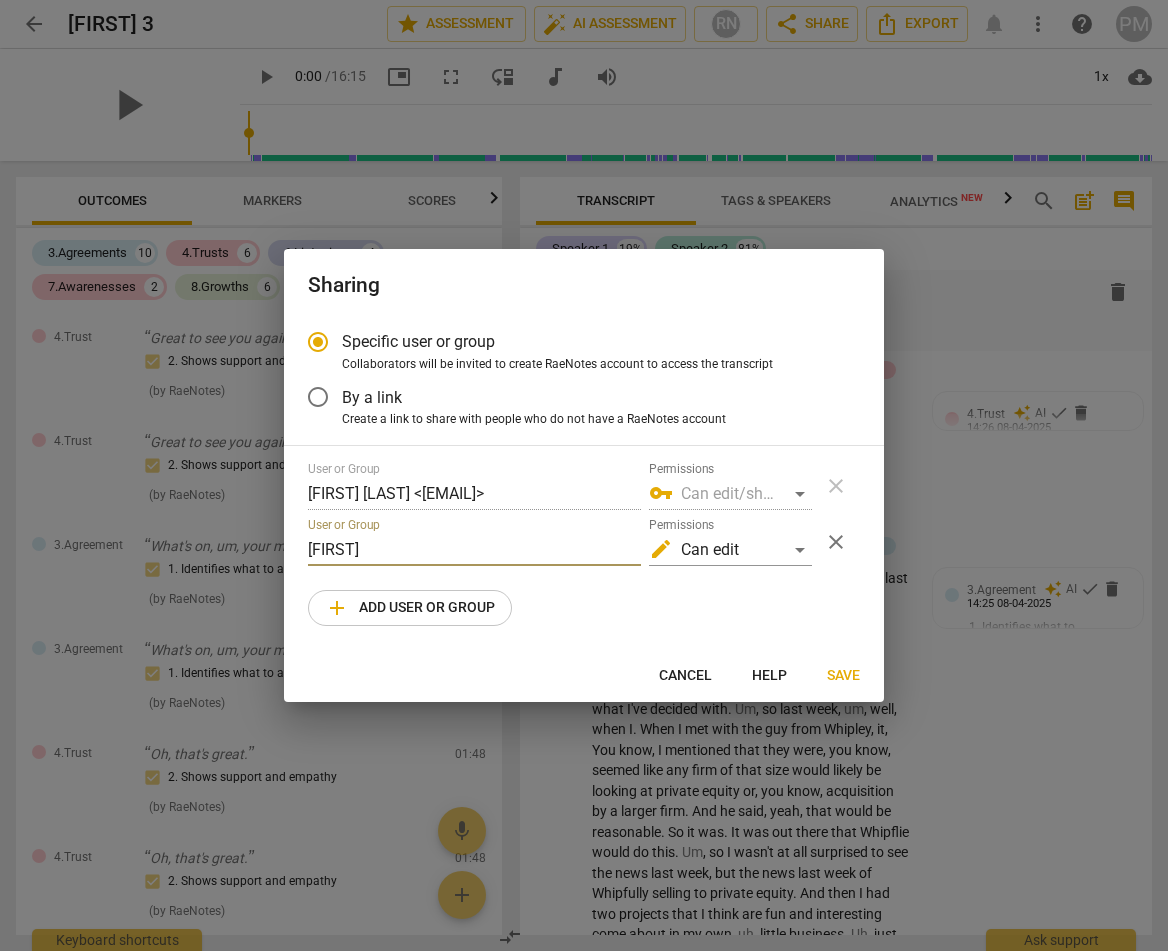 drag, startPoint x: 372, startPoint y: 560, endPoint x: 277, endPoint y: 547, distance: 95.885345 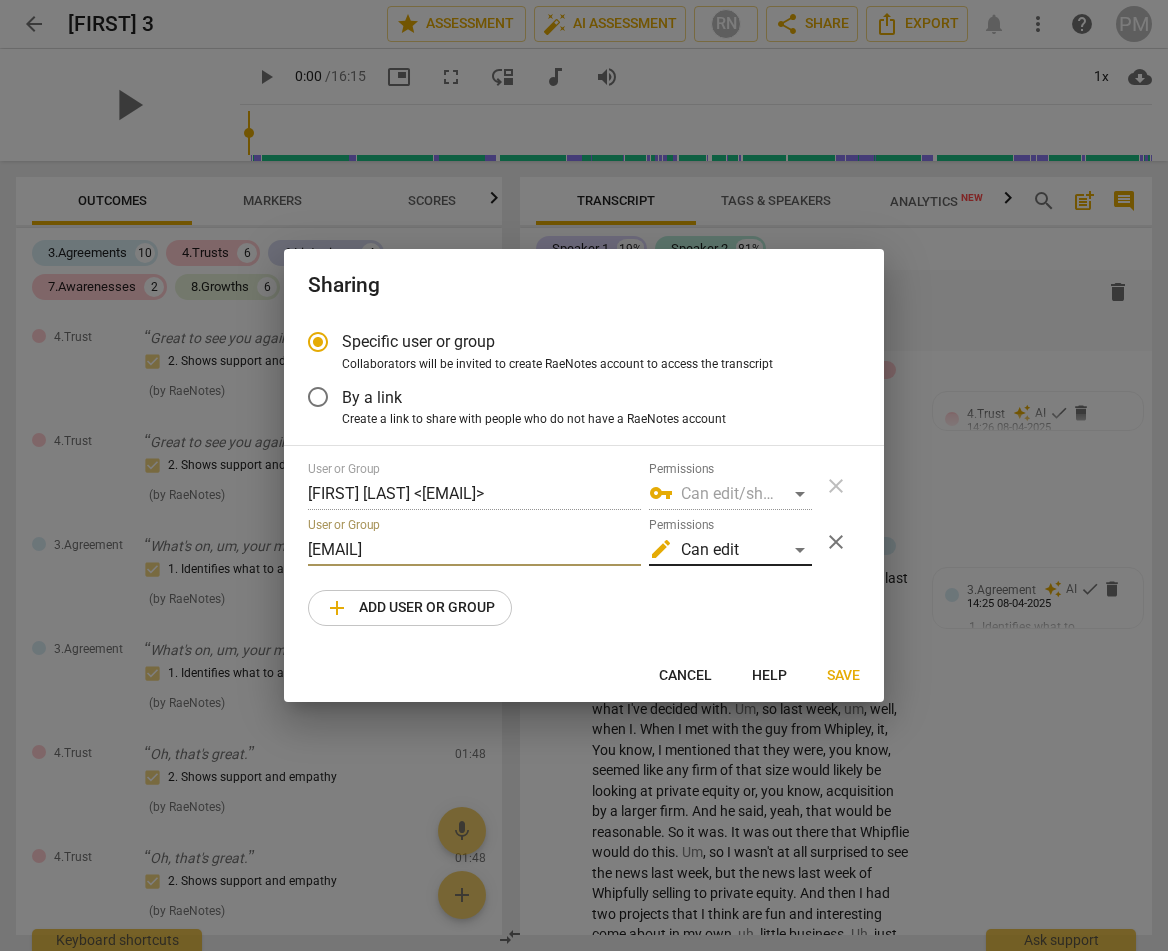 type on "[EMAIL]" 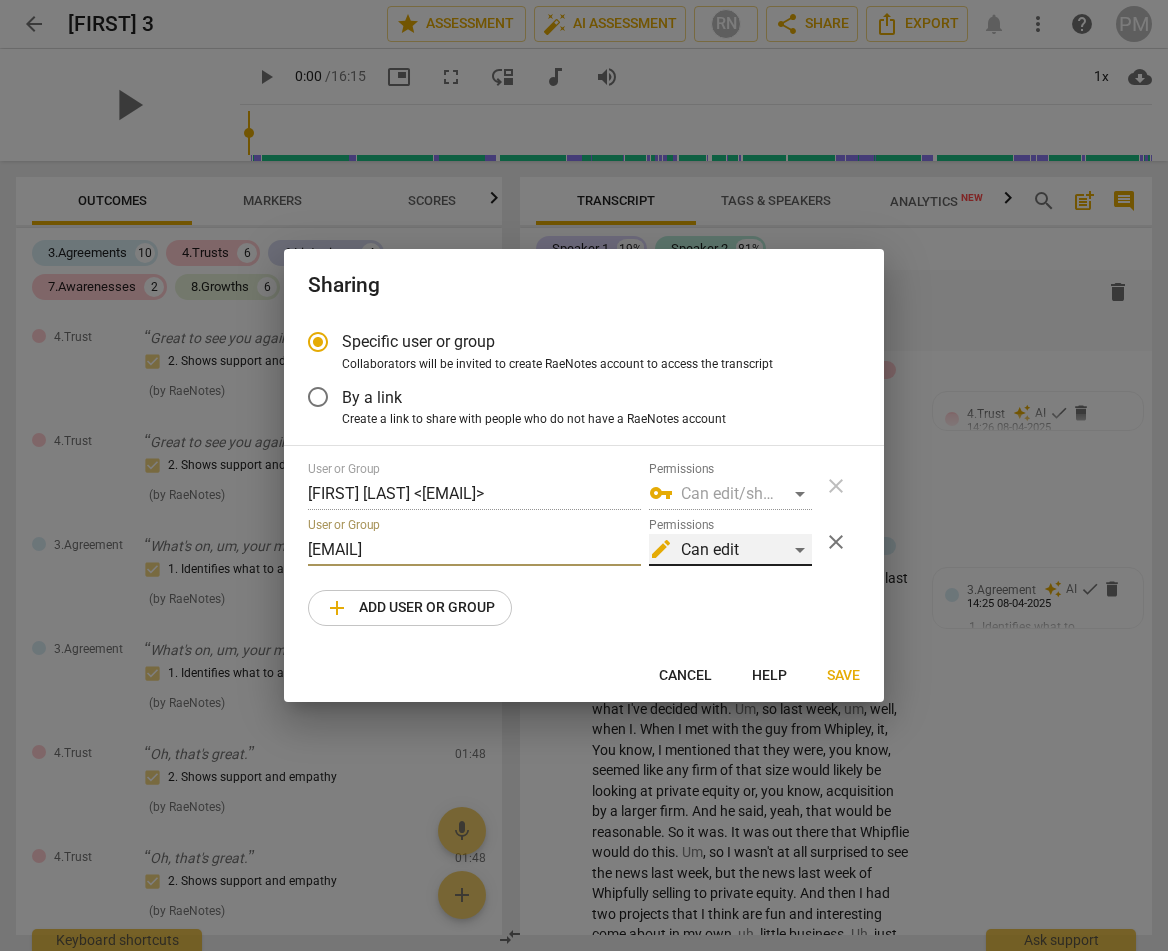 click on "edit Can edit" at bounding box center [730, 550] 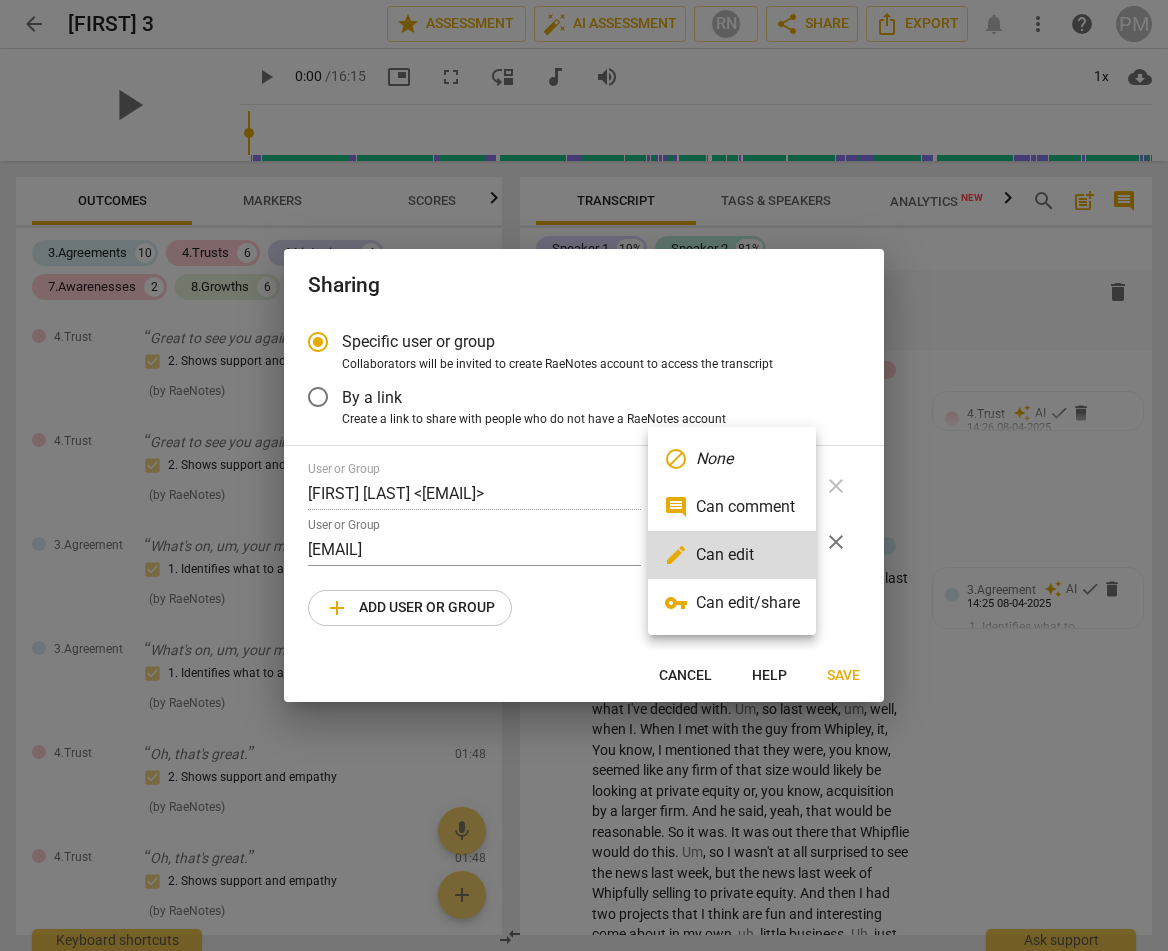 click on "comment Can comment" at bounding box center (732, 507) 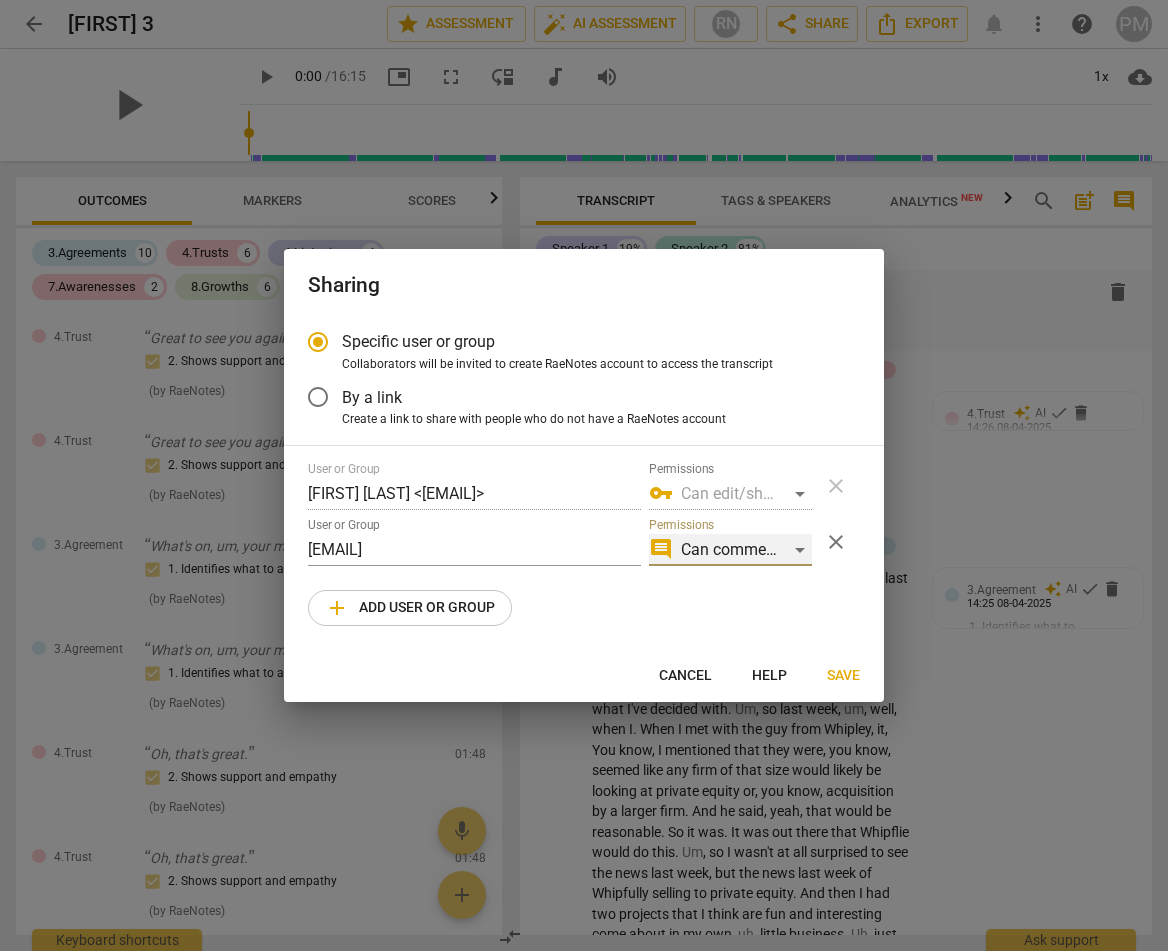 click on "comment Can comment" at bounding box center (730, 550) 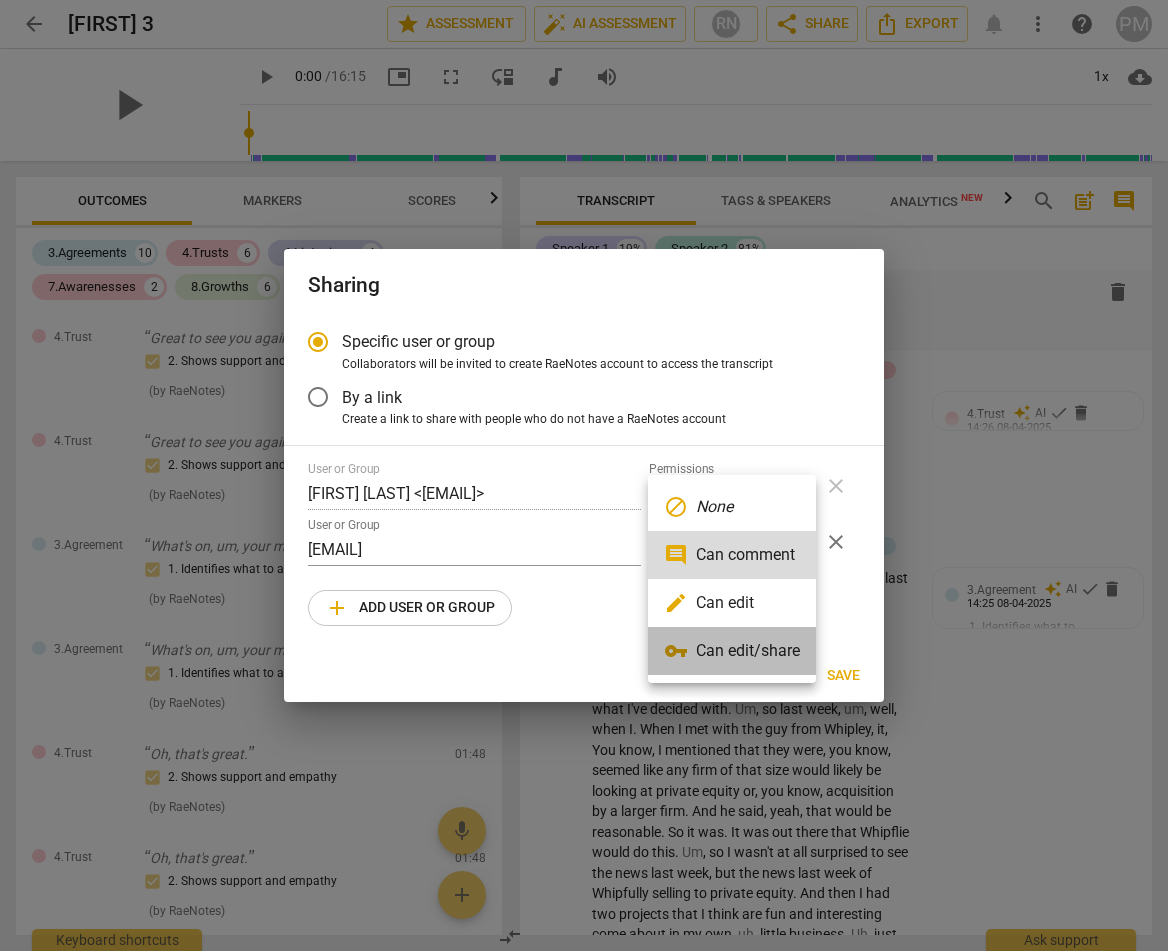 click on "vpn_key Can edit/share" at bounding box center [732, 651] 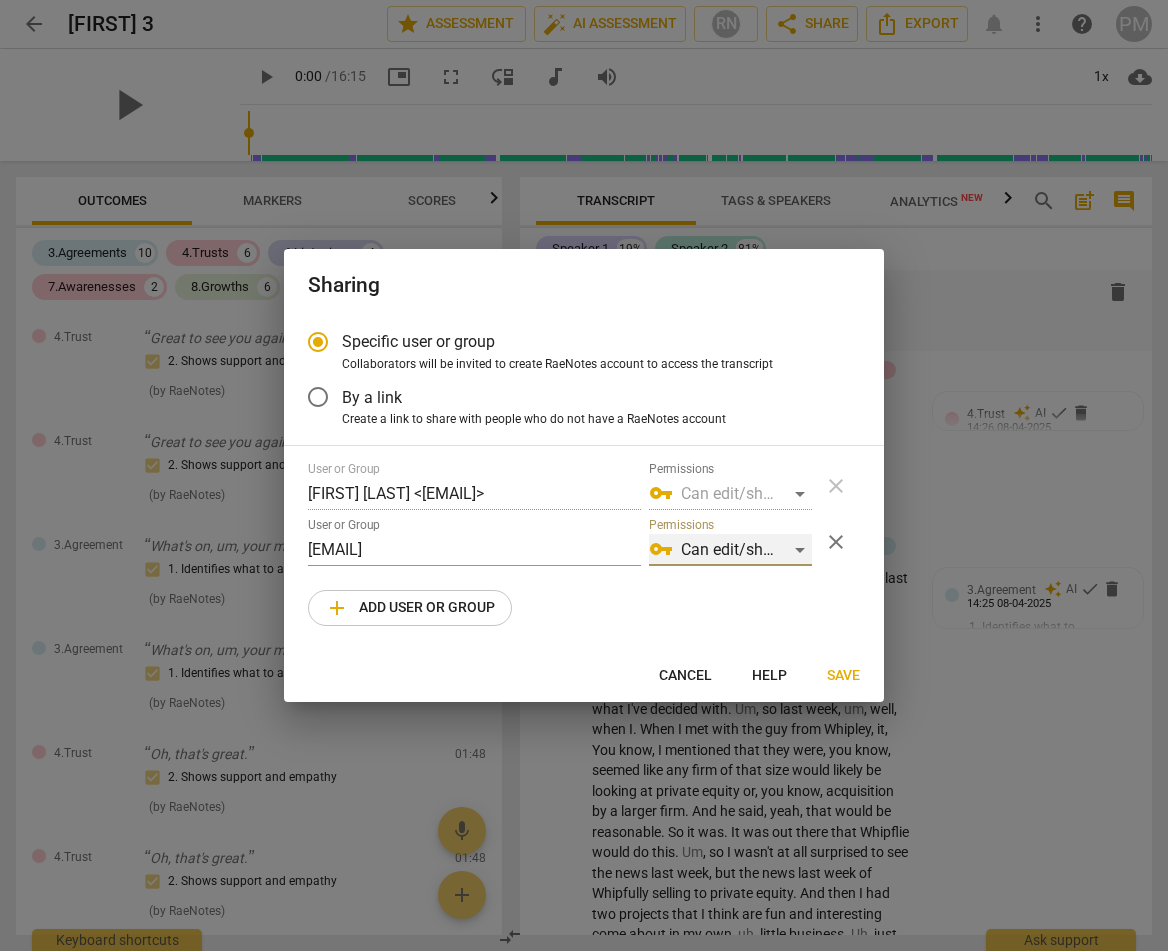 click on "vpn_key Can edit/share" at bounding box center (730, 550) 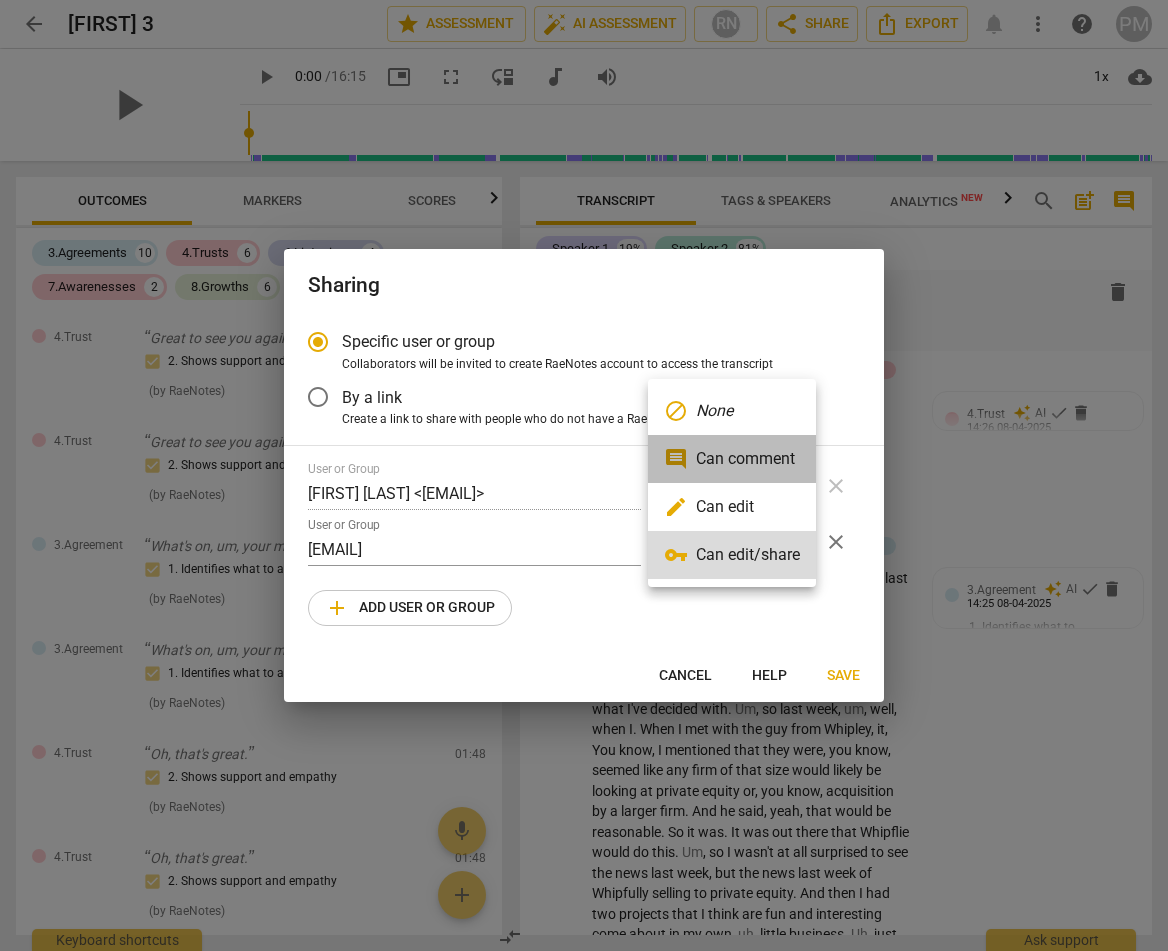 click on "comment Can comment" at bounding box center (732, 459) 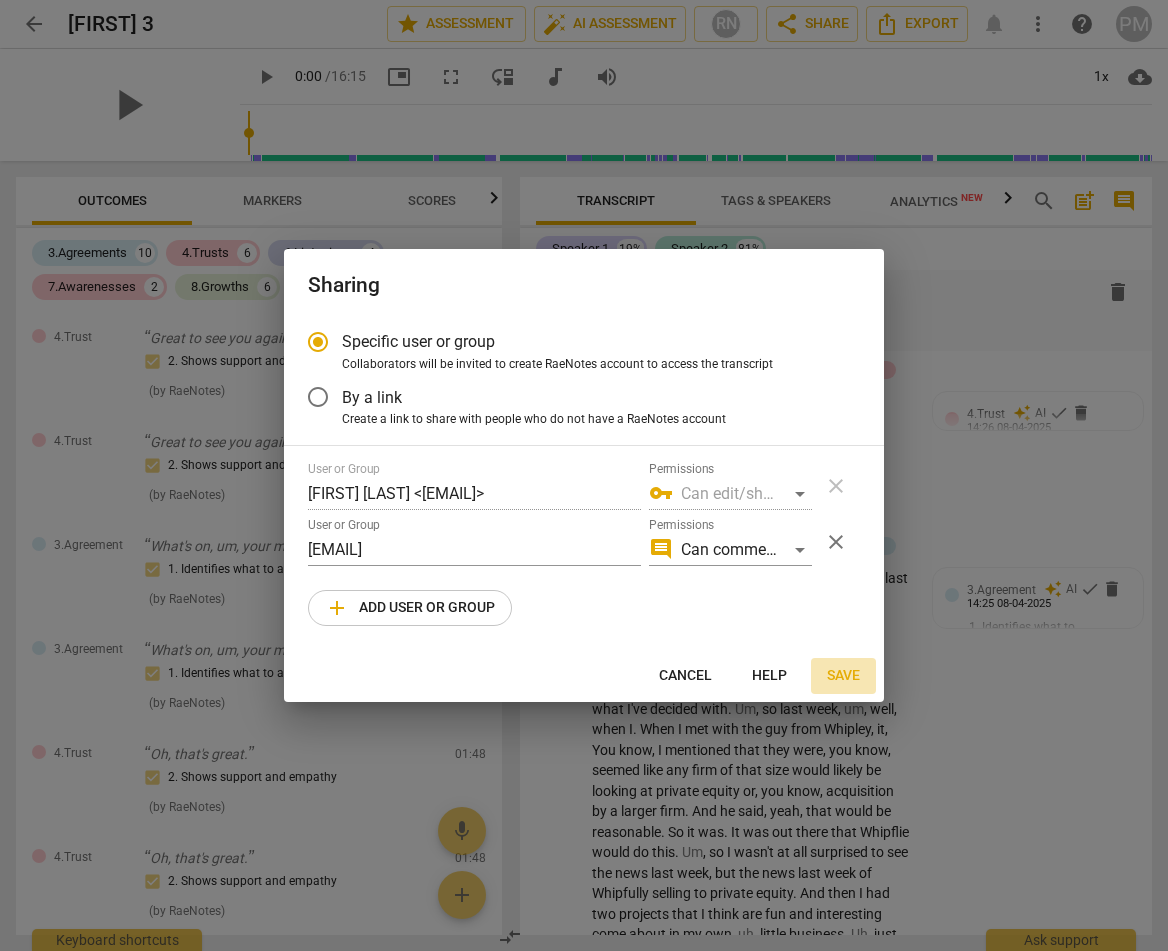 click on "Save" at bounding box center [843, 676] 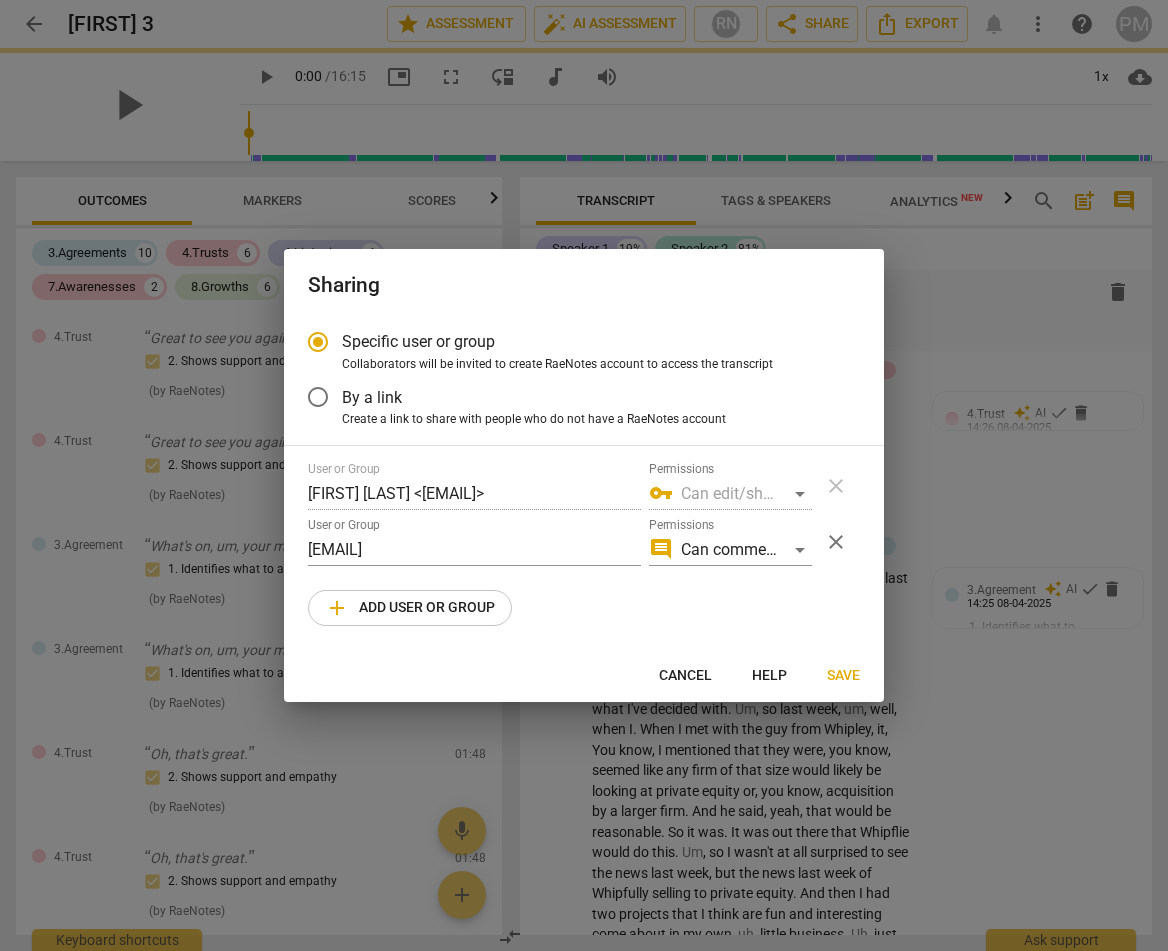 radio on "false" 